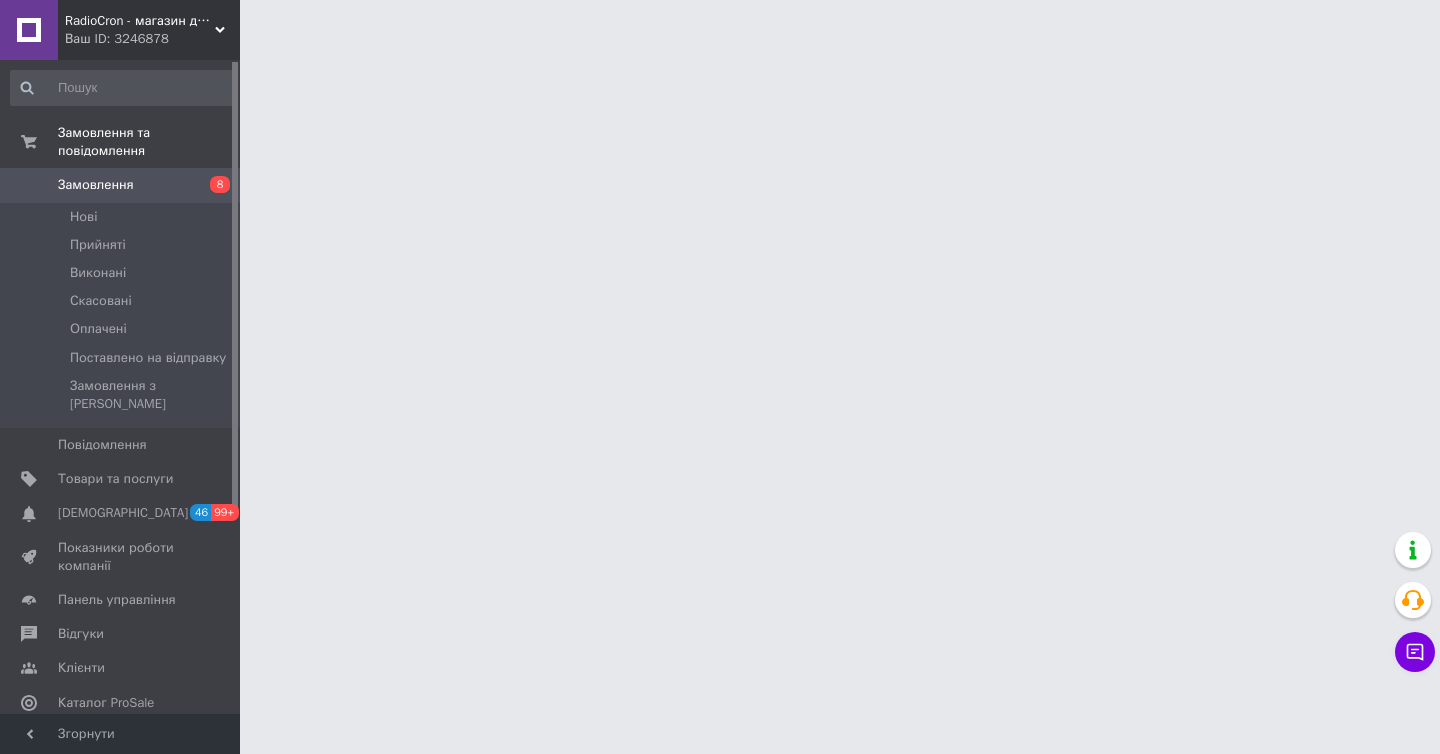 scroll, scrollTop: 0, scrollLeft: 0, axis: both 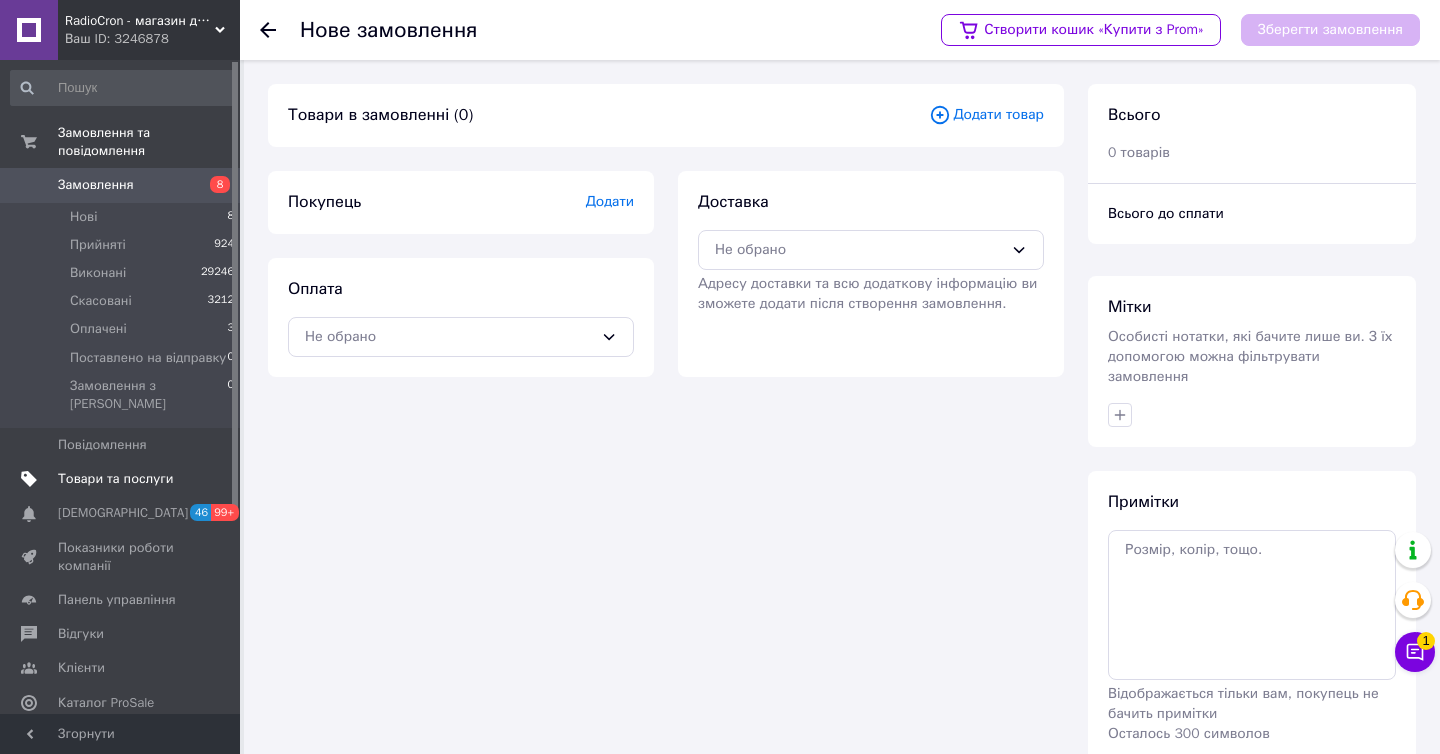 click on "Товари та послуги" at bounding box center (115, 479) 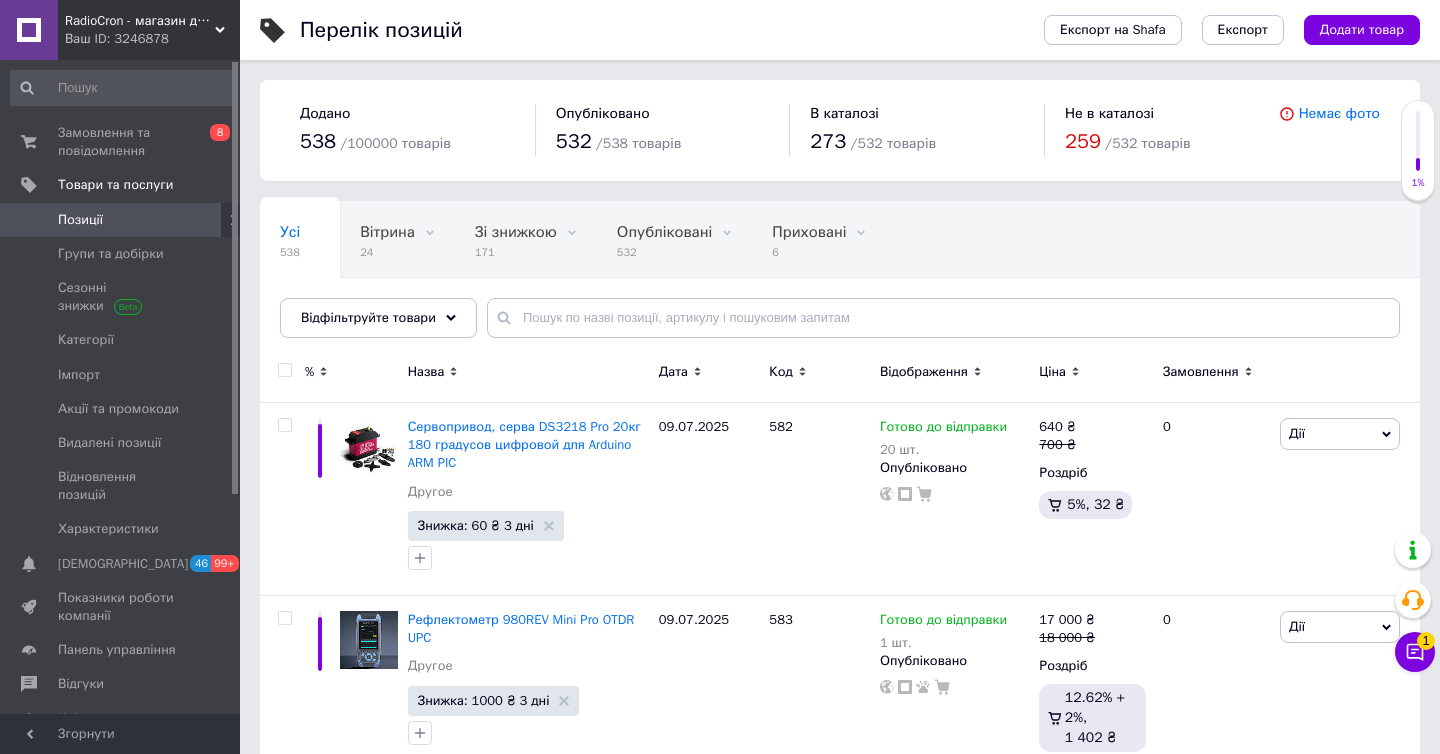 click on "Відфільтруйте товари" at bounding box center (368, 317) 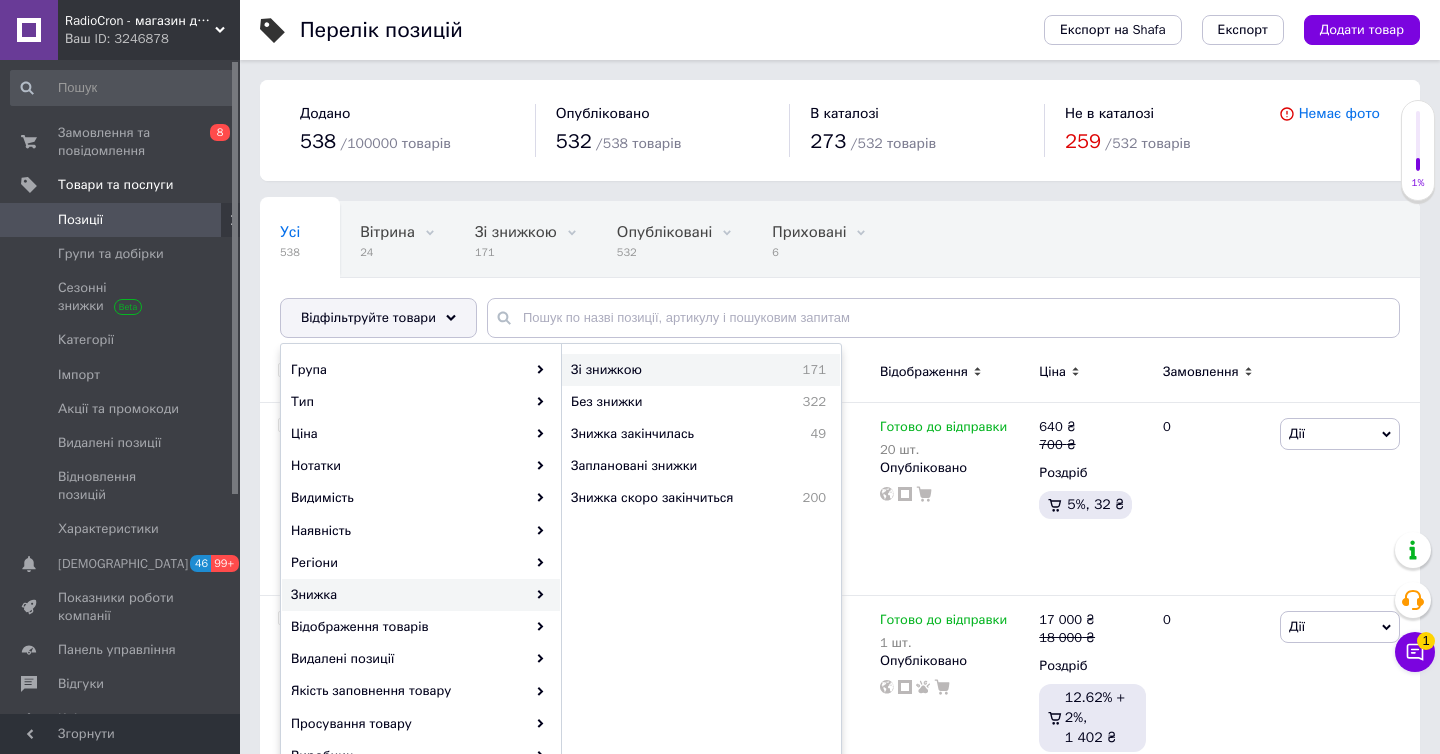 click on "171" at bounding box center (785, 370) 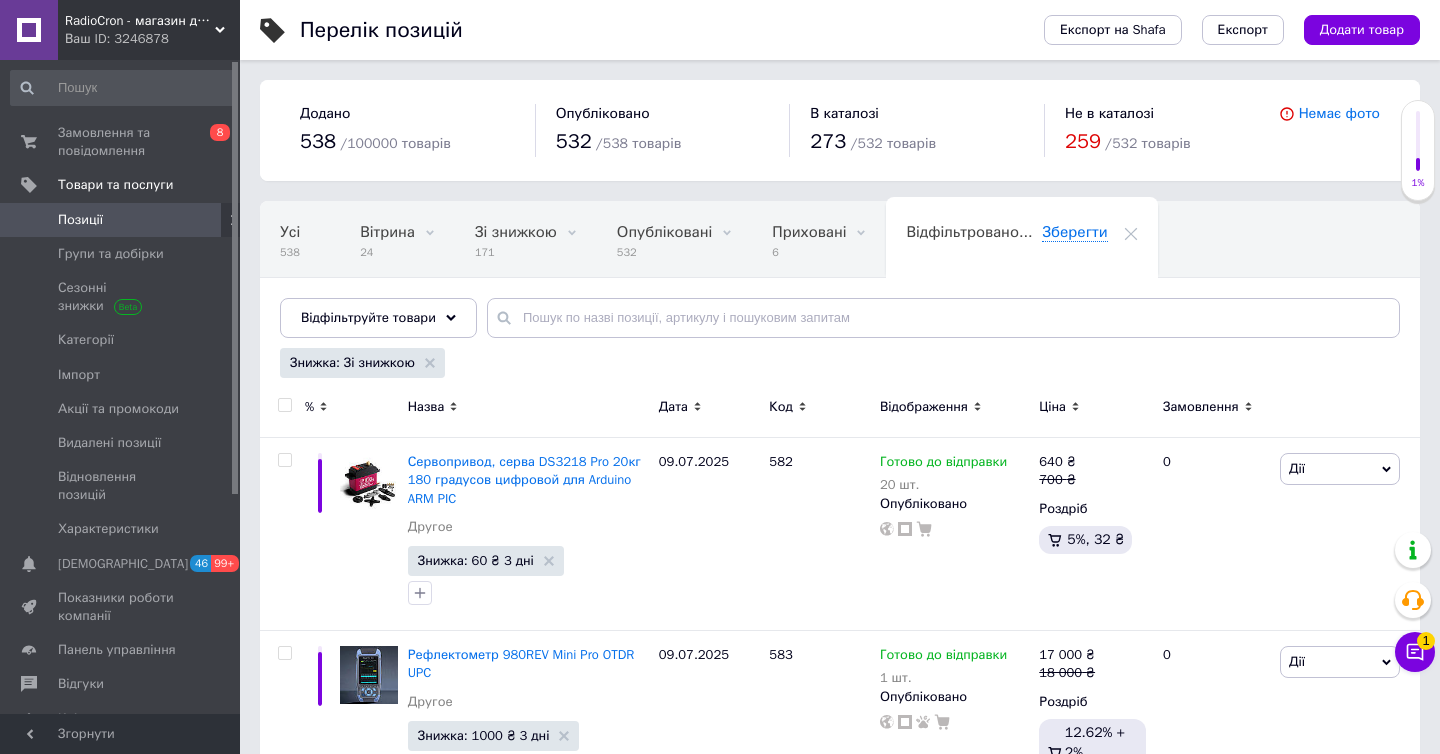 click at bounding box center [284, 405] 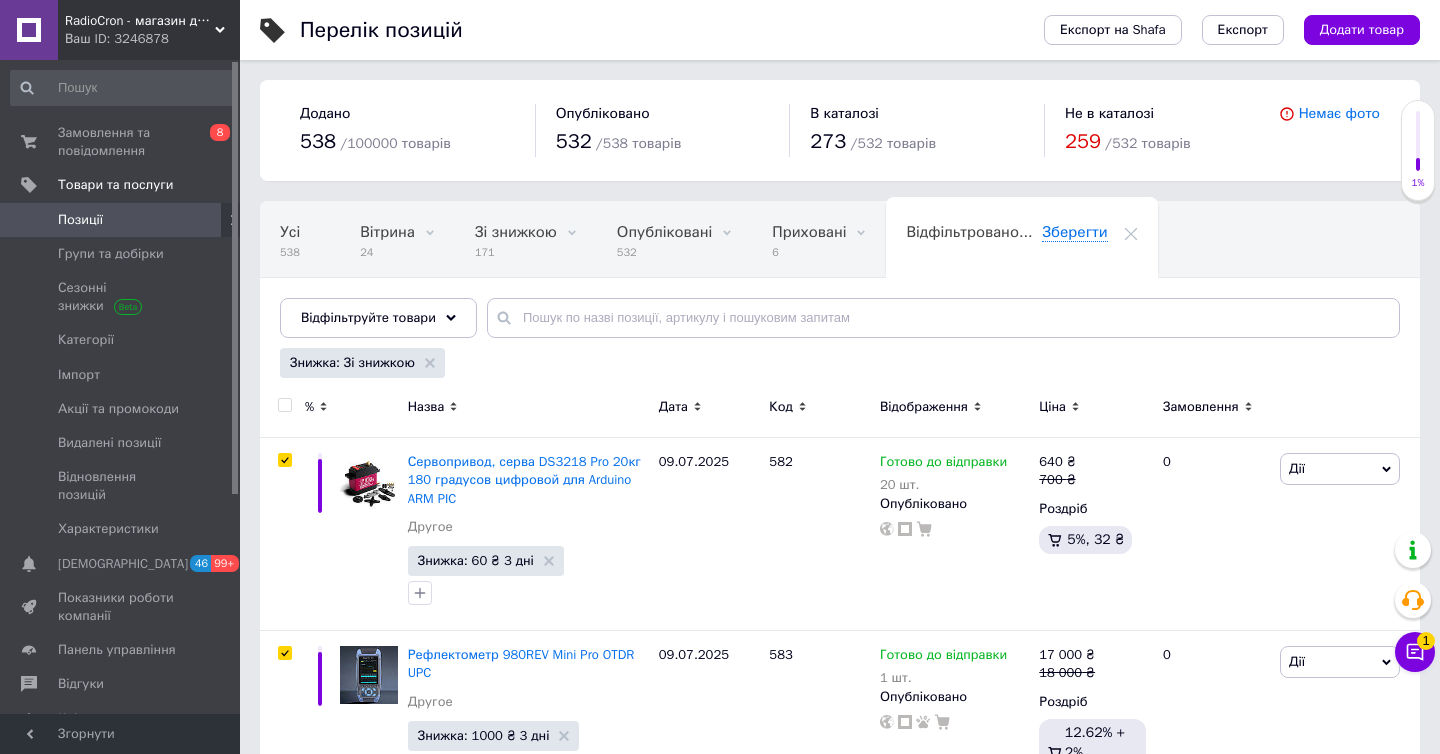 checkbox on "true" 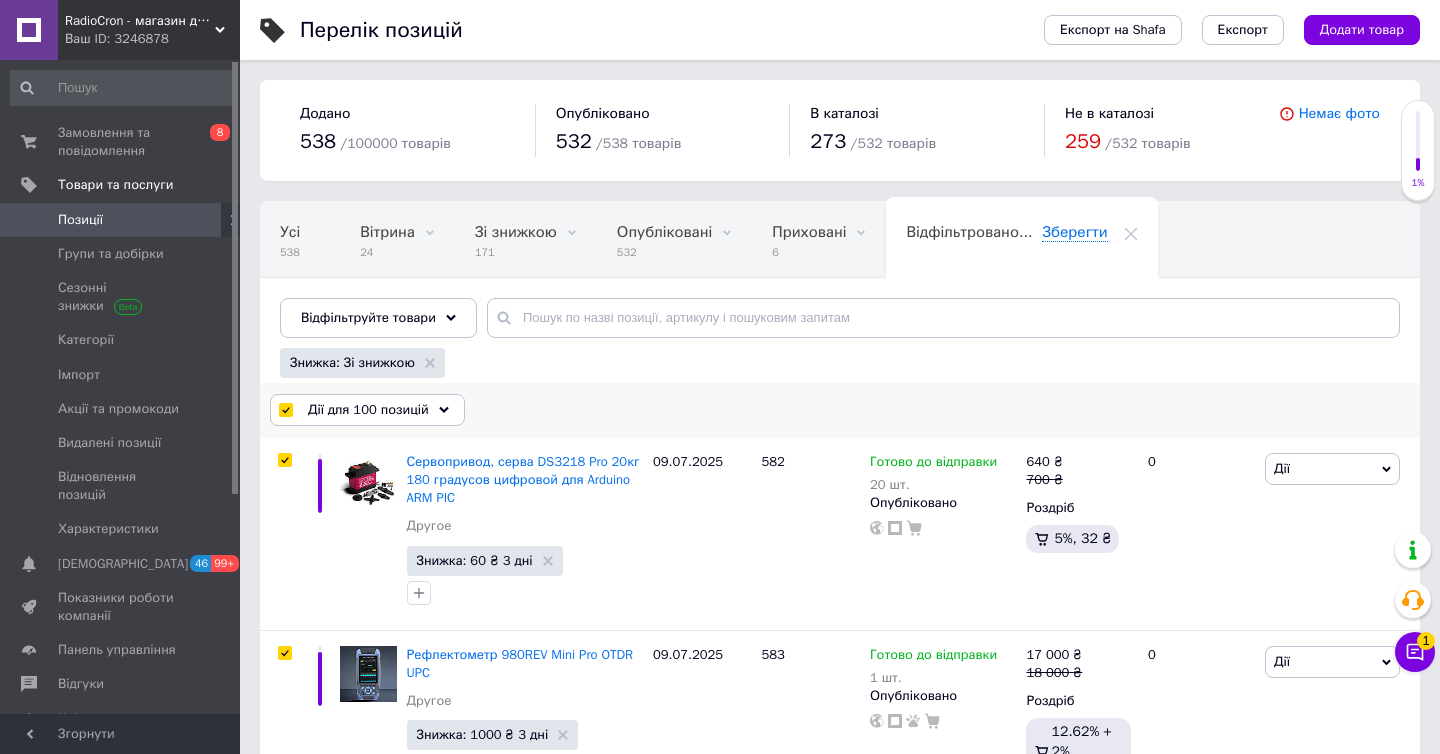 click on "Дії для 100 позицій" at bounding box center (368, 410) 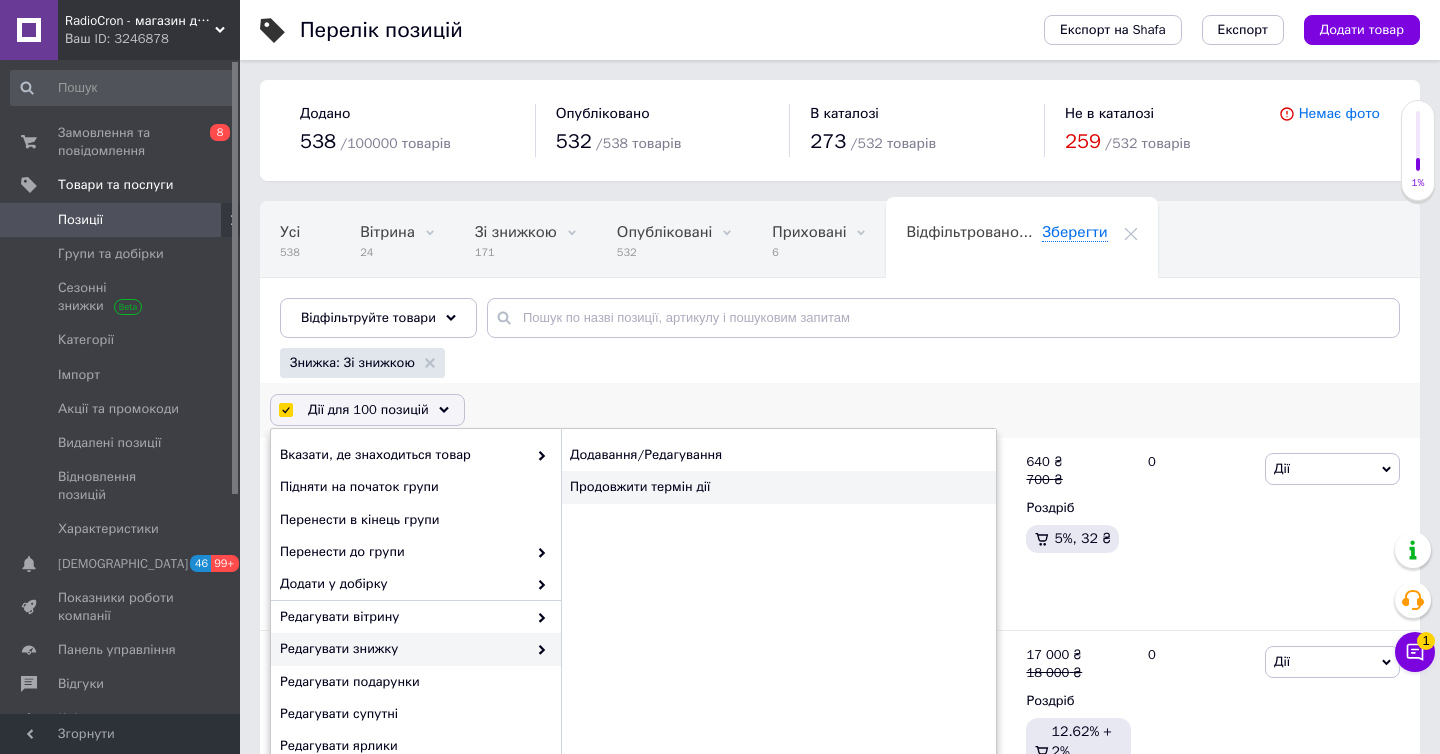 click on "Продовжити термін дії" at bounding box center [778, 487] 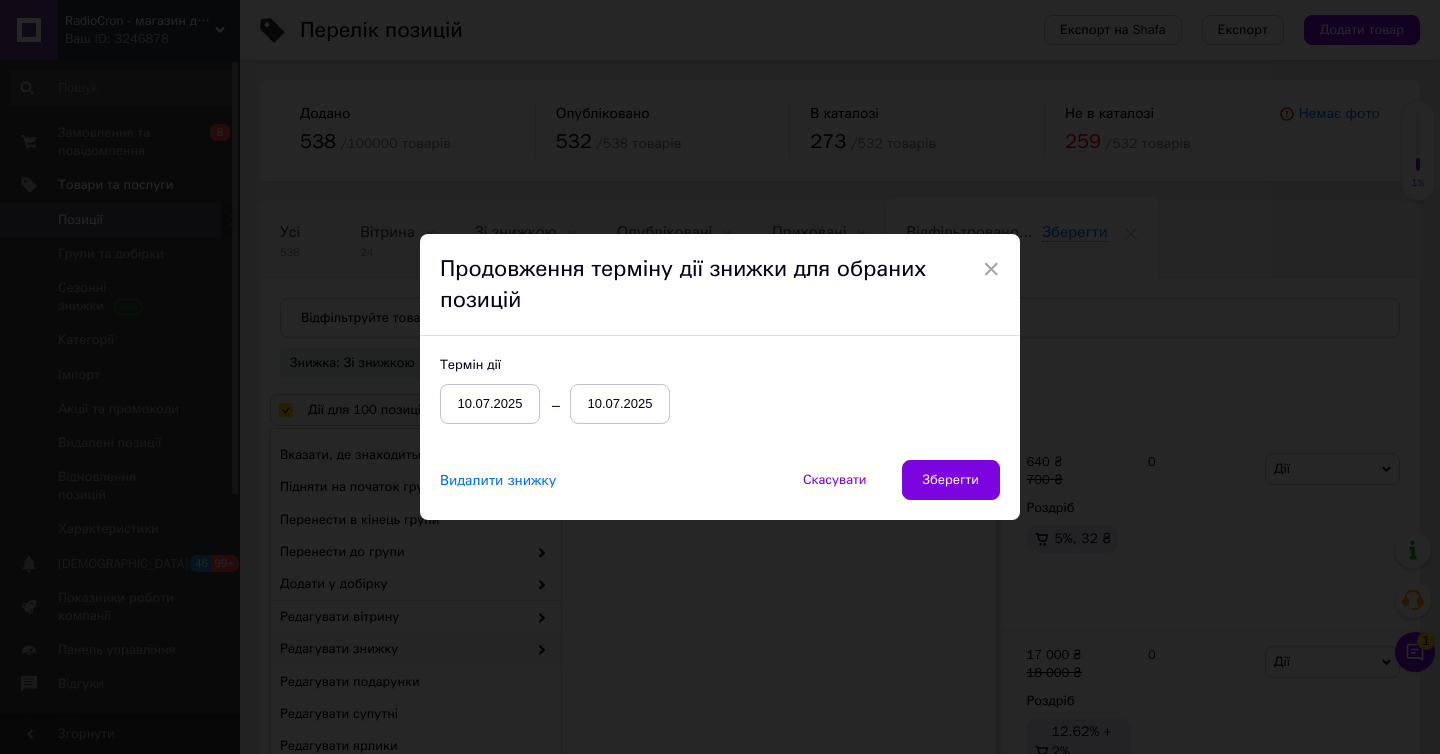click on "10.07.2025" at bounding box center (620, 404) 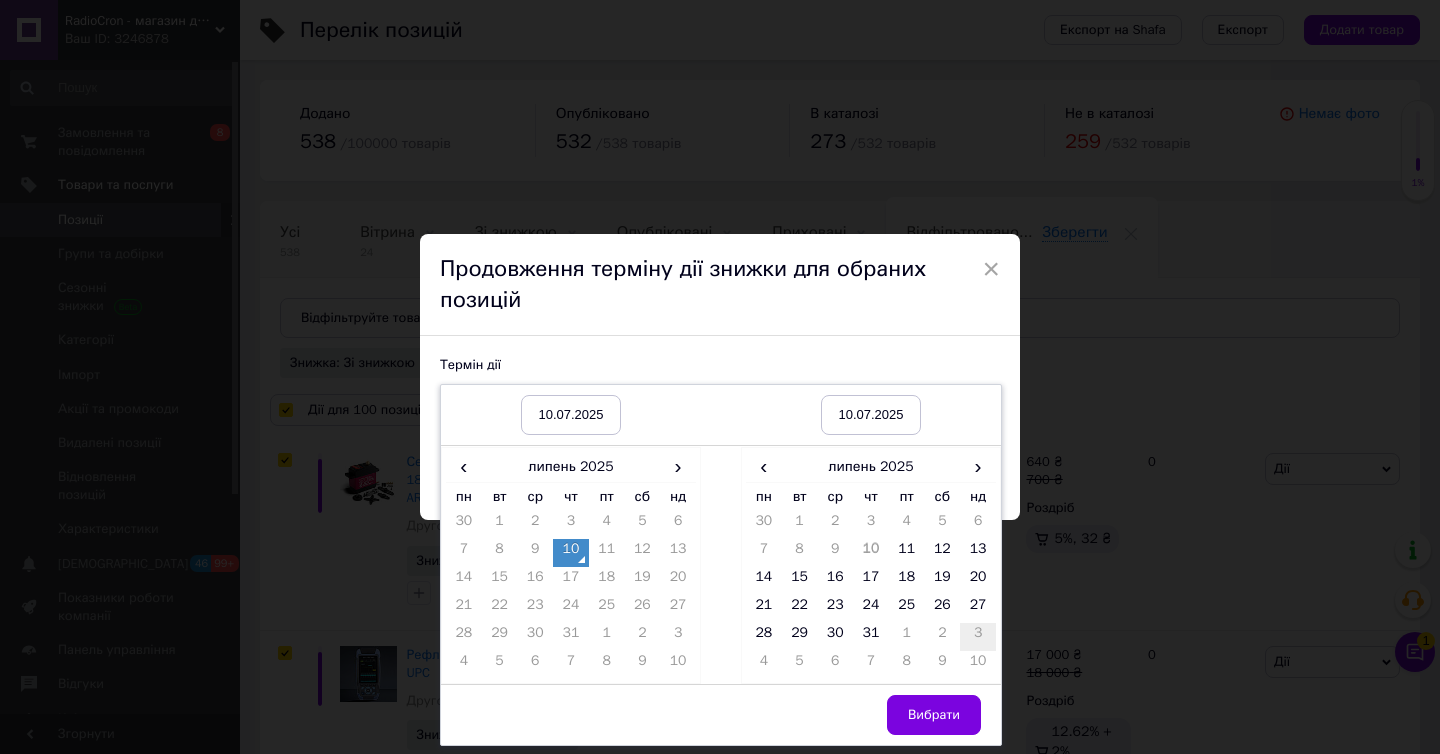 click on "3" at bounding box center [978, 637] 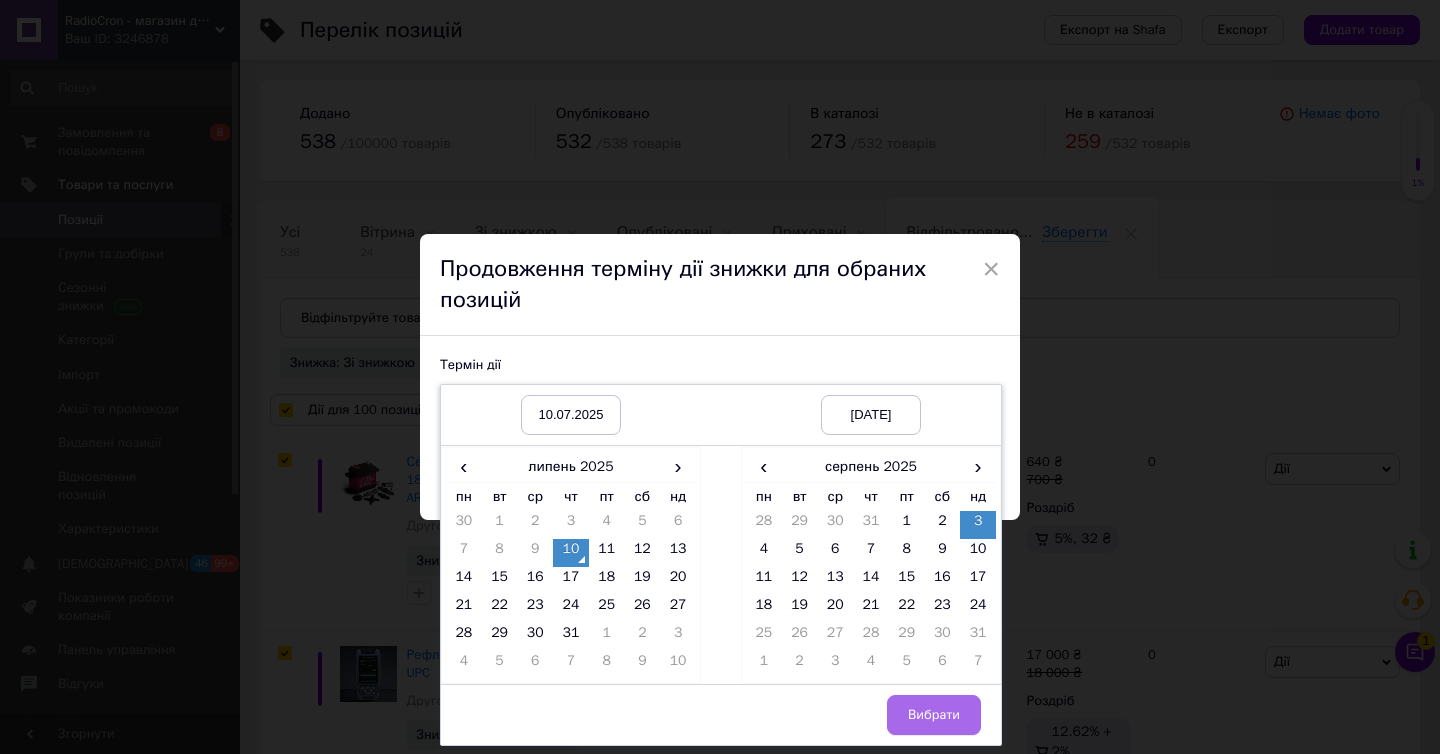 click on "Вибрати" at bounding box center [934, 715] 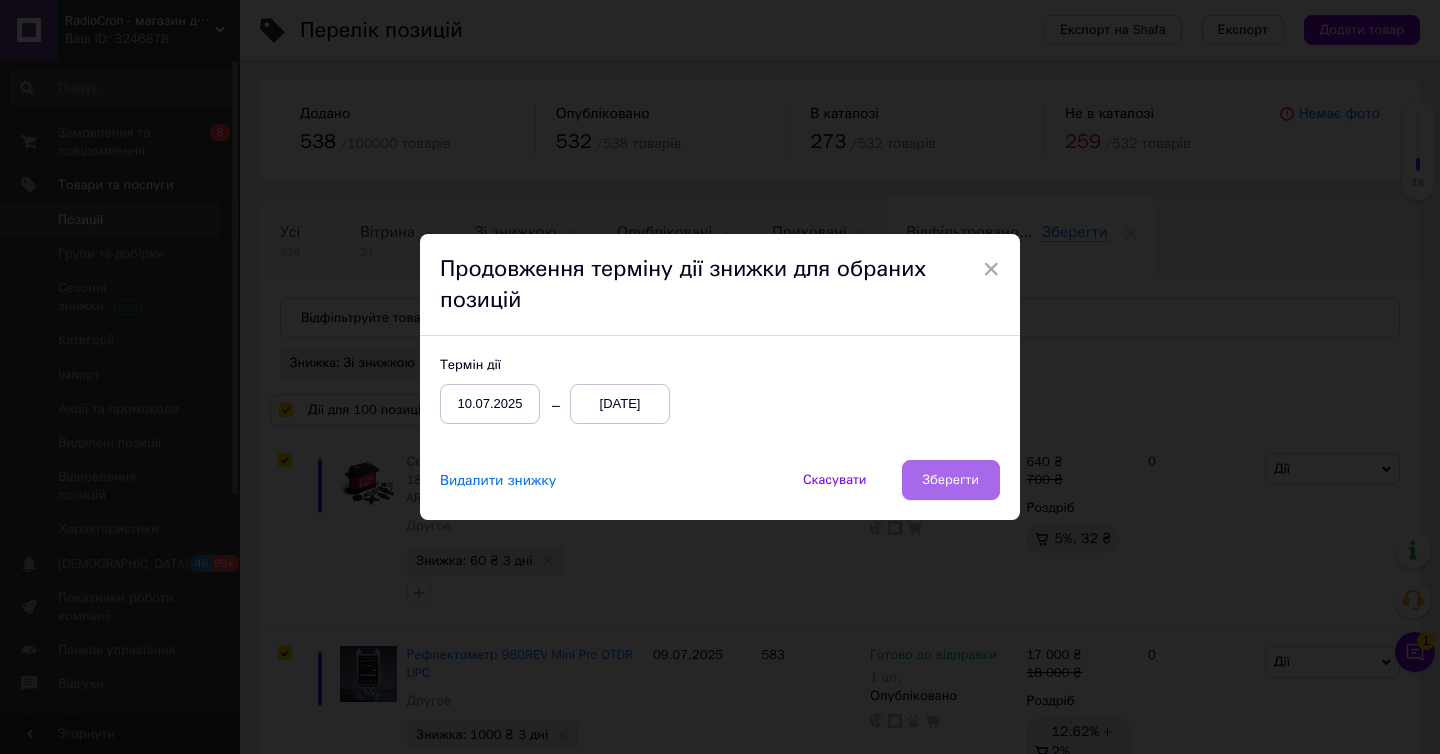 click on "Зберегти" at bounding box center (951, 480) 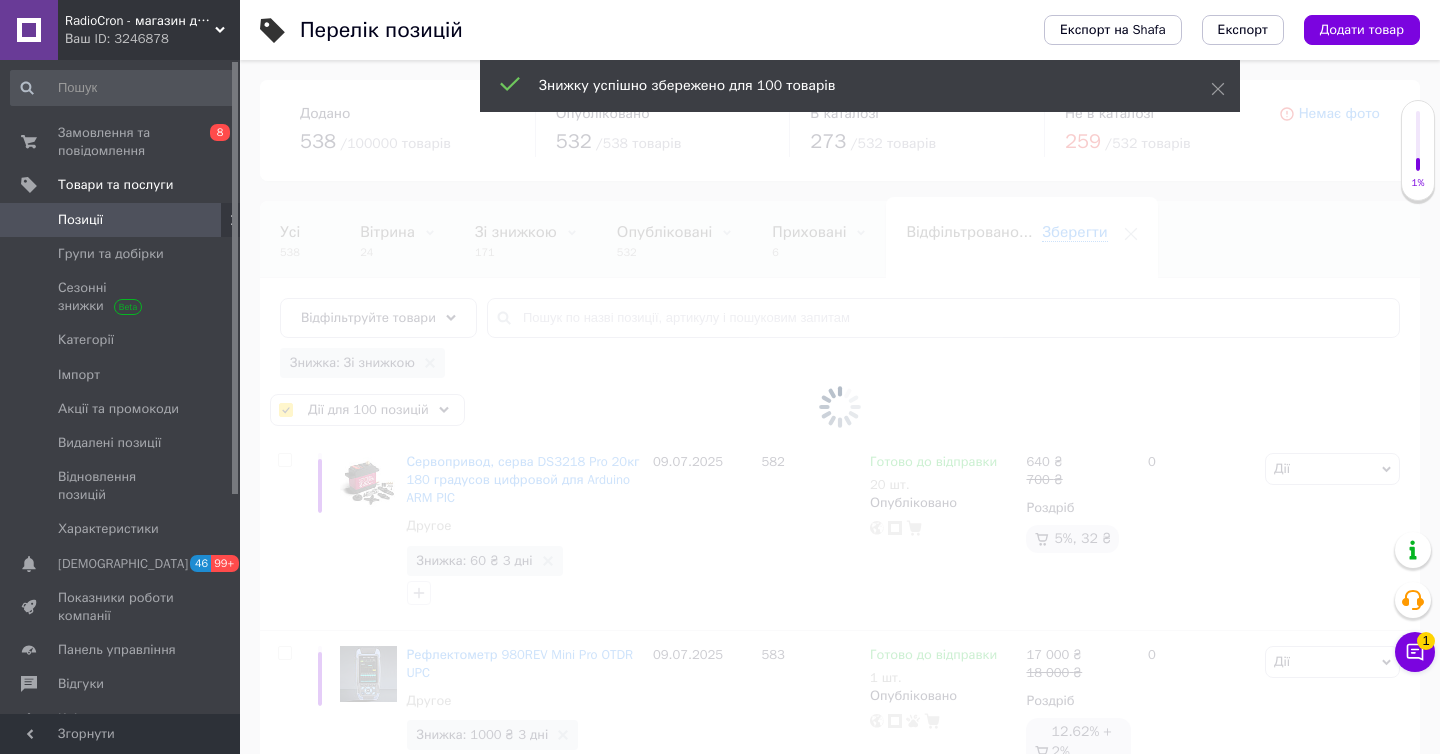 checkbox on "false" 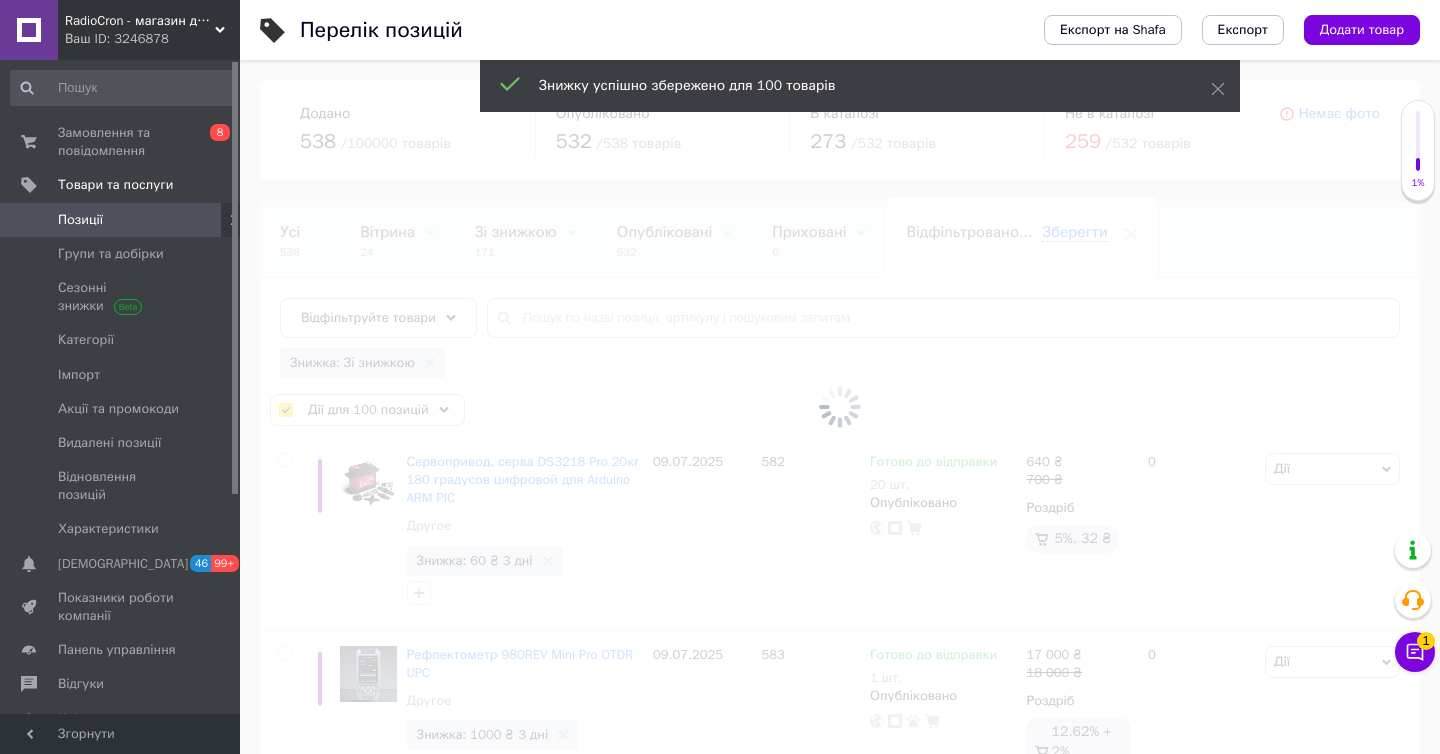 checkbox on "false" 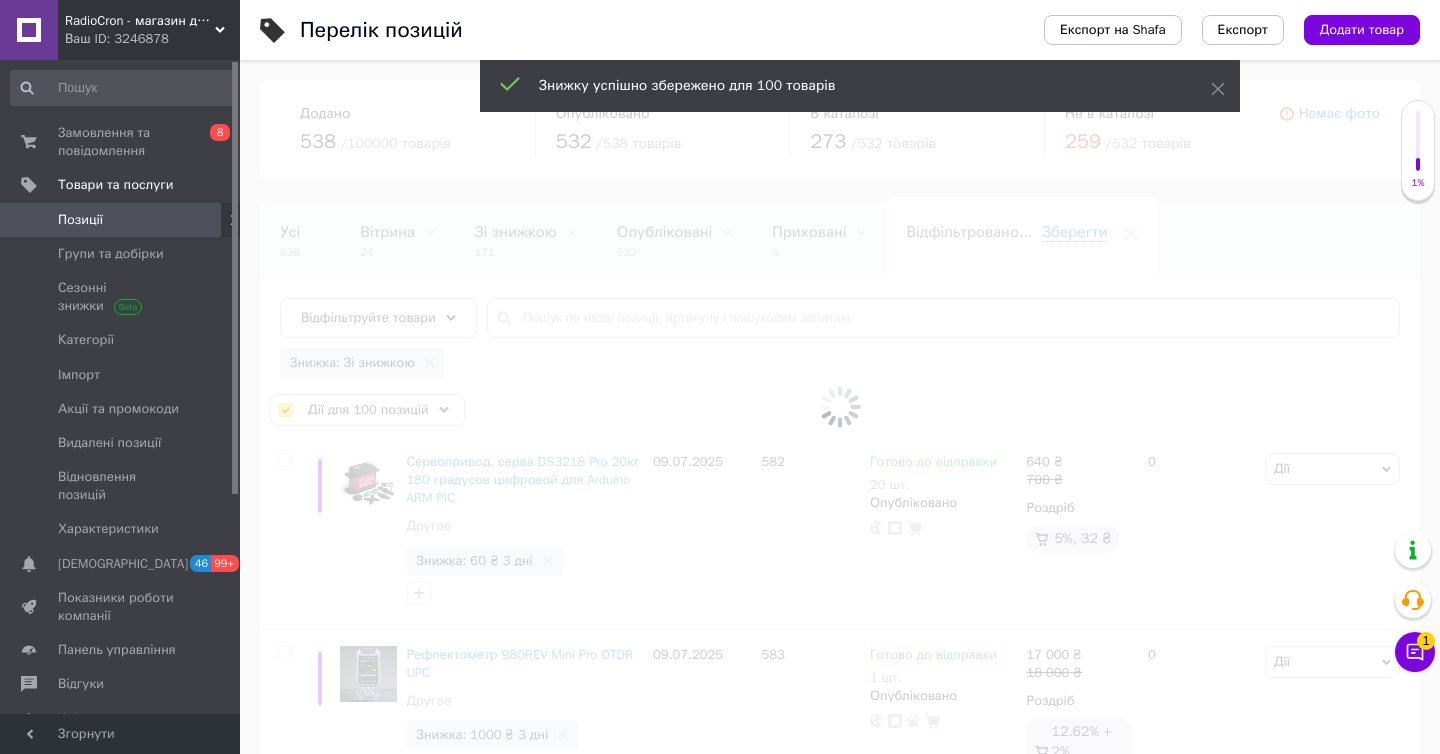 checkbox on "false" 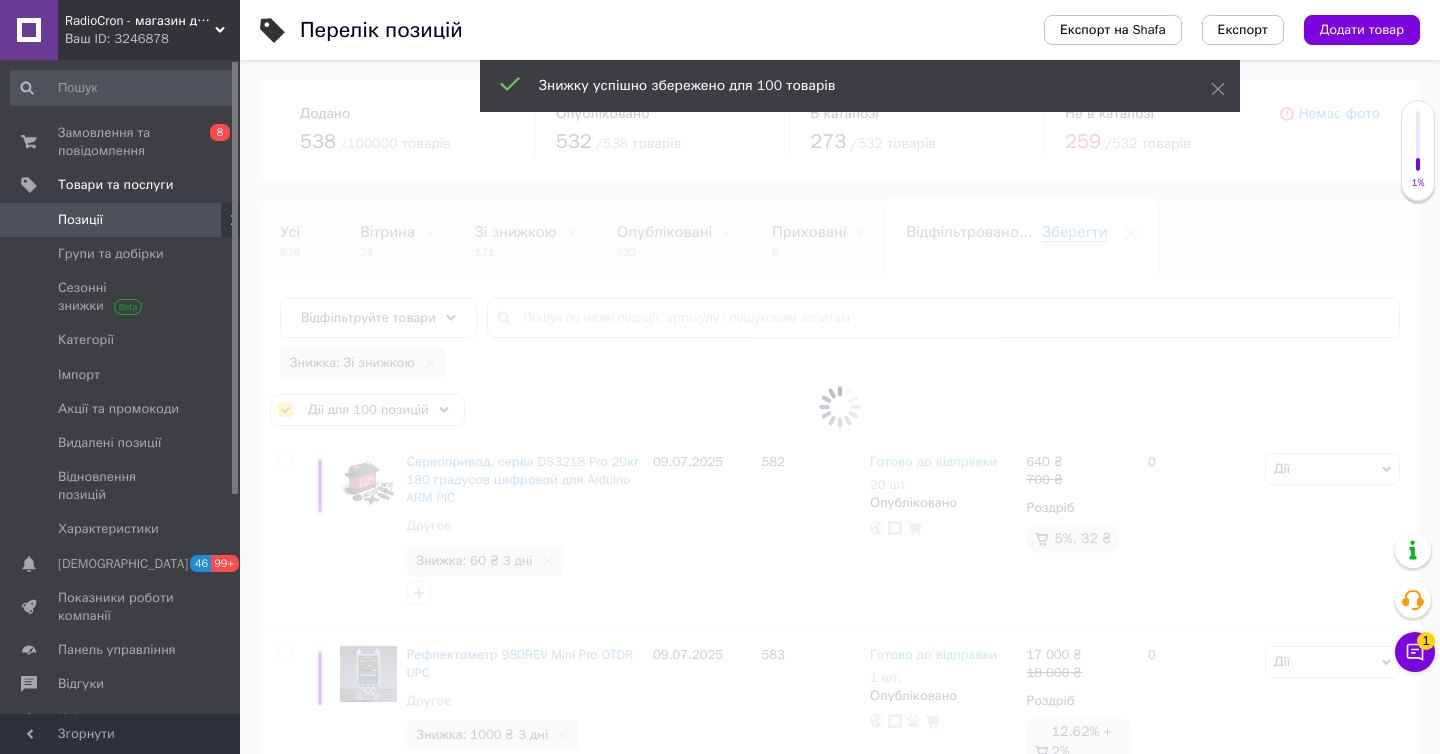 checkbox on "false" 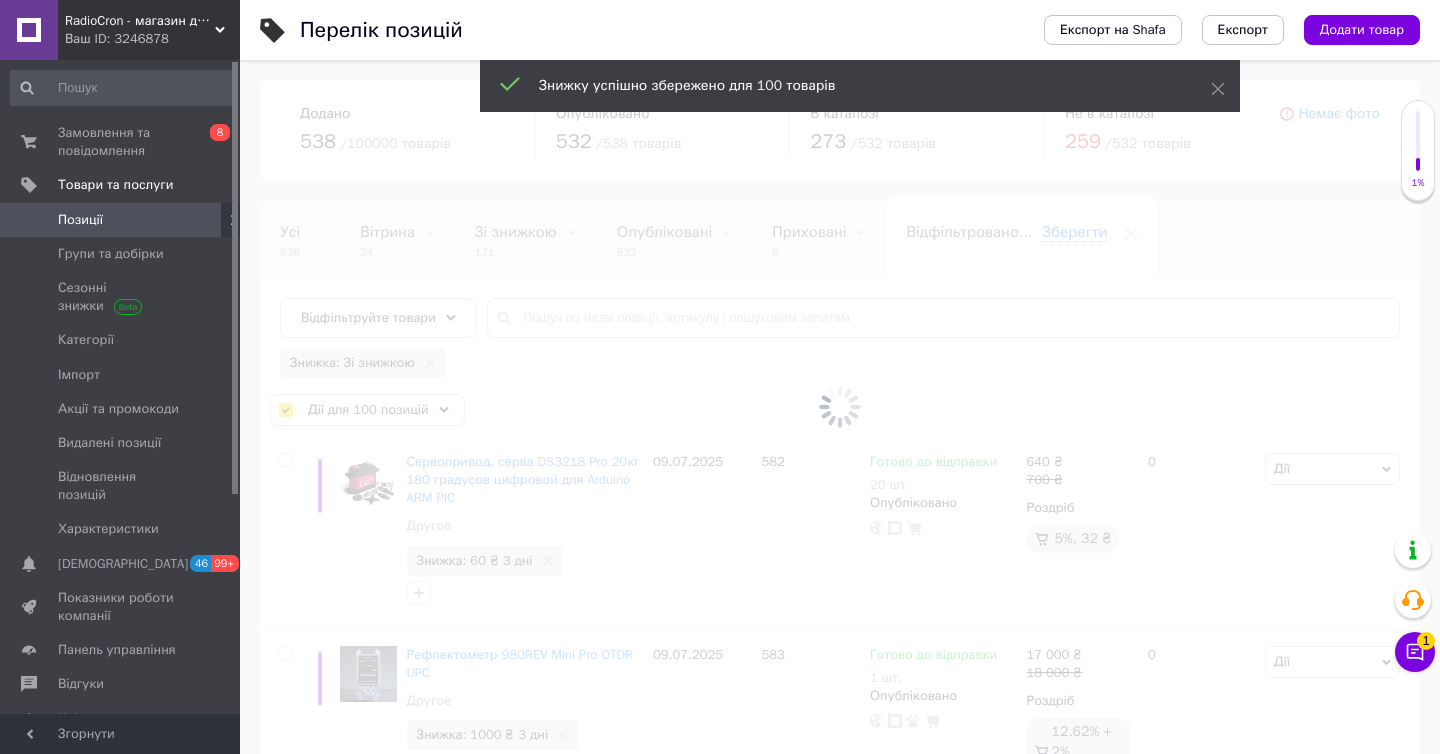 checkbox on "false" 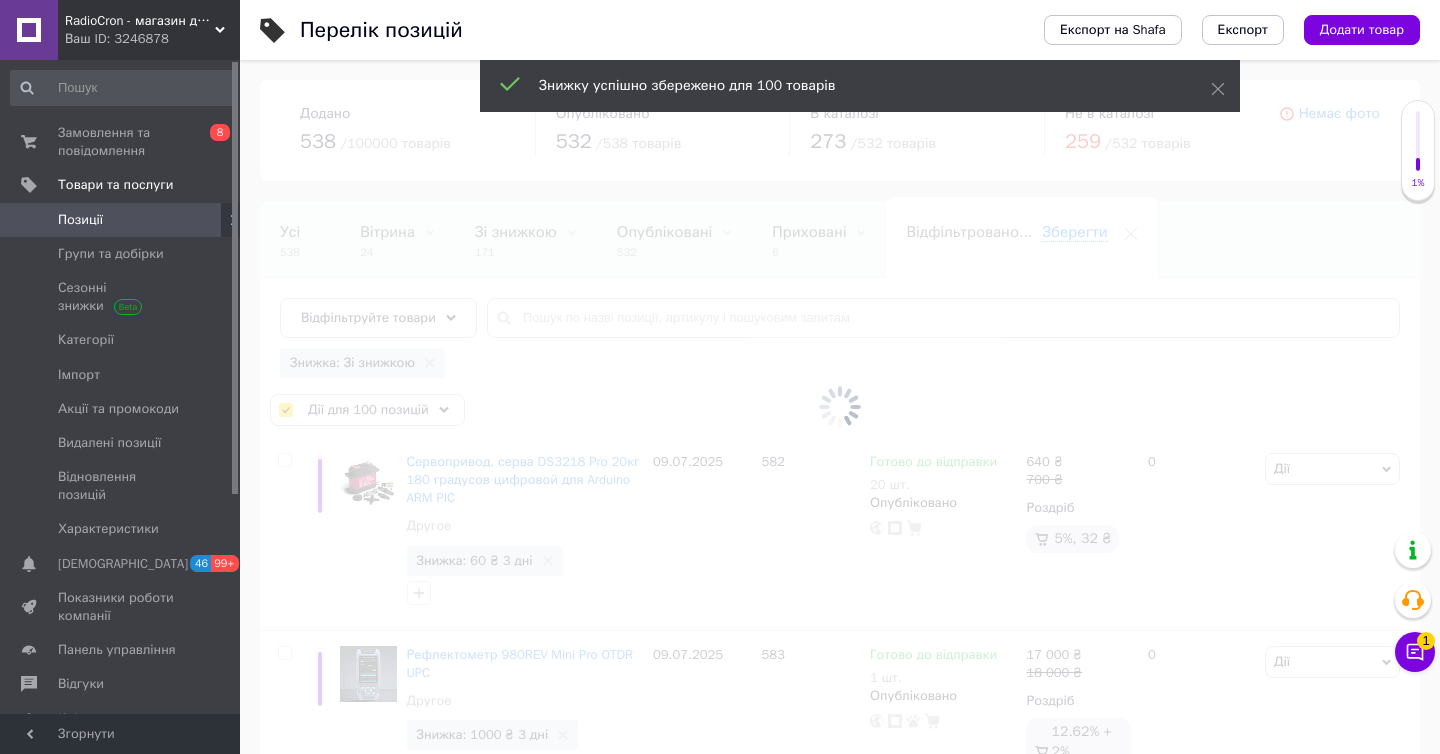 checkbox on "false" 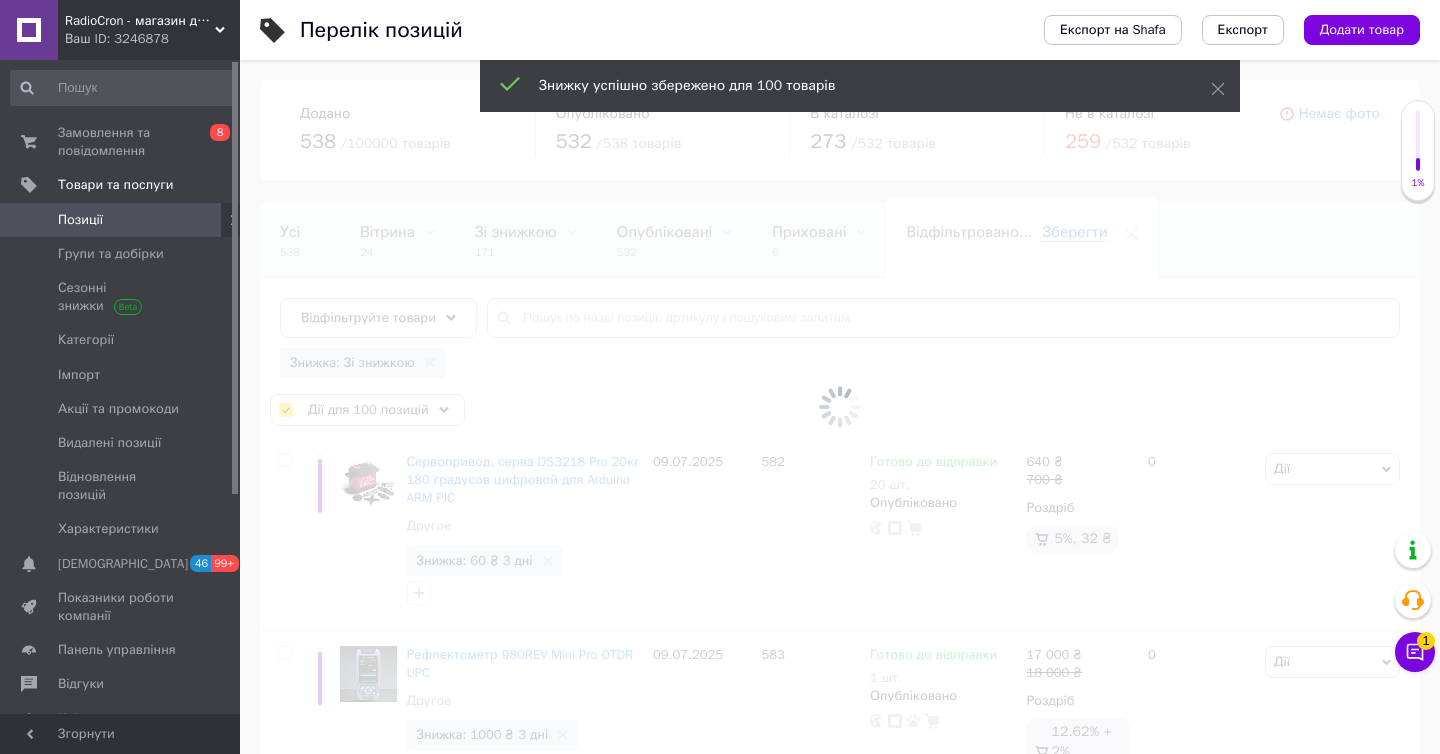 checkbox on "false" 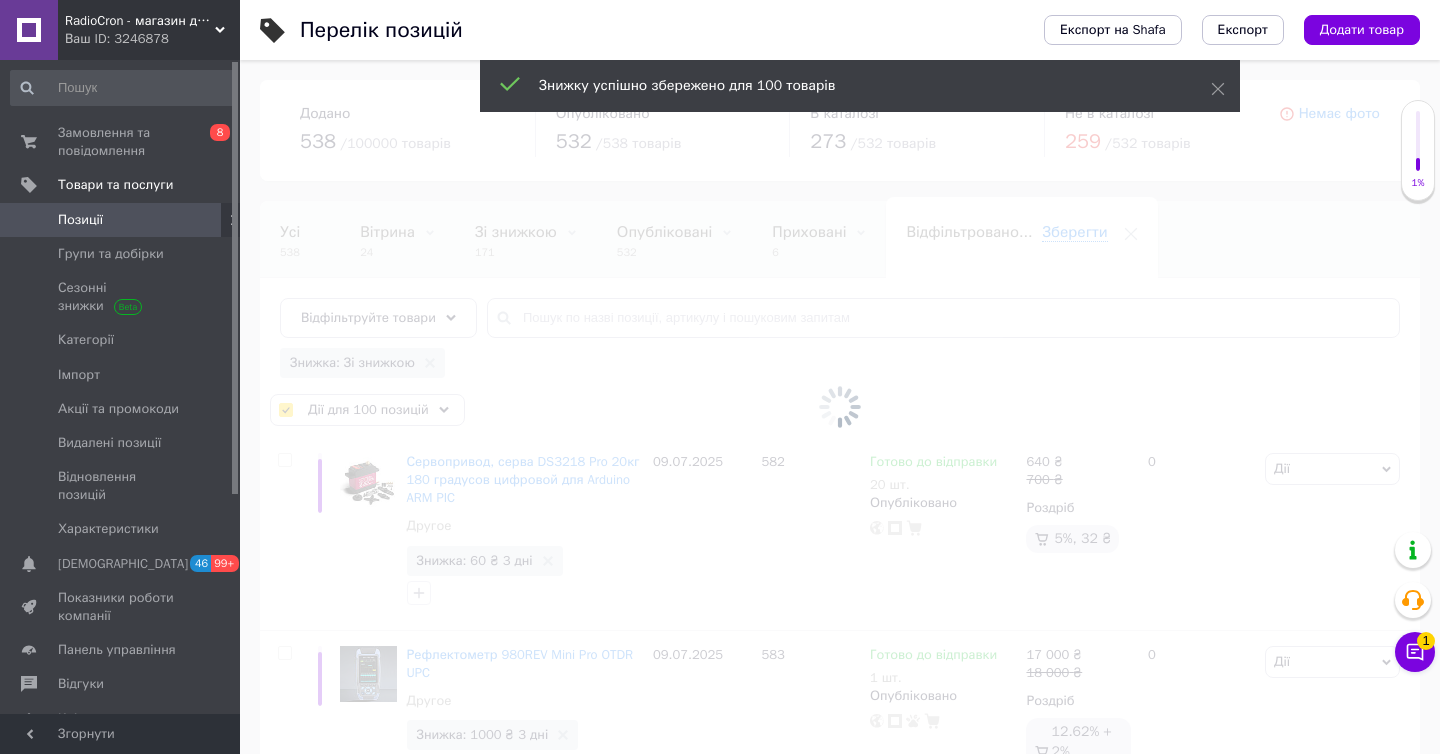 checkbox on "false" 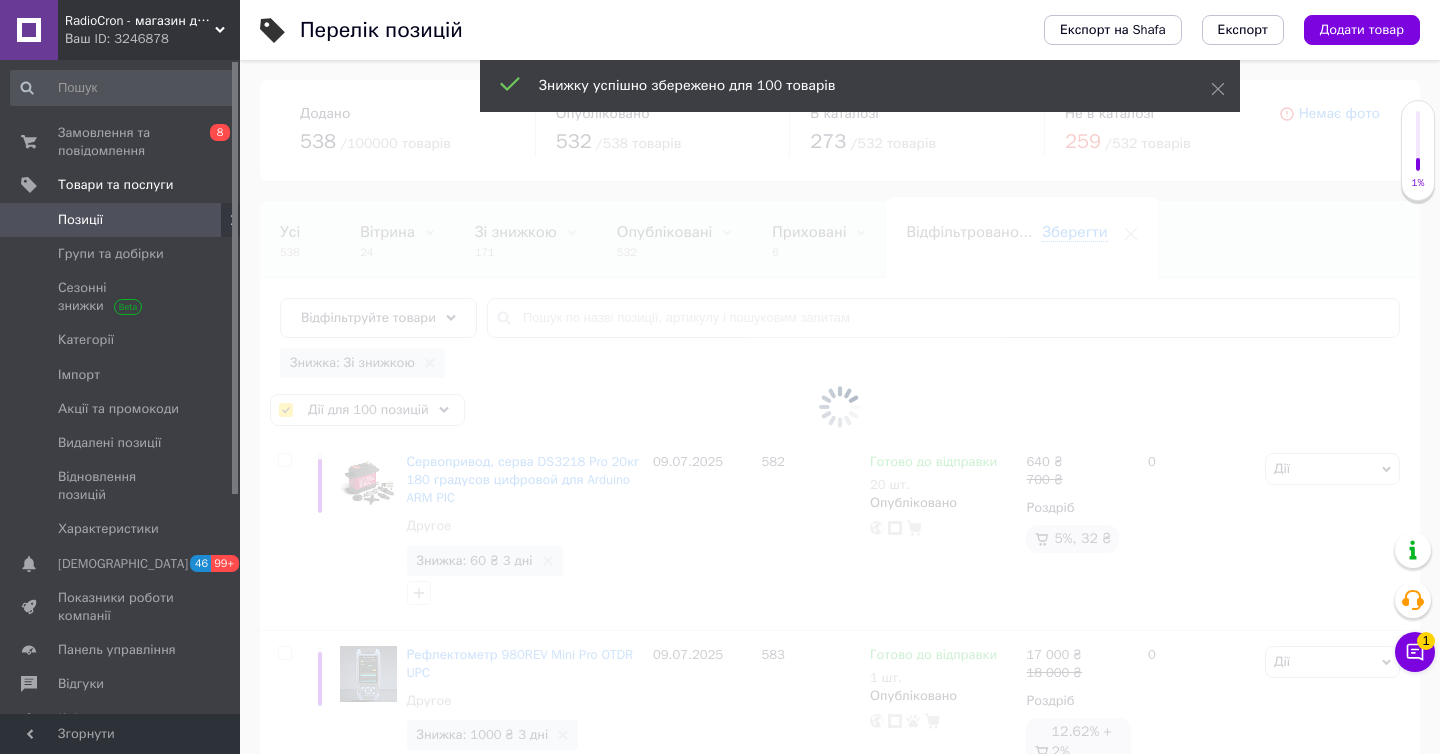 checkbox on "false" 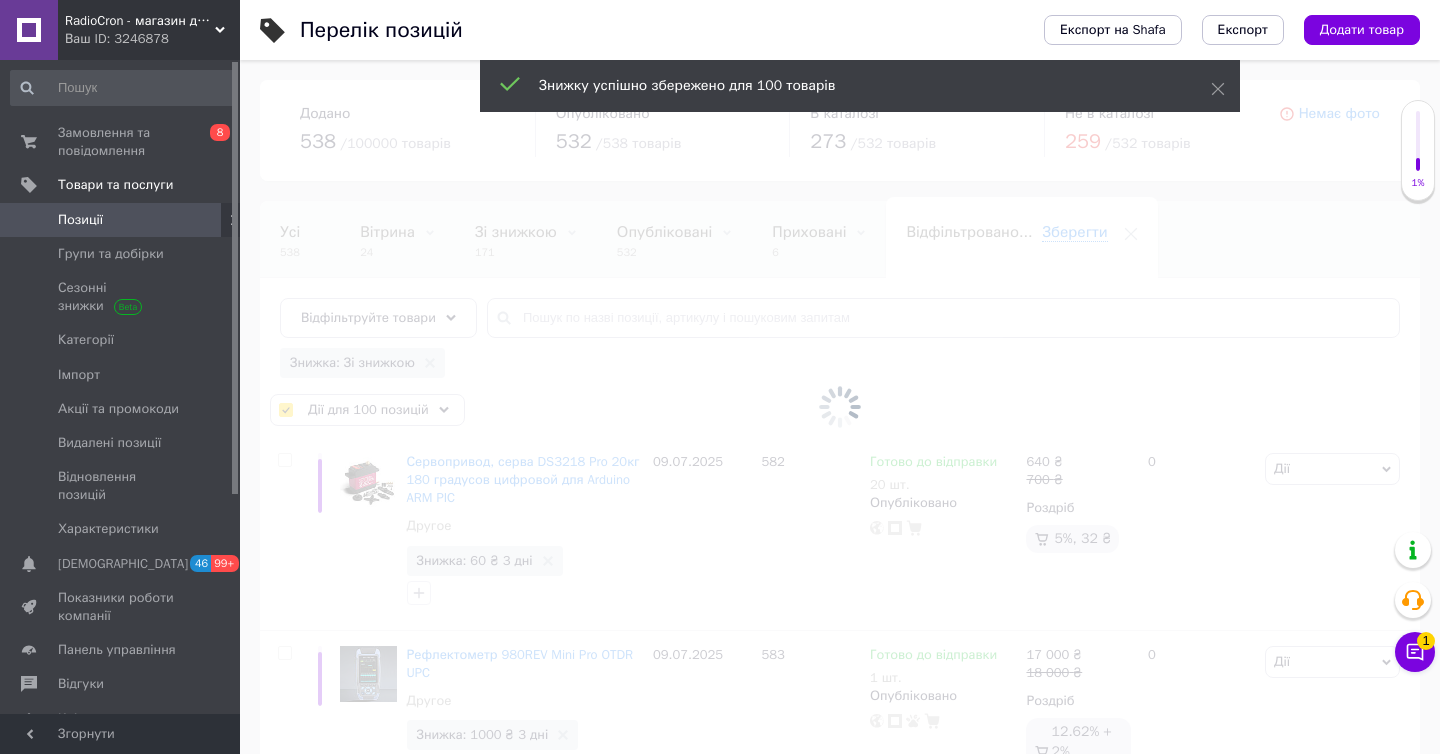 checkbox on "false" 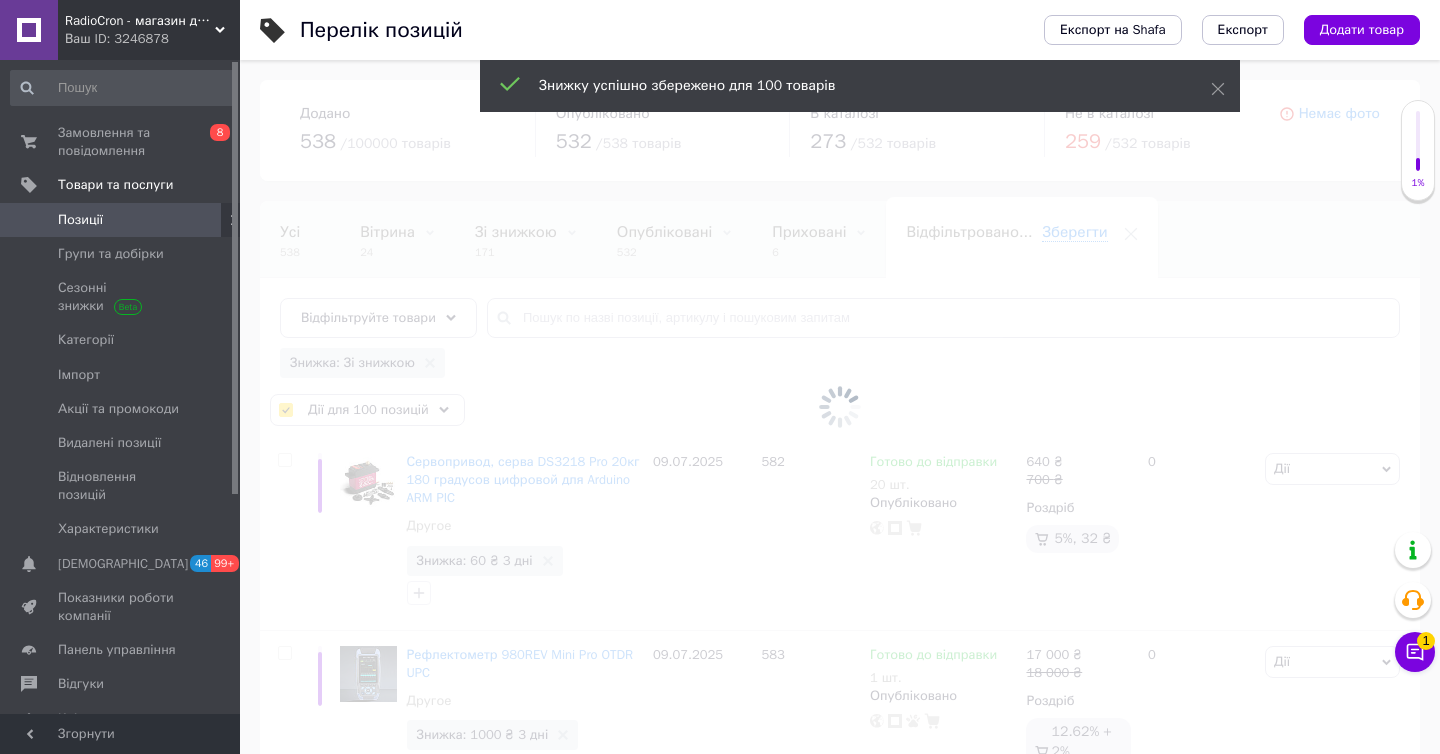 checkbox on "false" 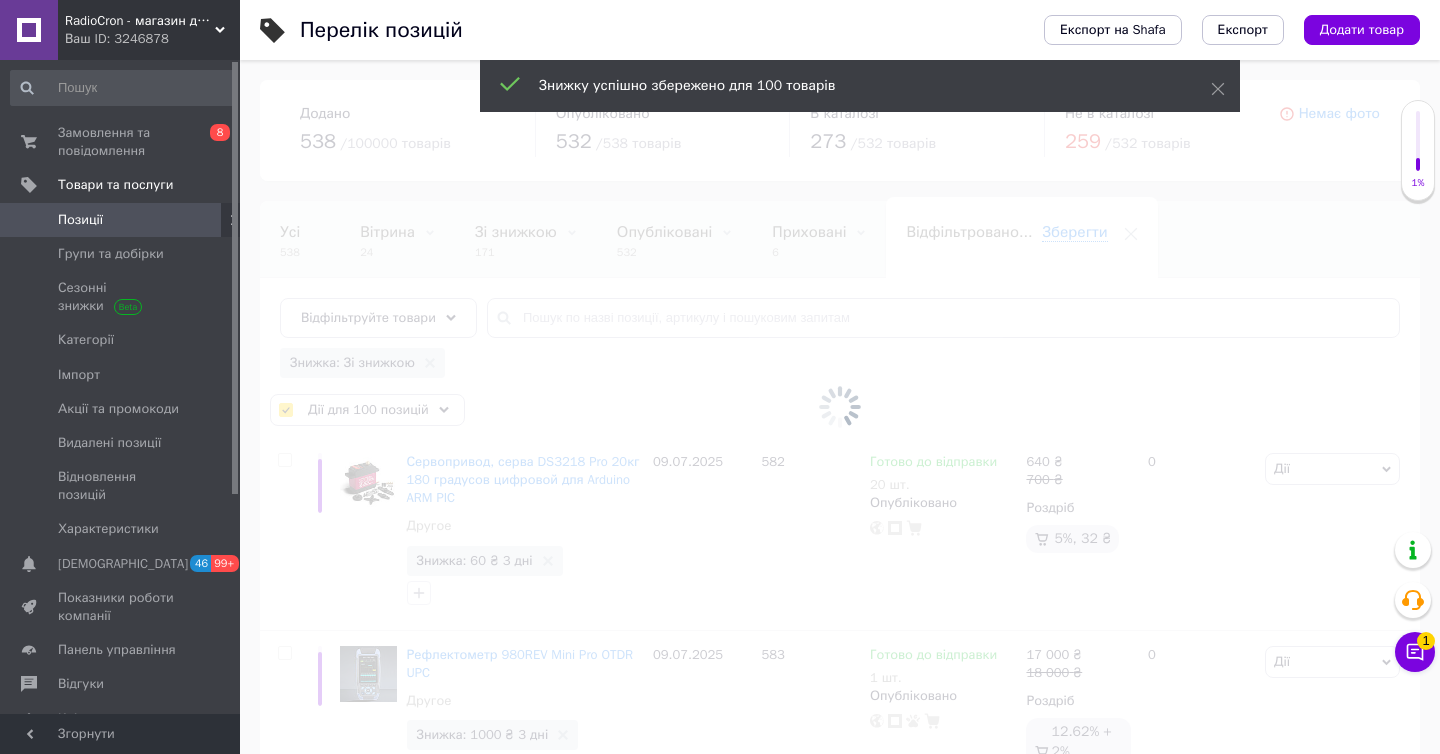 checkbox on "false" 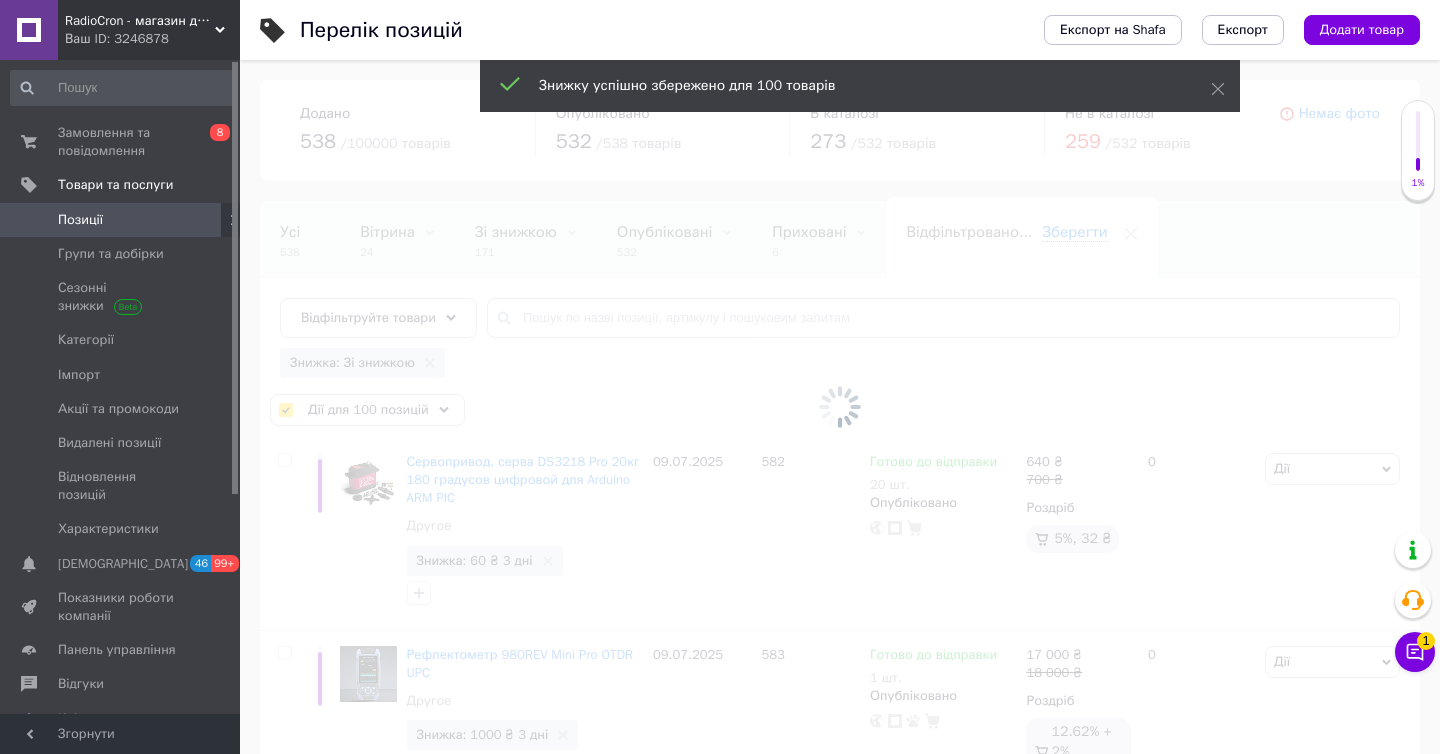 checkbox on "false" 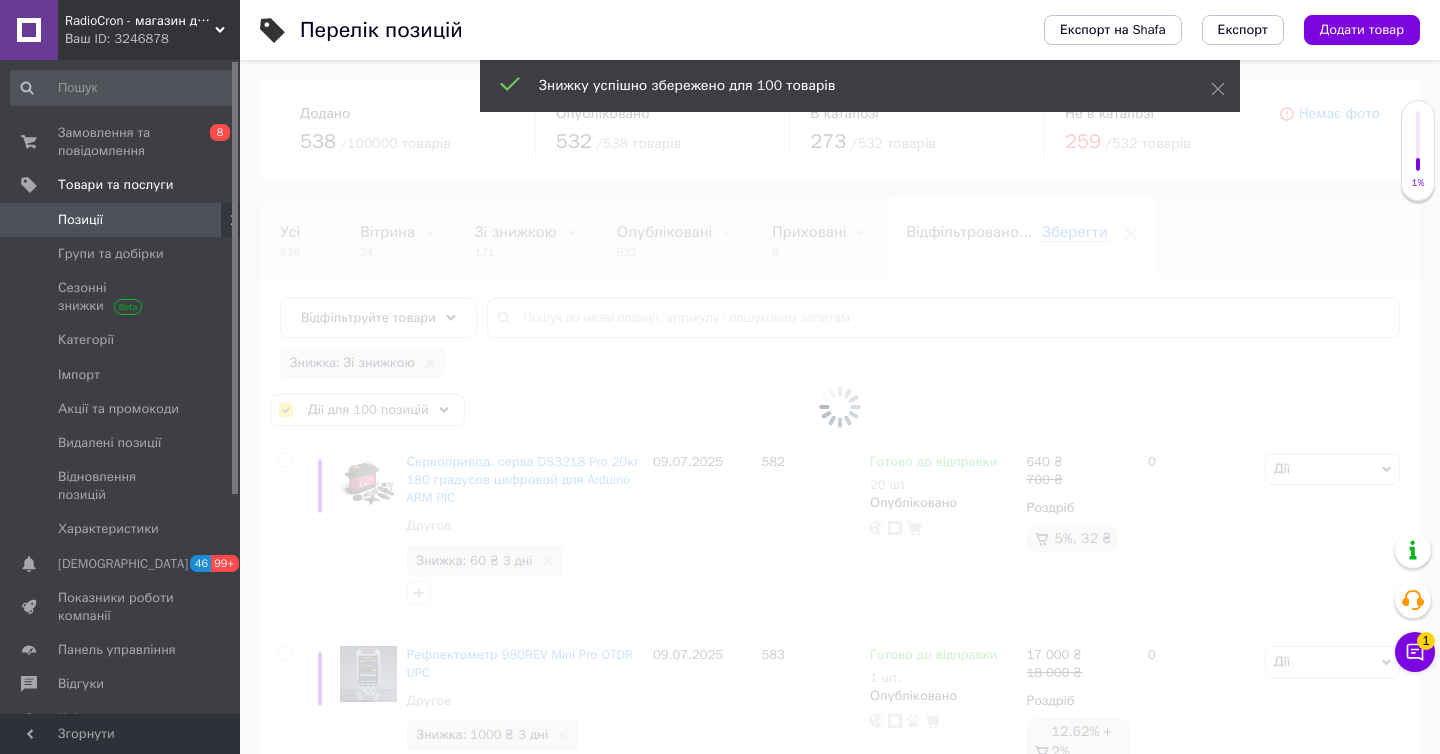 checkbox on "false" 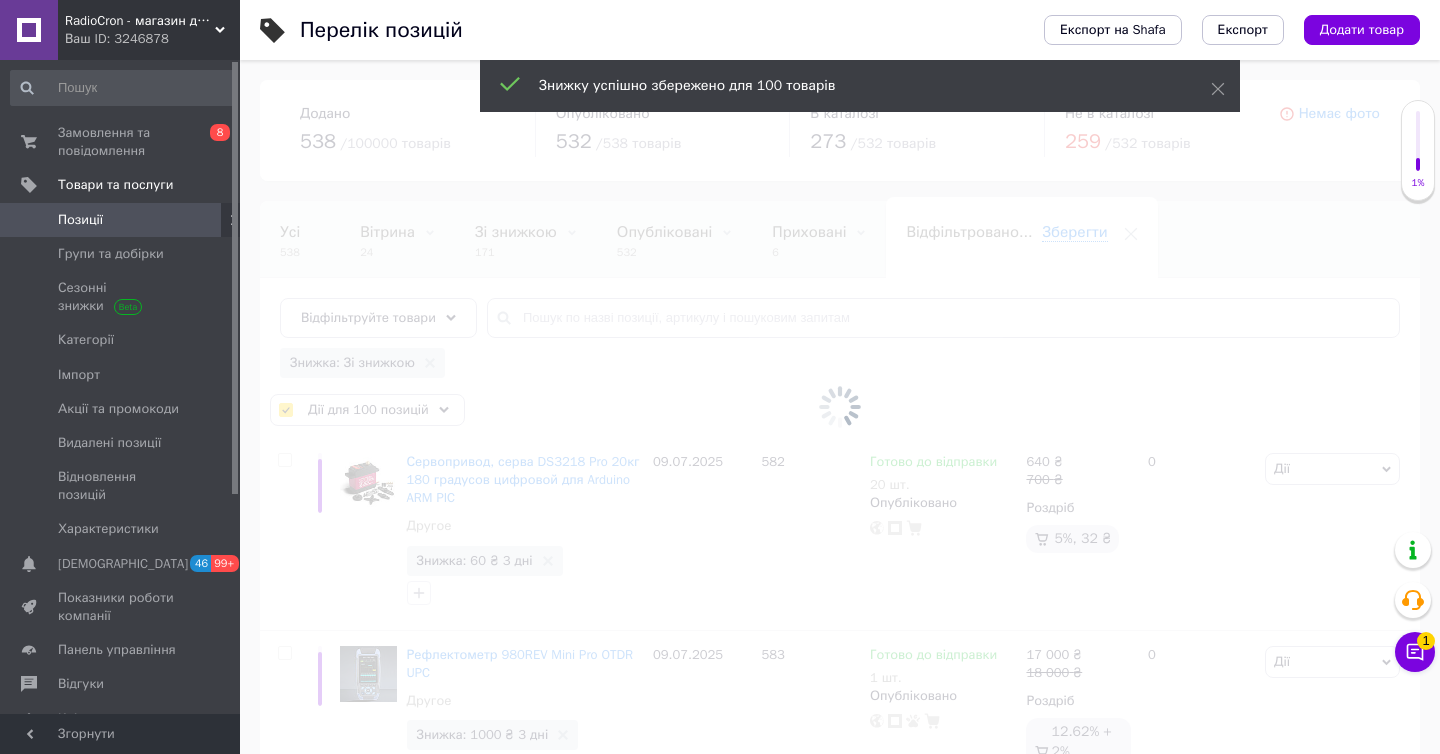 checkbox on "false" 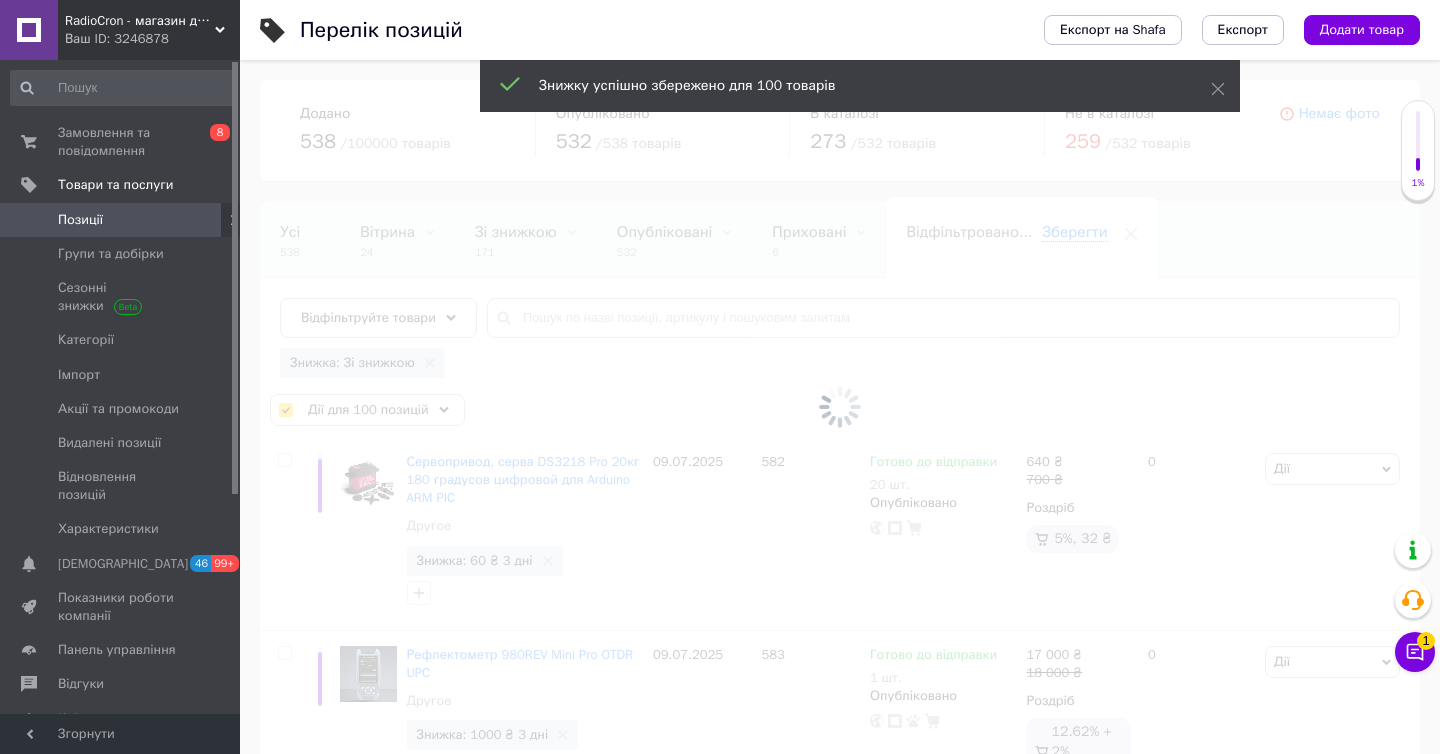 checkbox on "false" 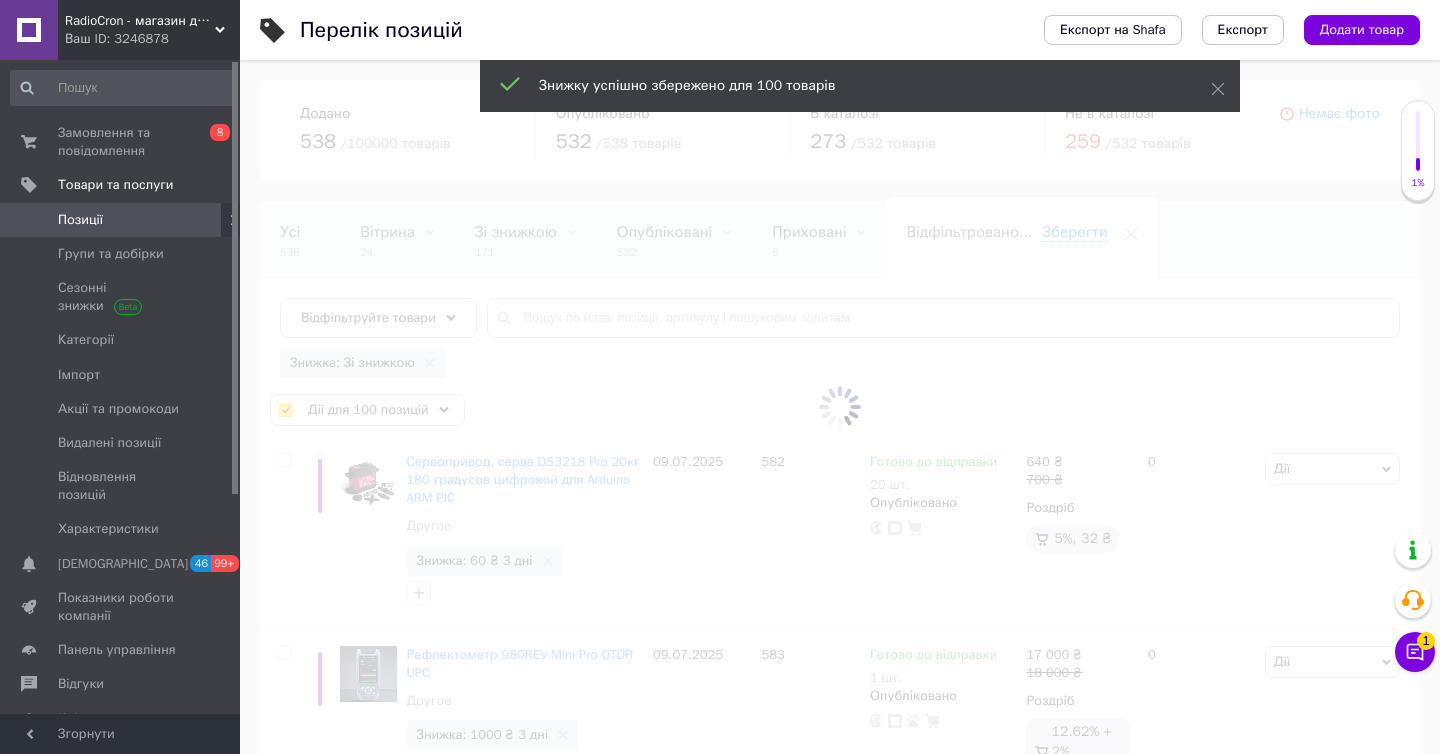 checkbox on "false" 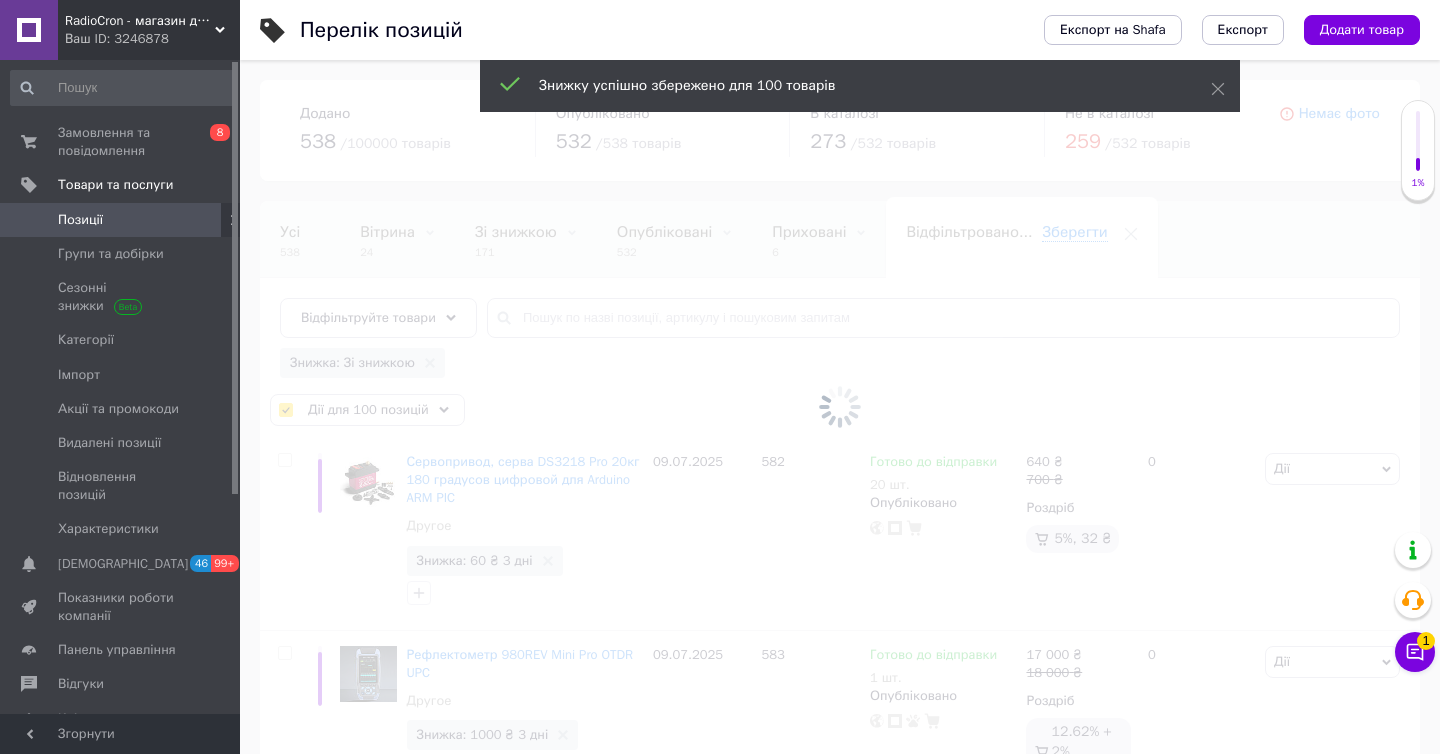 checkbox on "false" 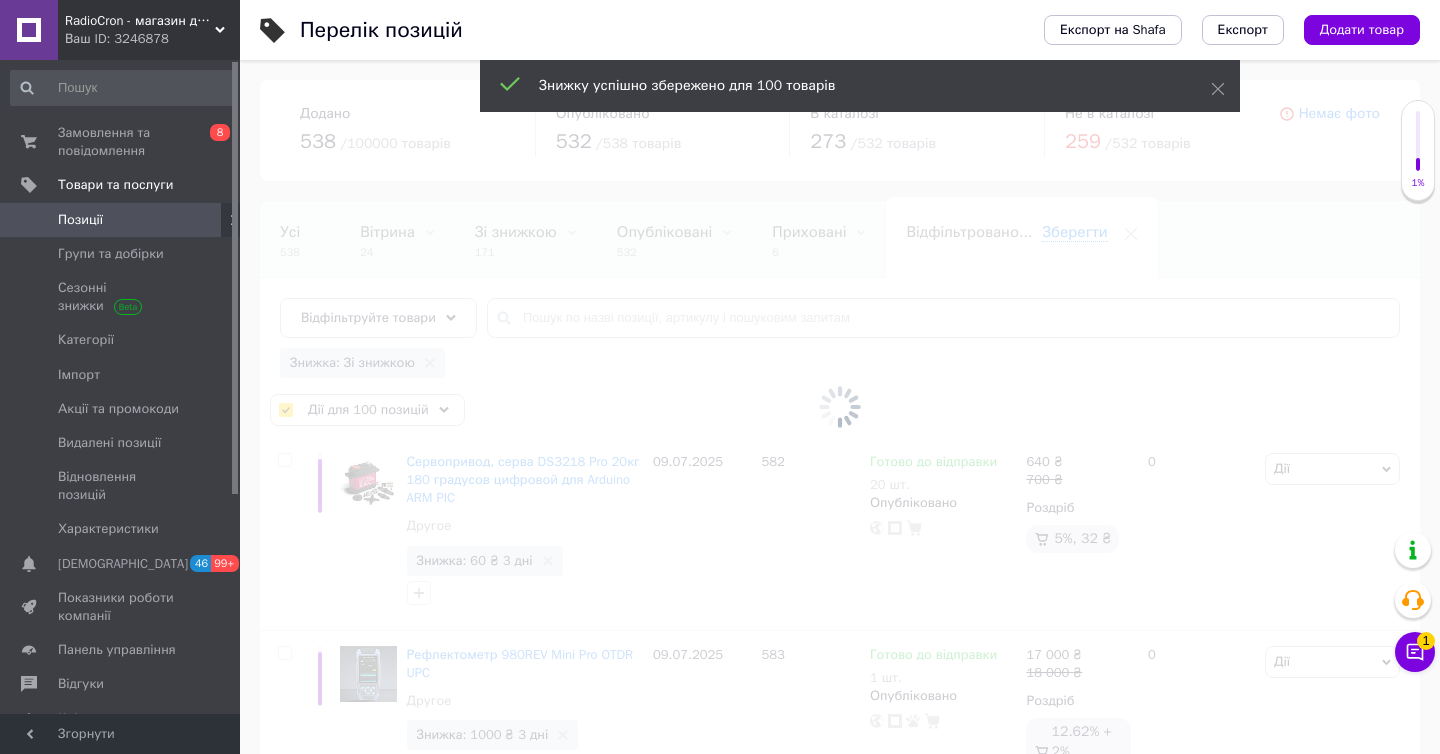checkbox on "false" 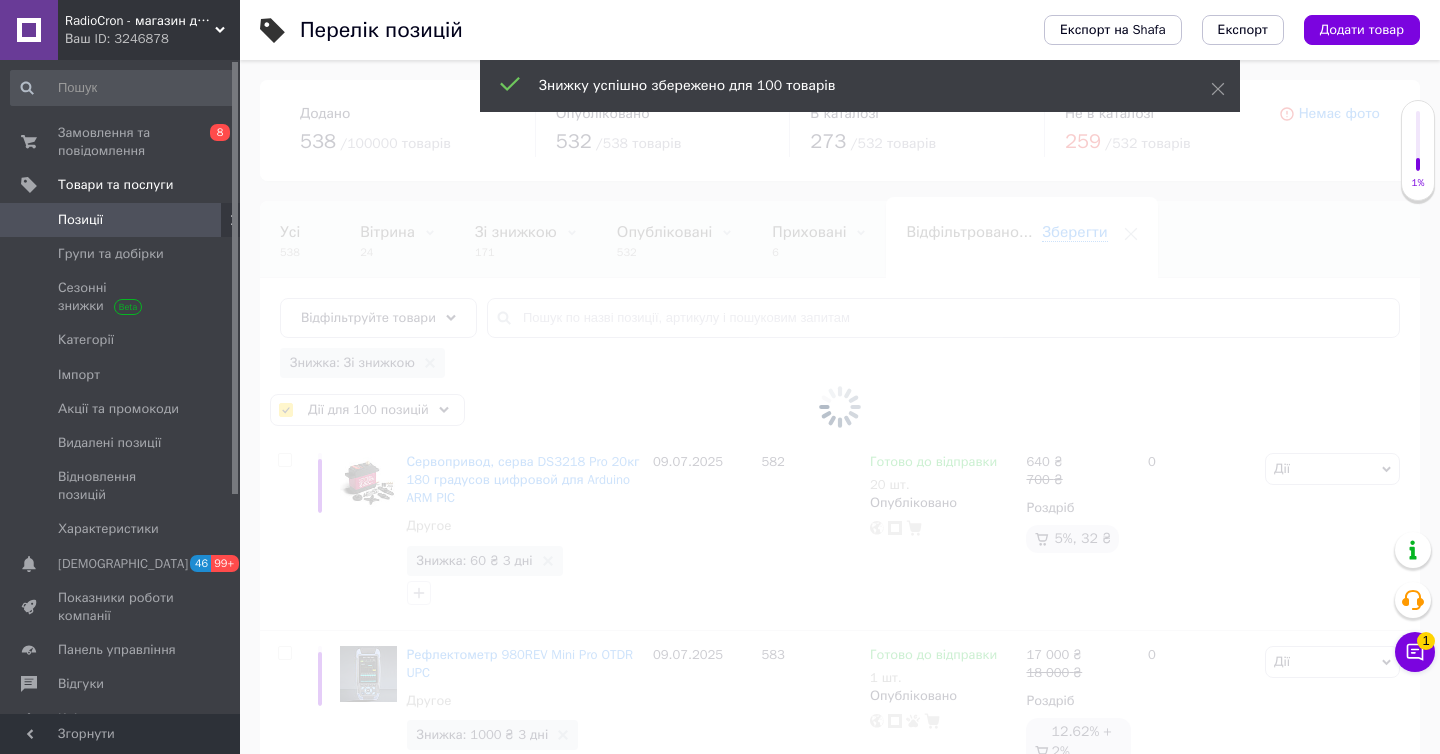 checkbox on "false" 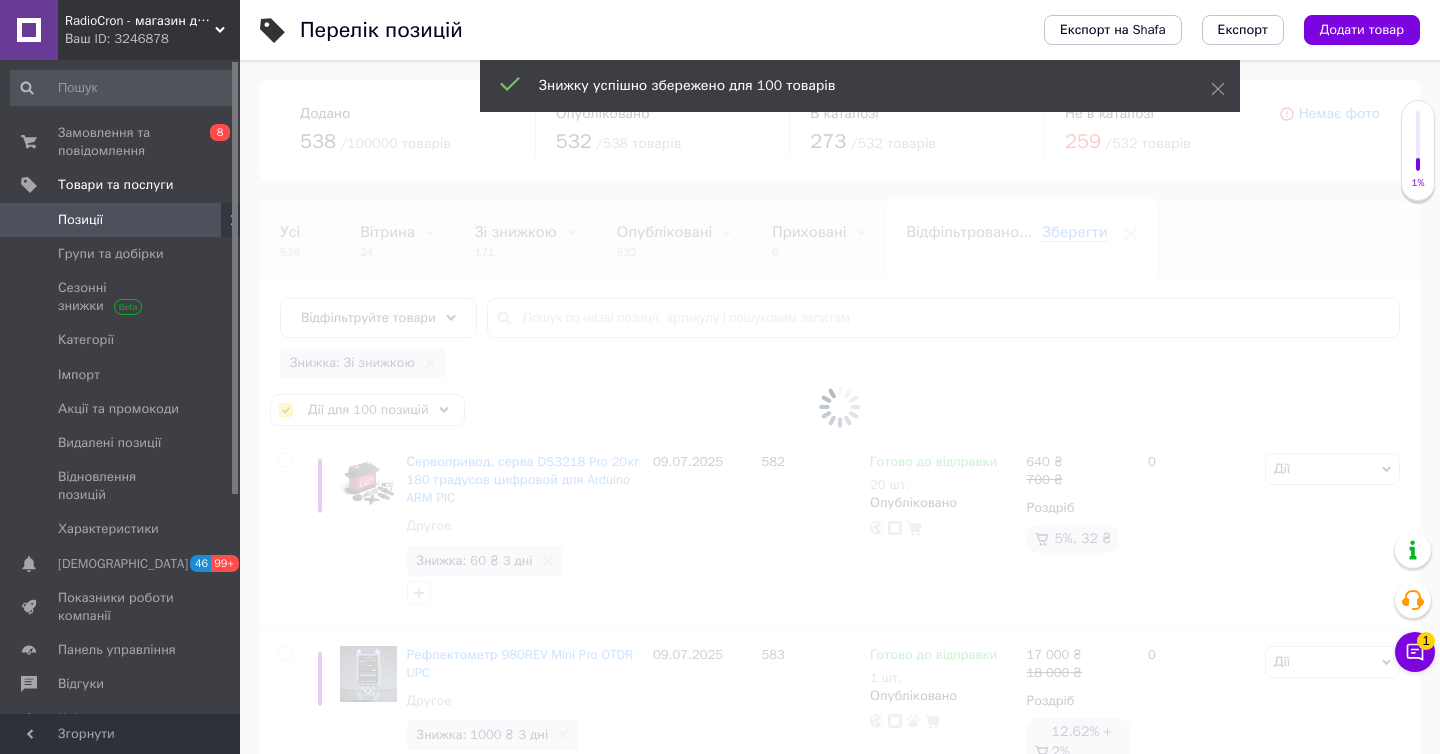checkbox on "false" 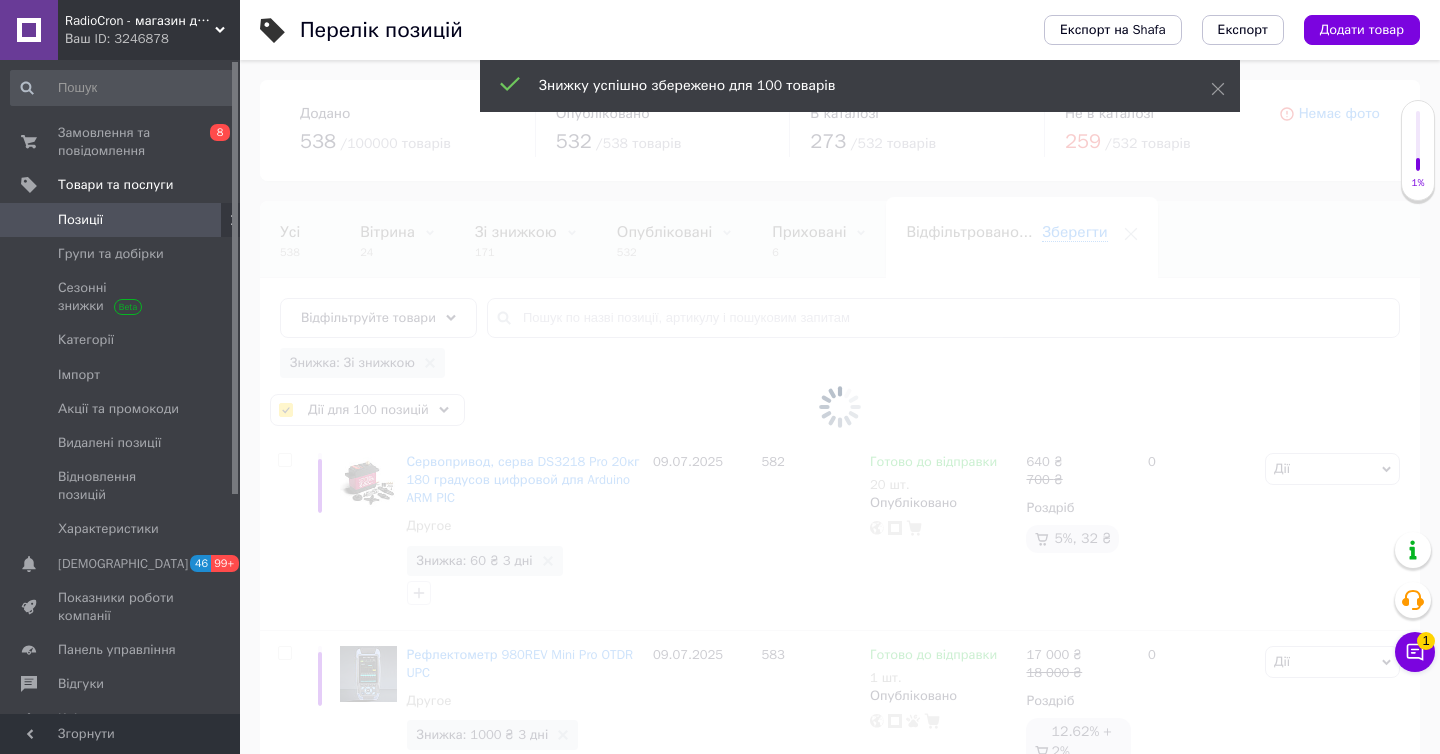 checkbox on "false" 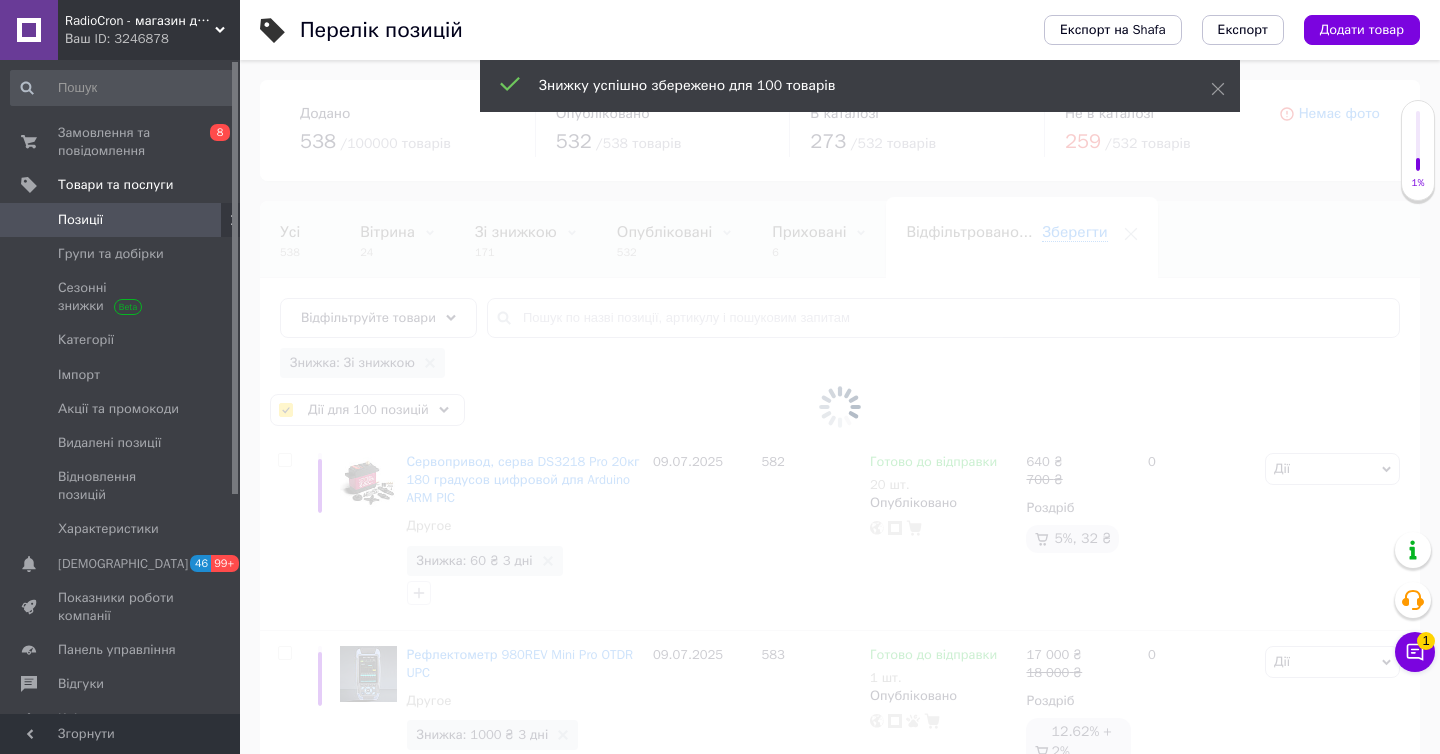 checkbox on "false" 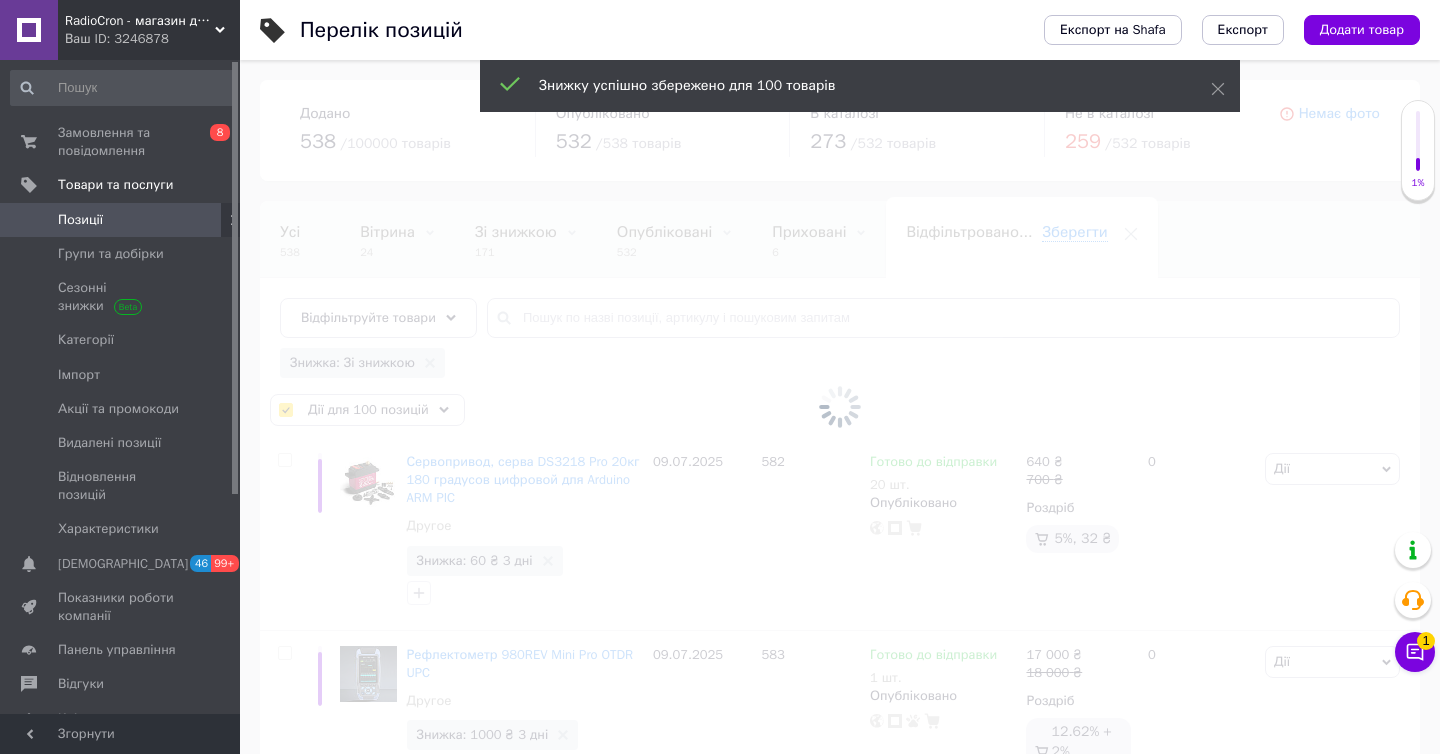 checkbox on "false" 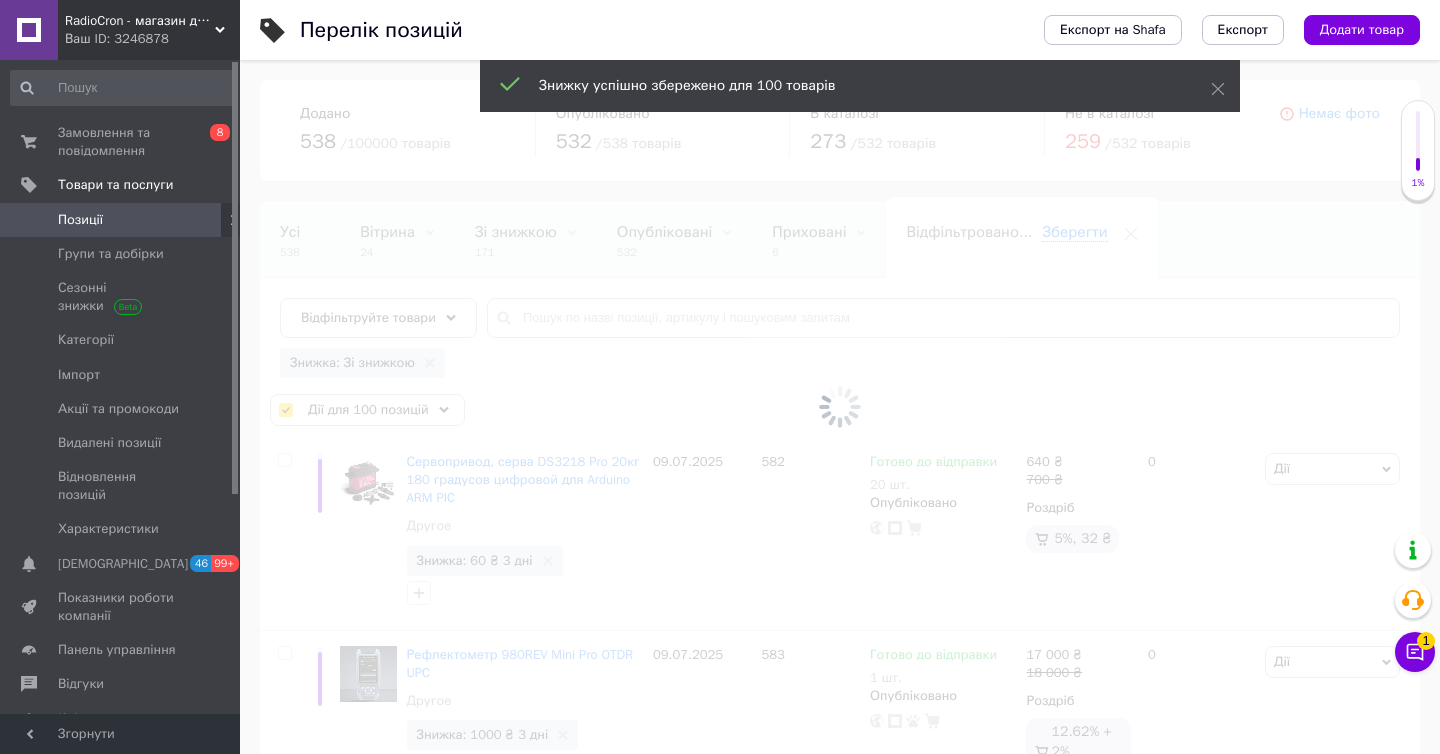 checkbox on "false" 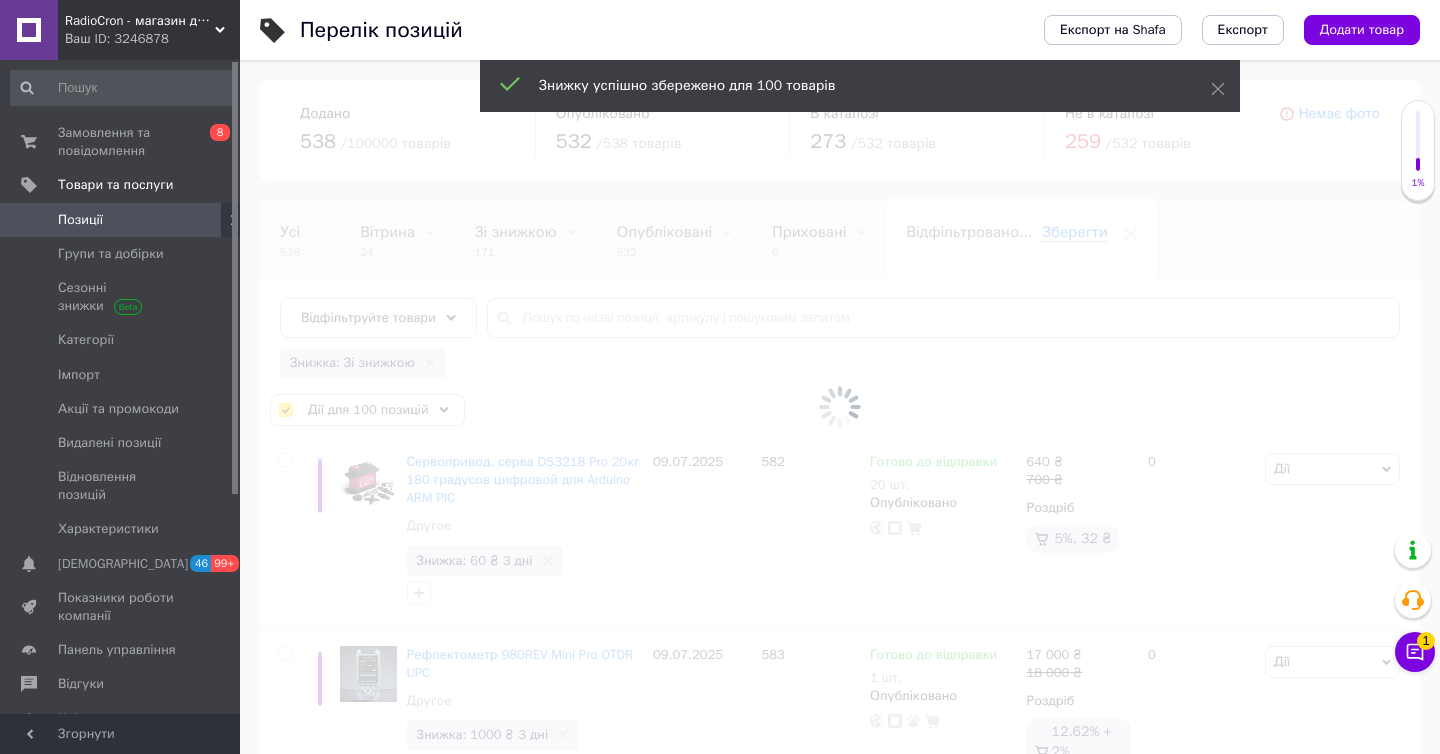 checkbox on "false" 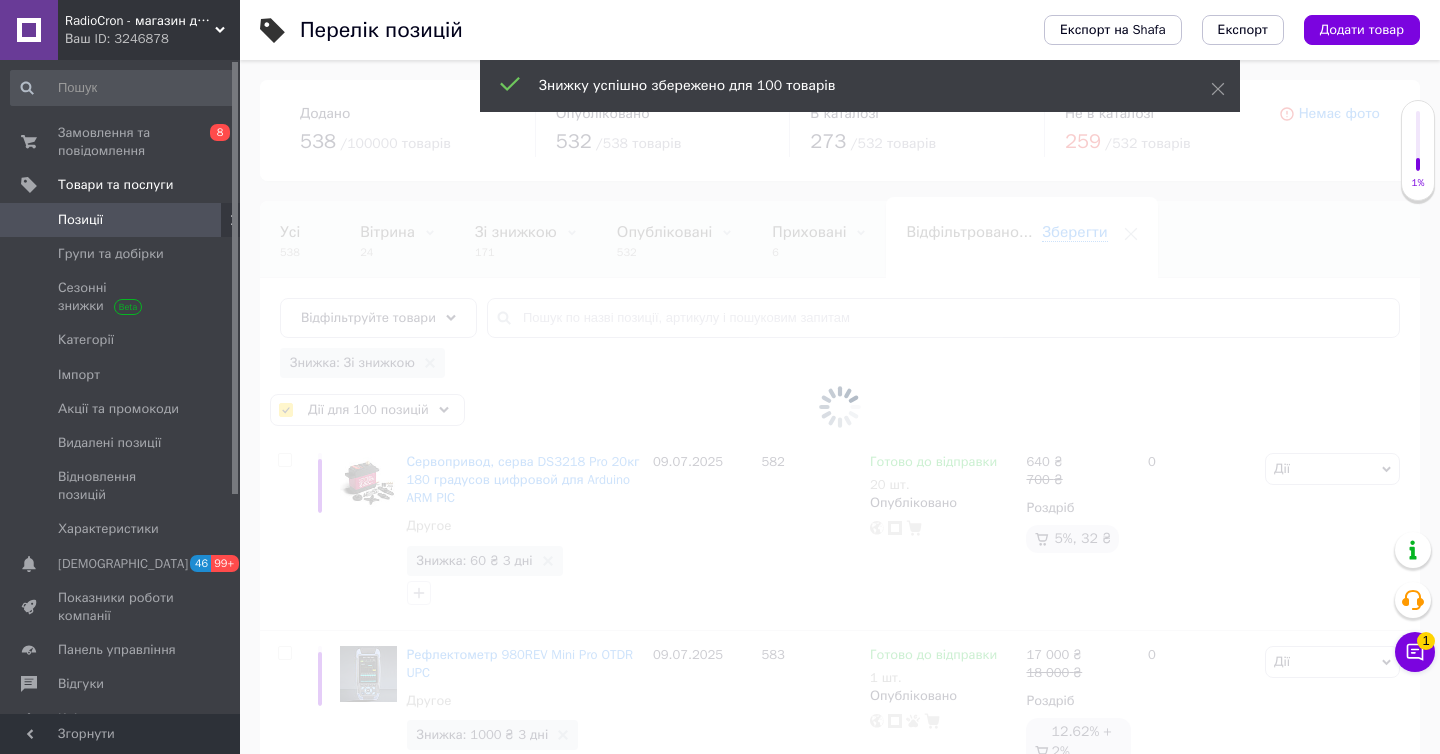 checkbox on "false" 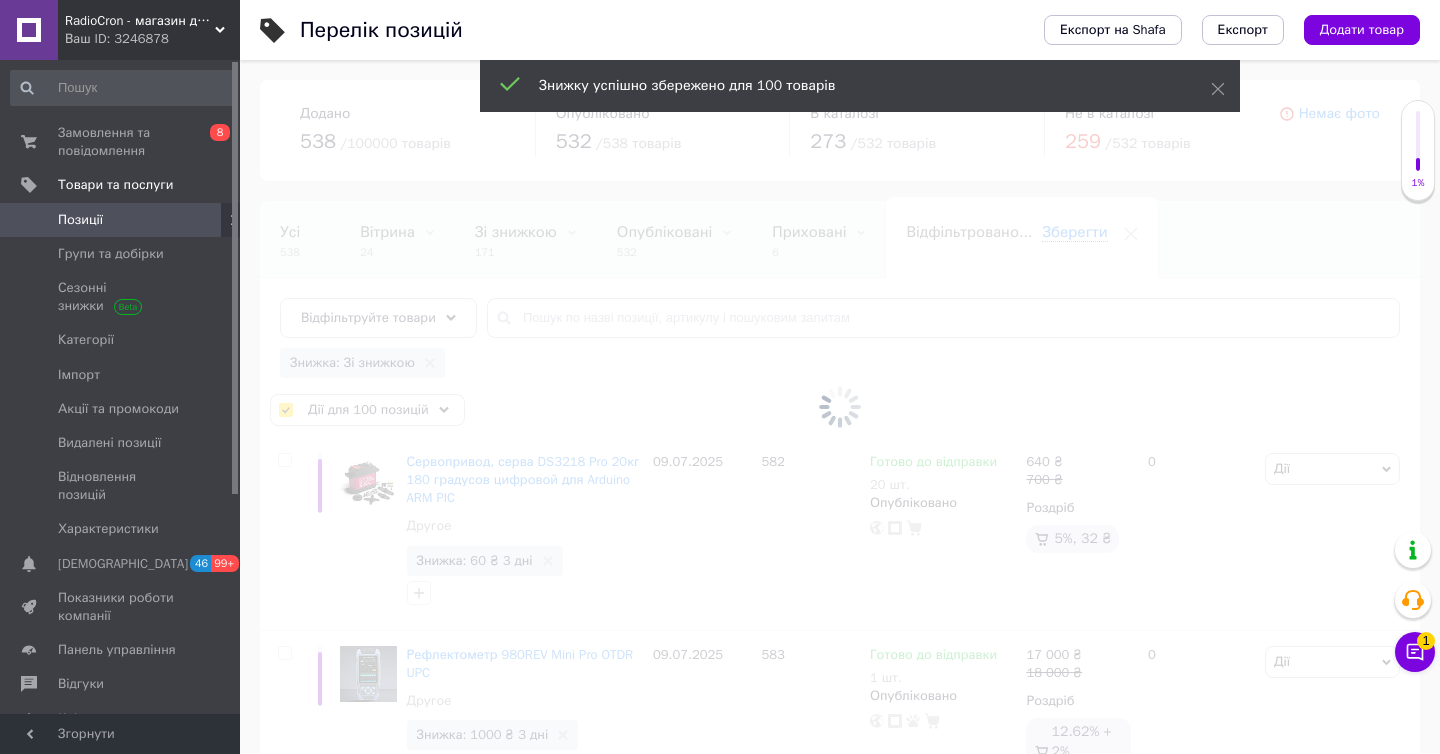 checkbox on "false" 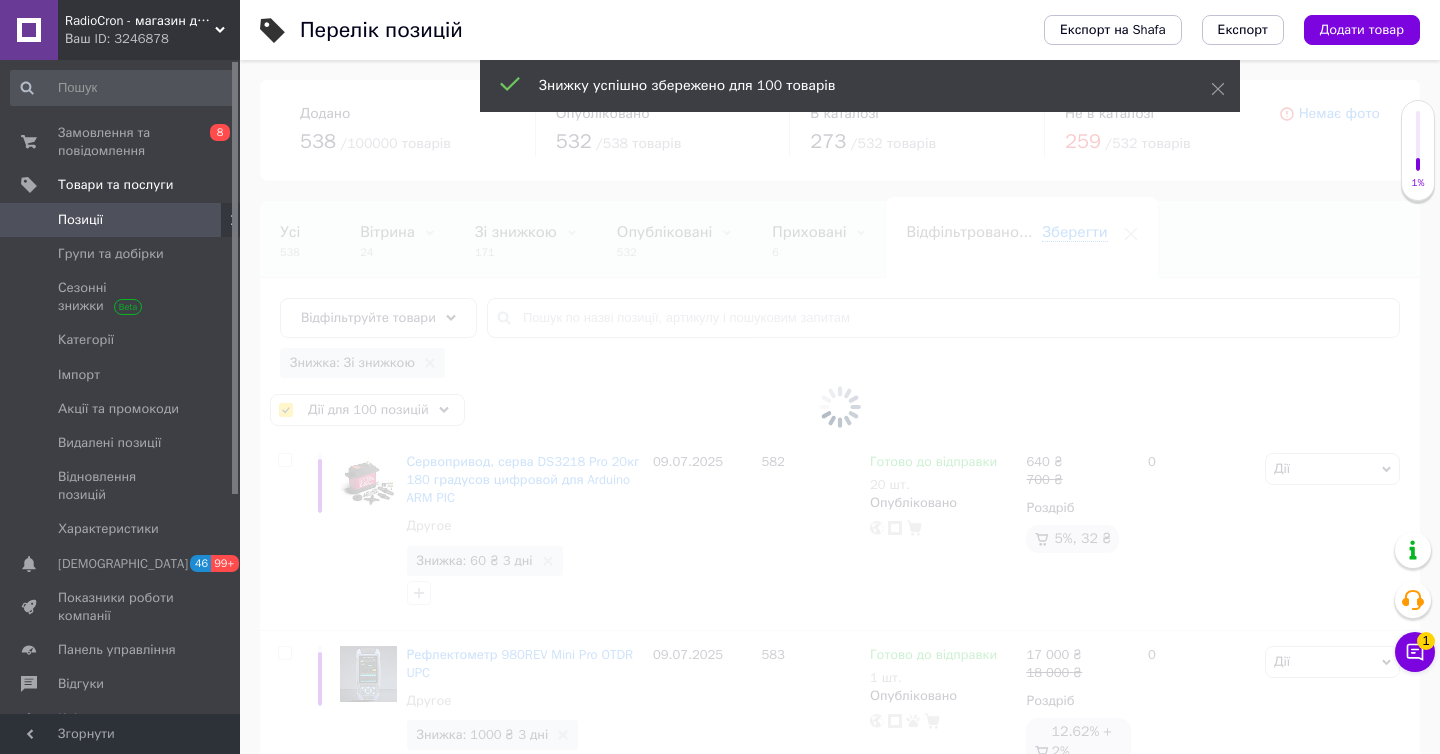 checkbox on "false" 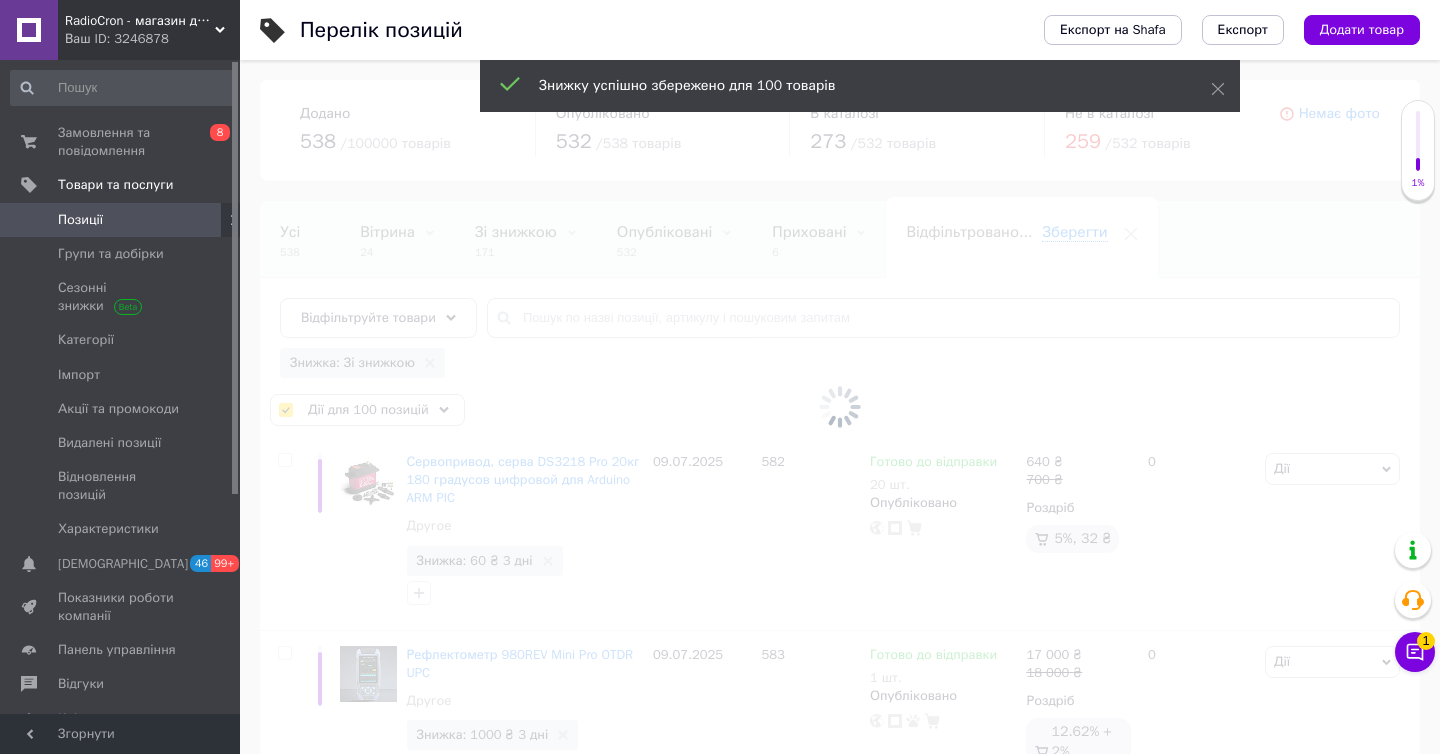 checkbox on "false" 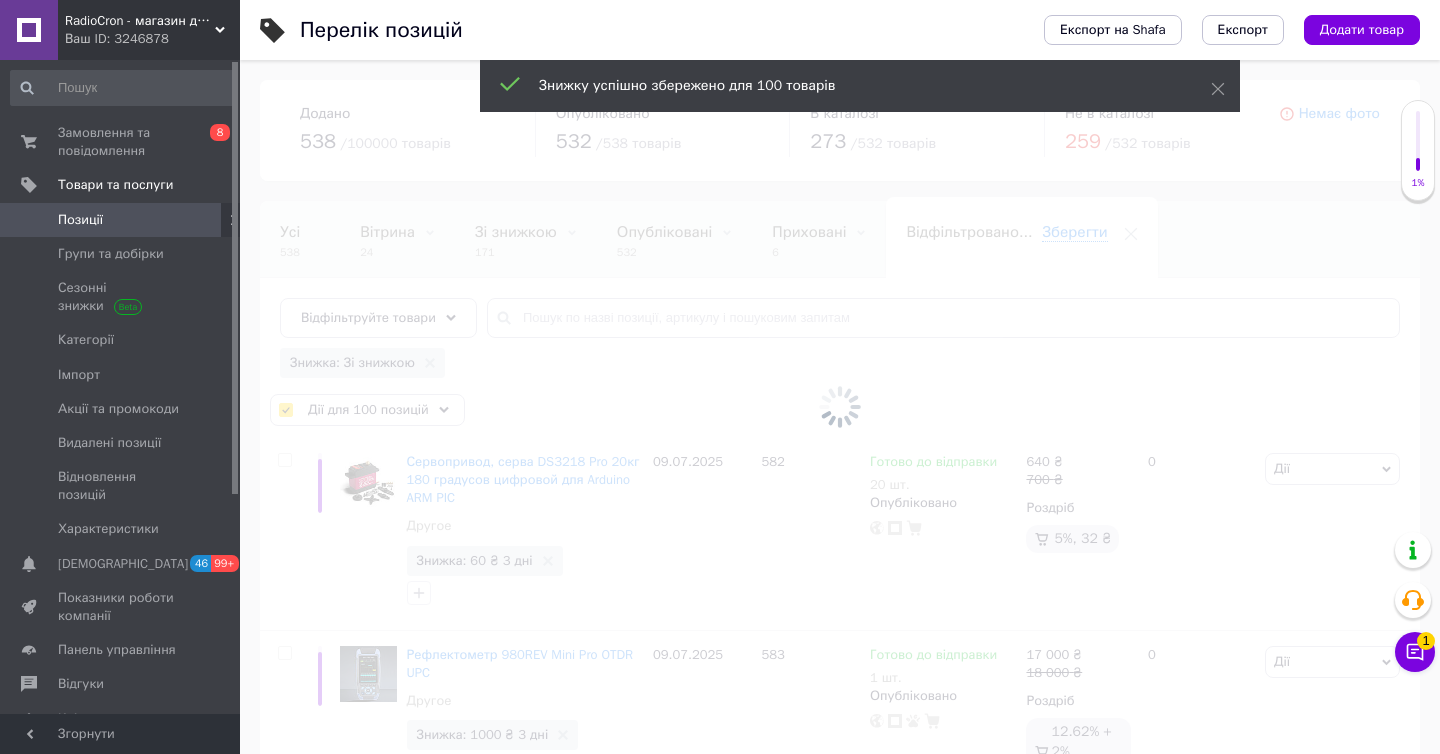 checkbox on "false" 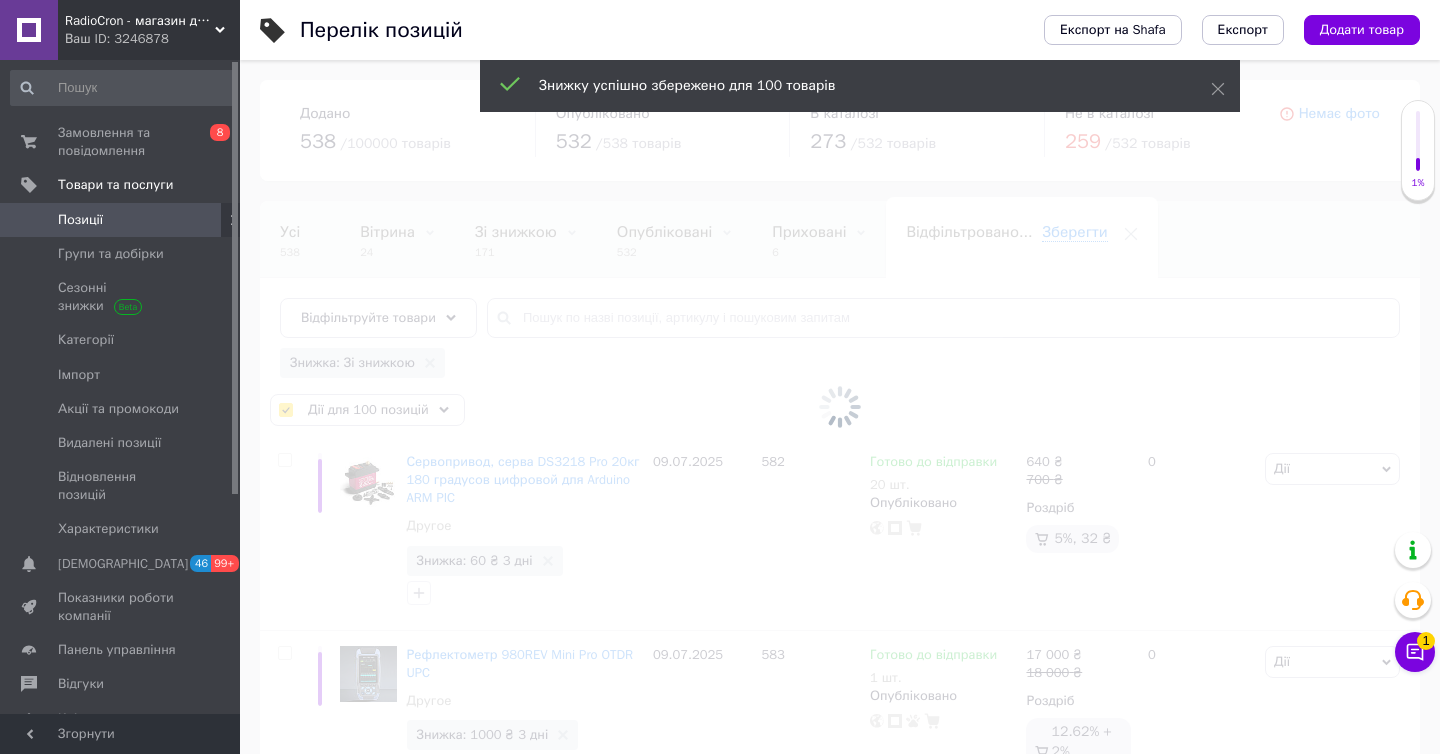 checkbox on "false" 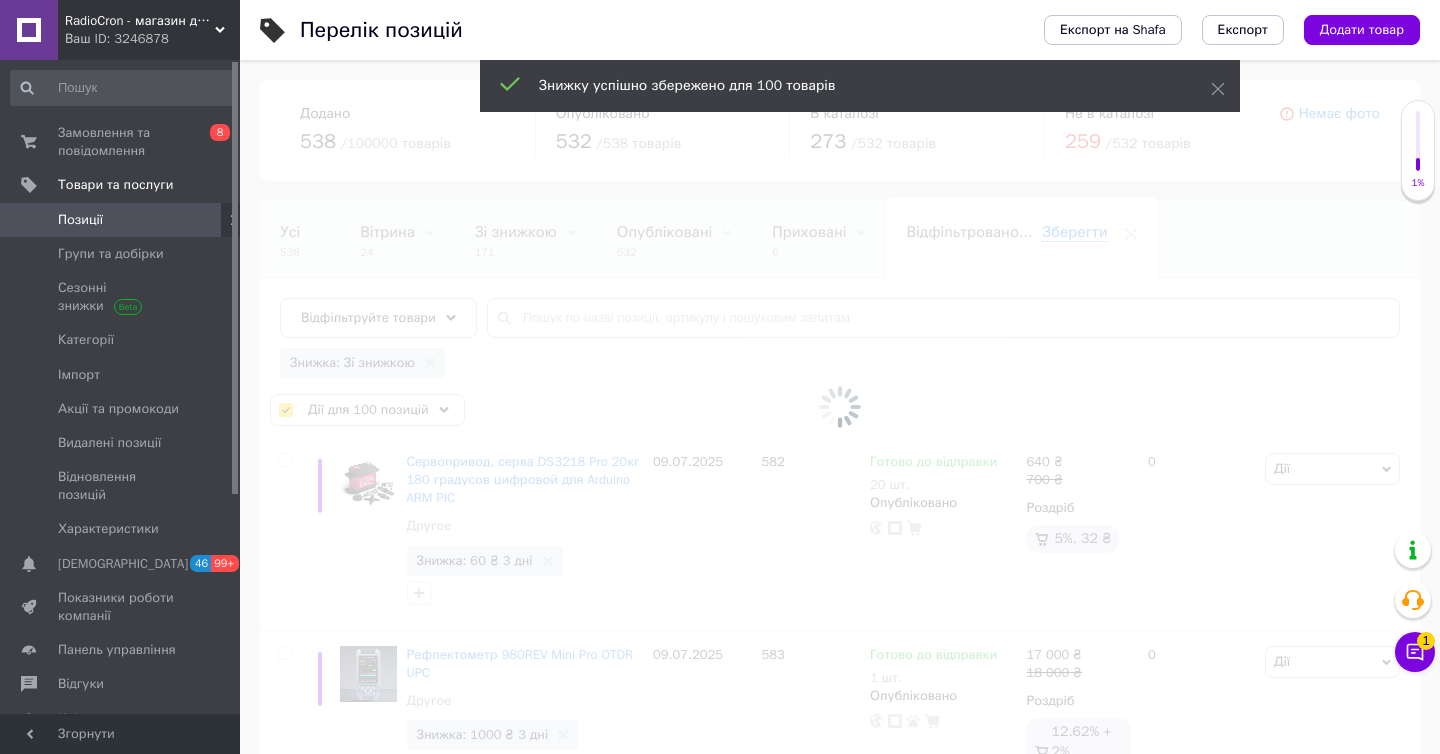 checkbox on "false" 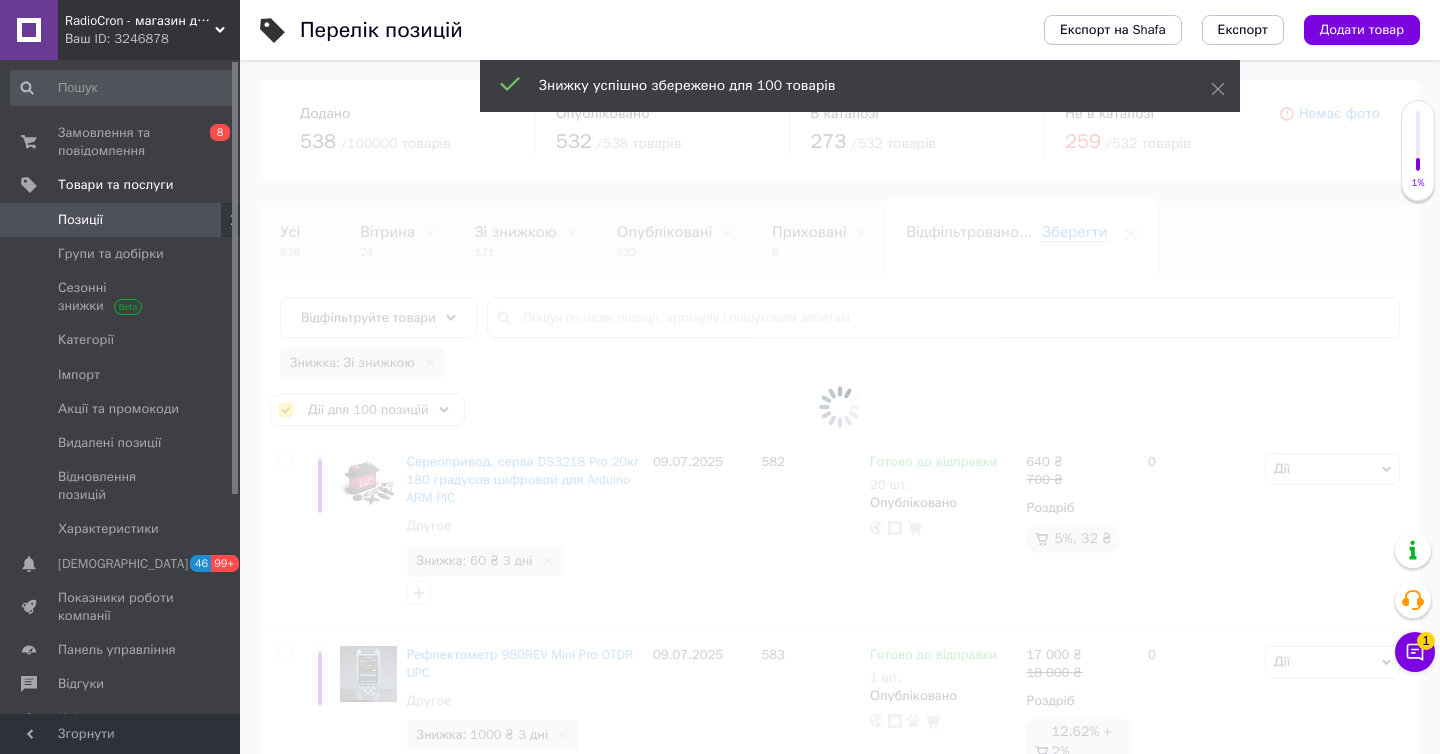 checkbox on "false" 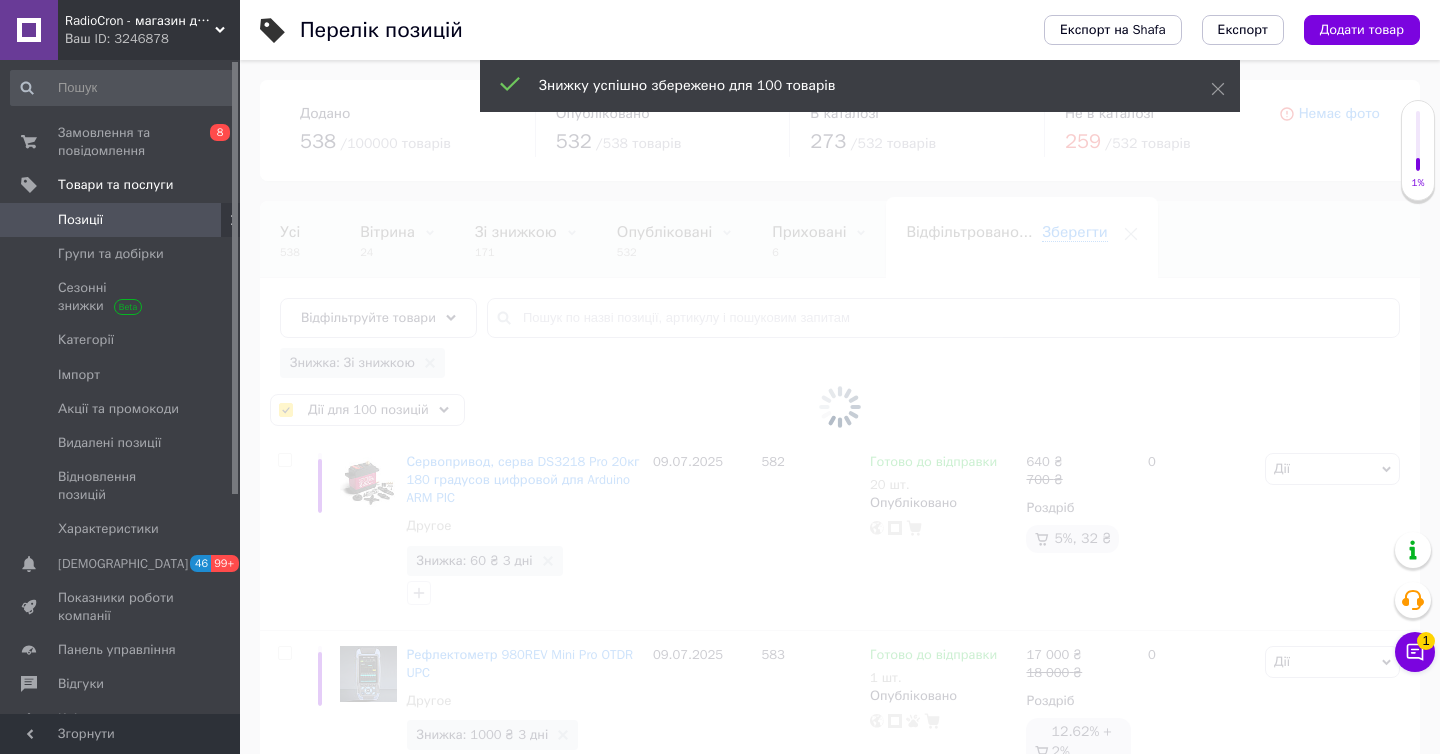 checkbox on "false" 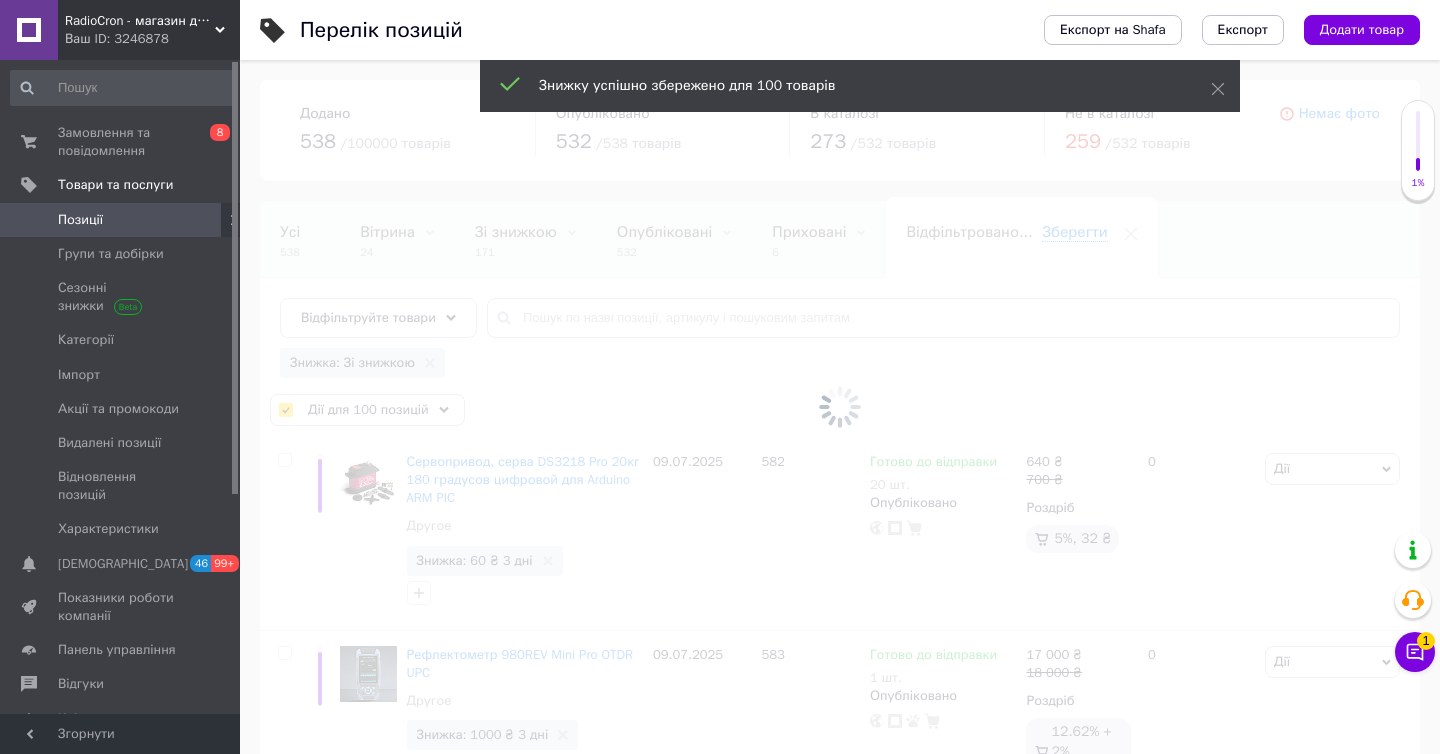 checkbox on "false" 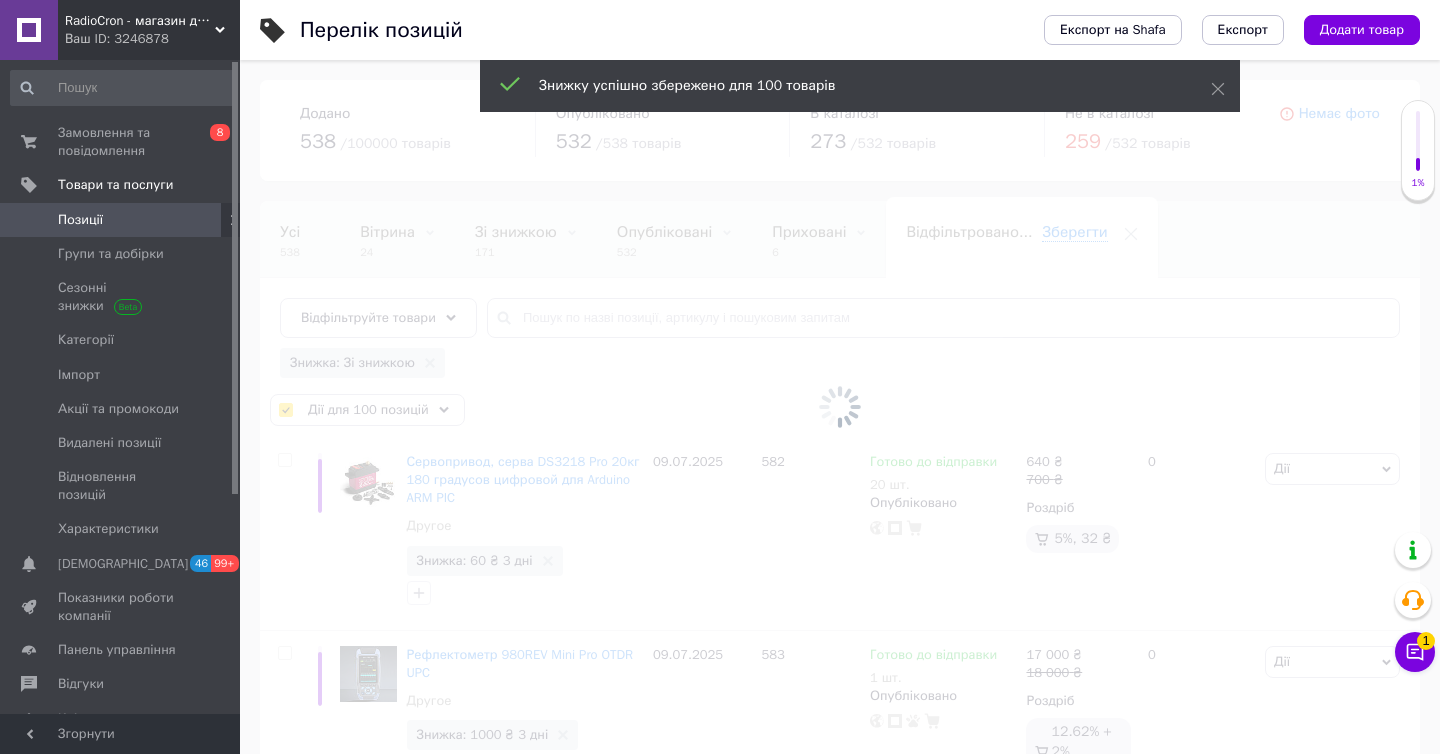 checkbox on "false" 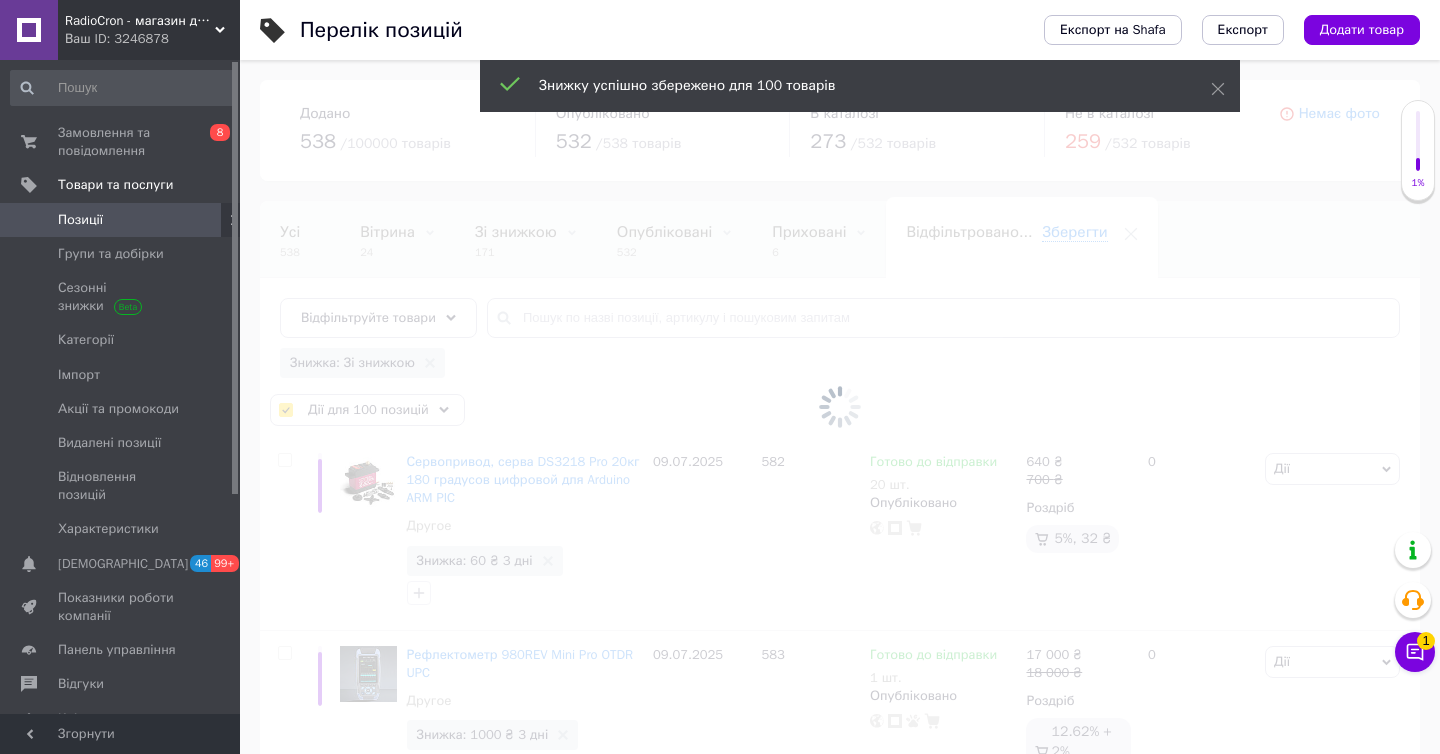 checkbox on "false" 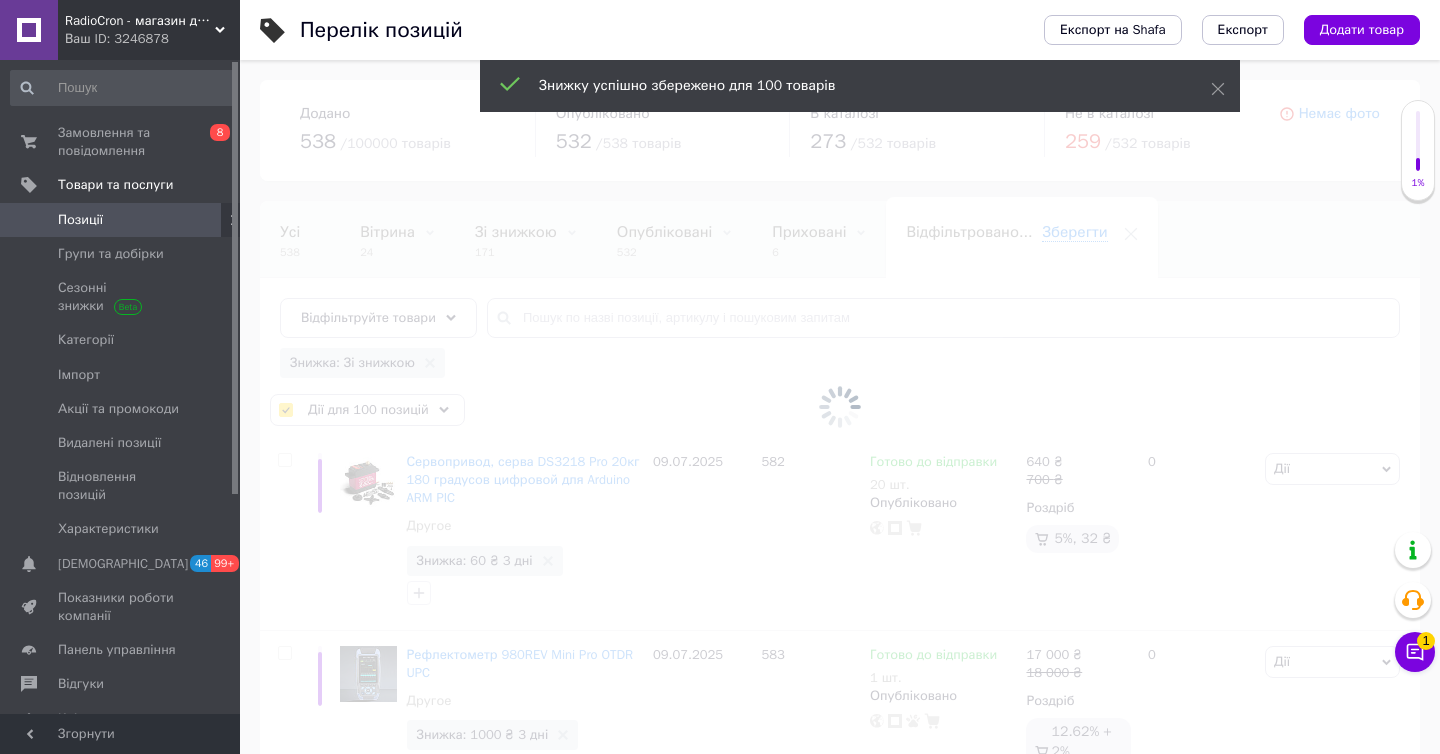 checkbox on "false" 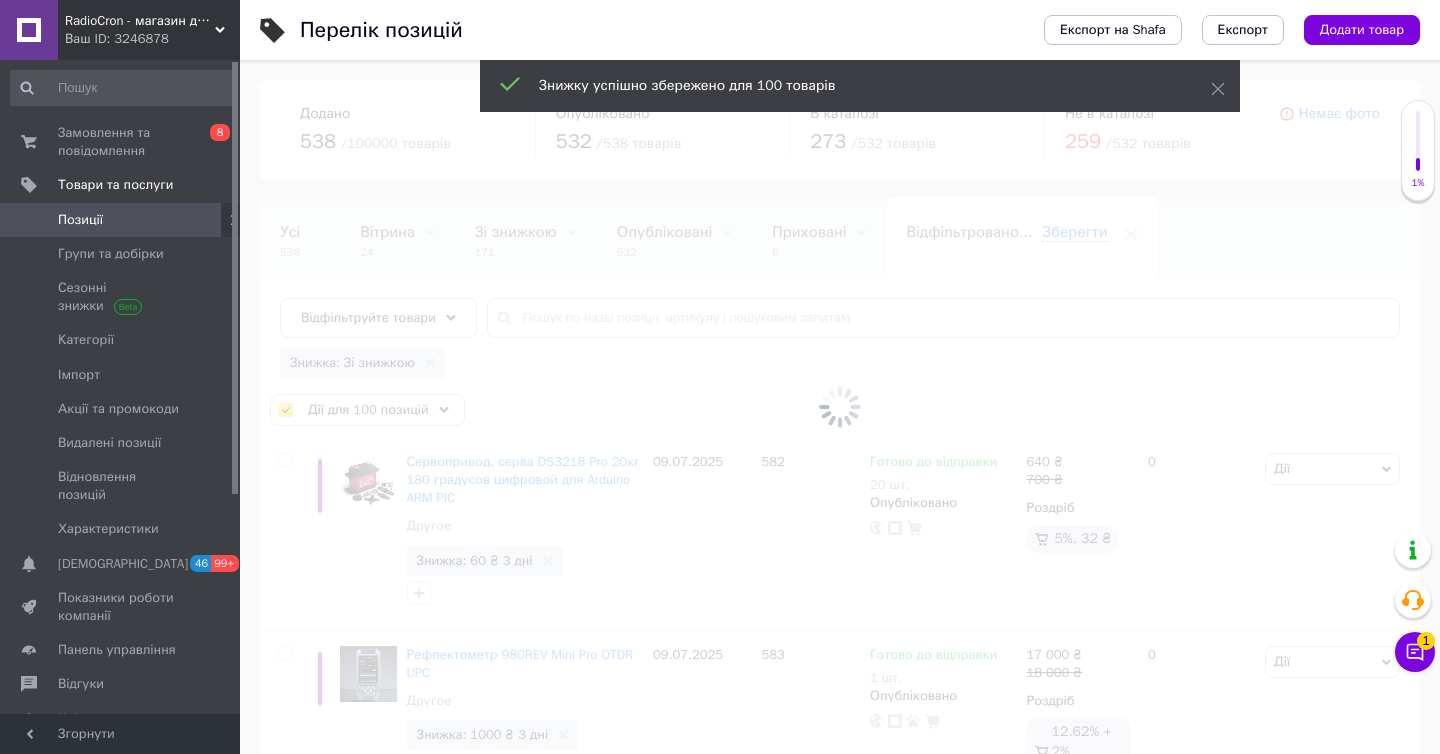 checkbox on "false" 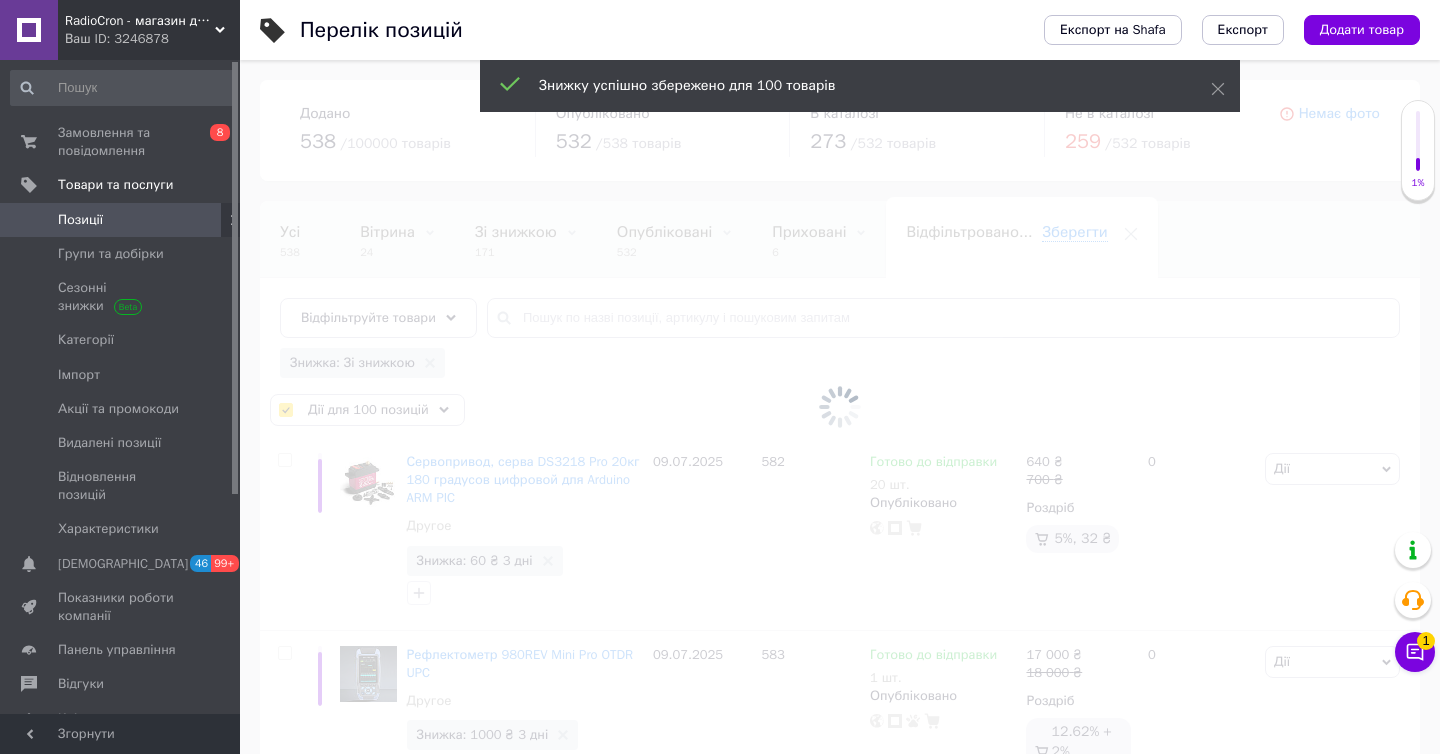 checkbox on "false" 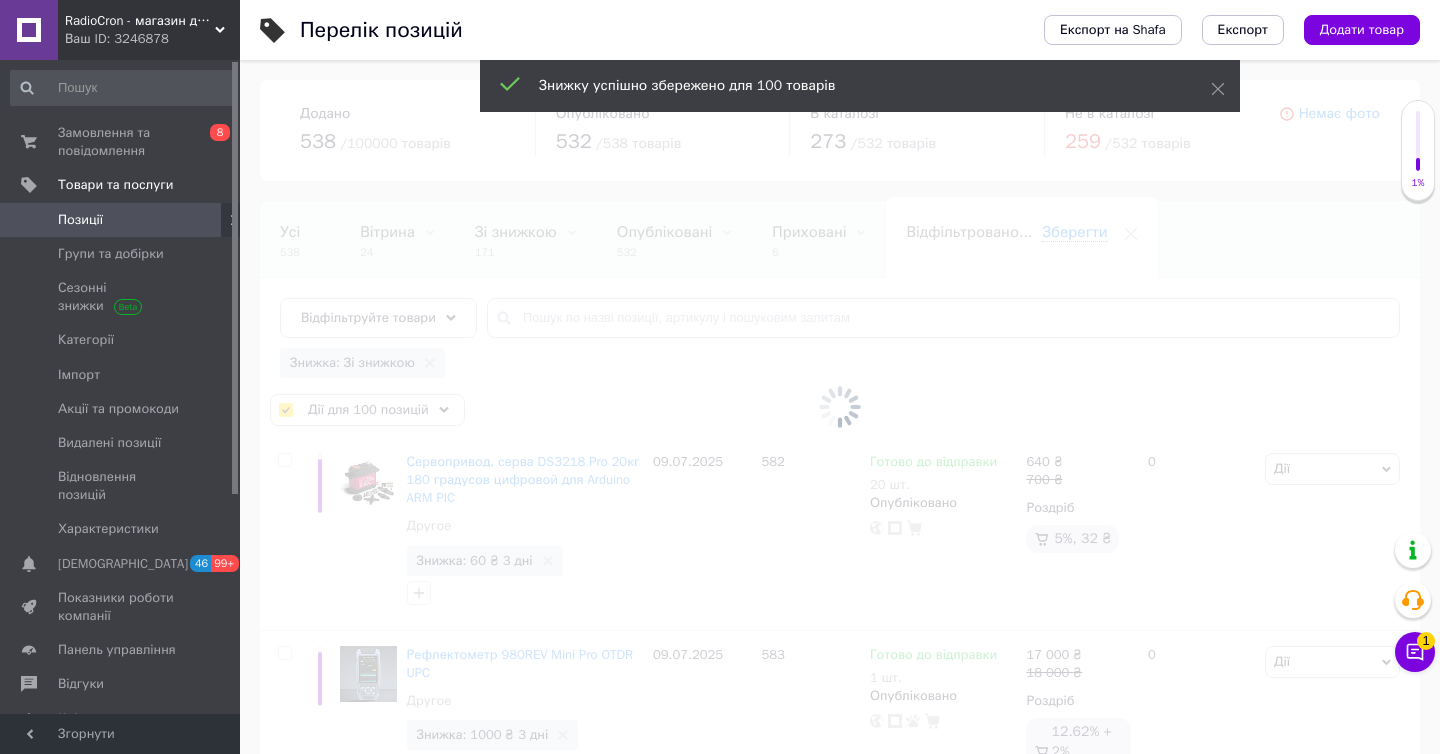 checkbox on "false" 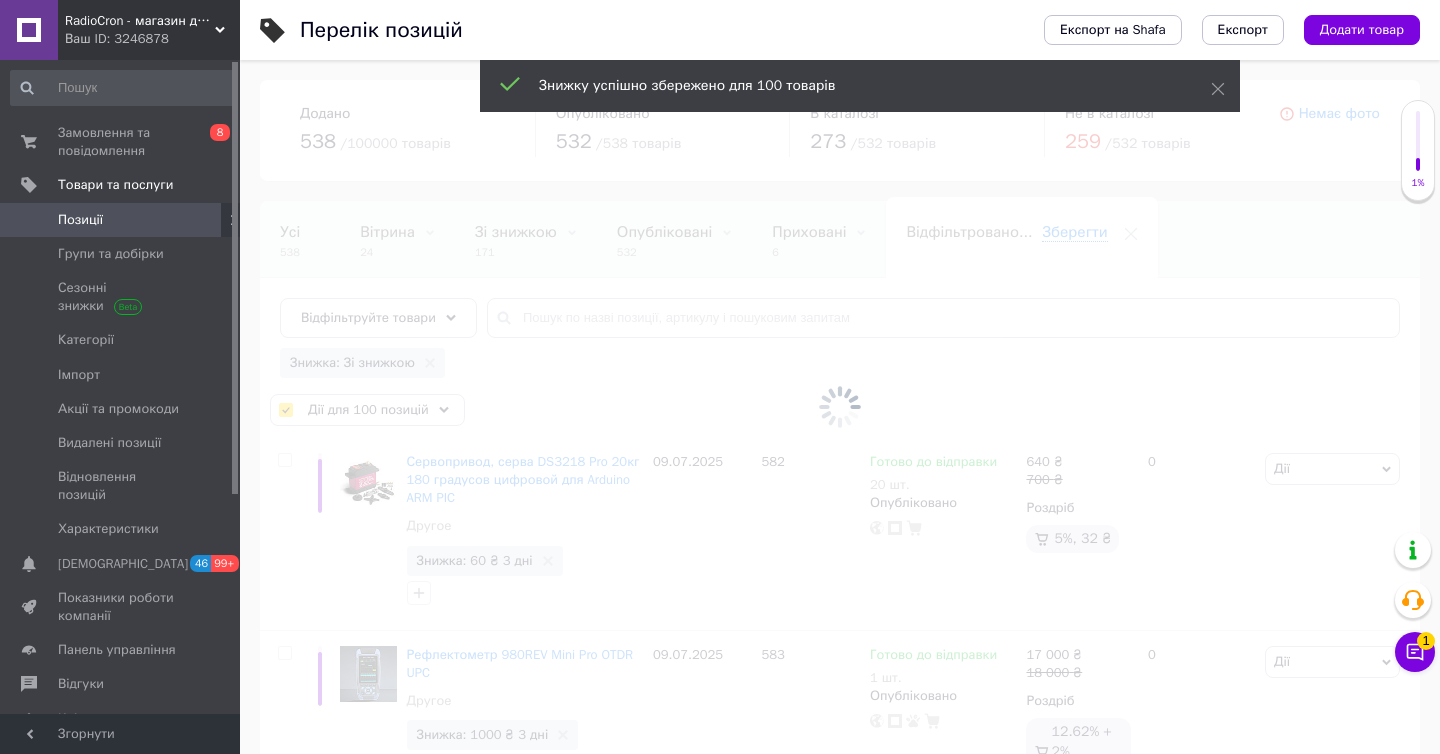 checkbox on "false" 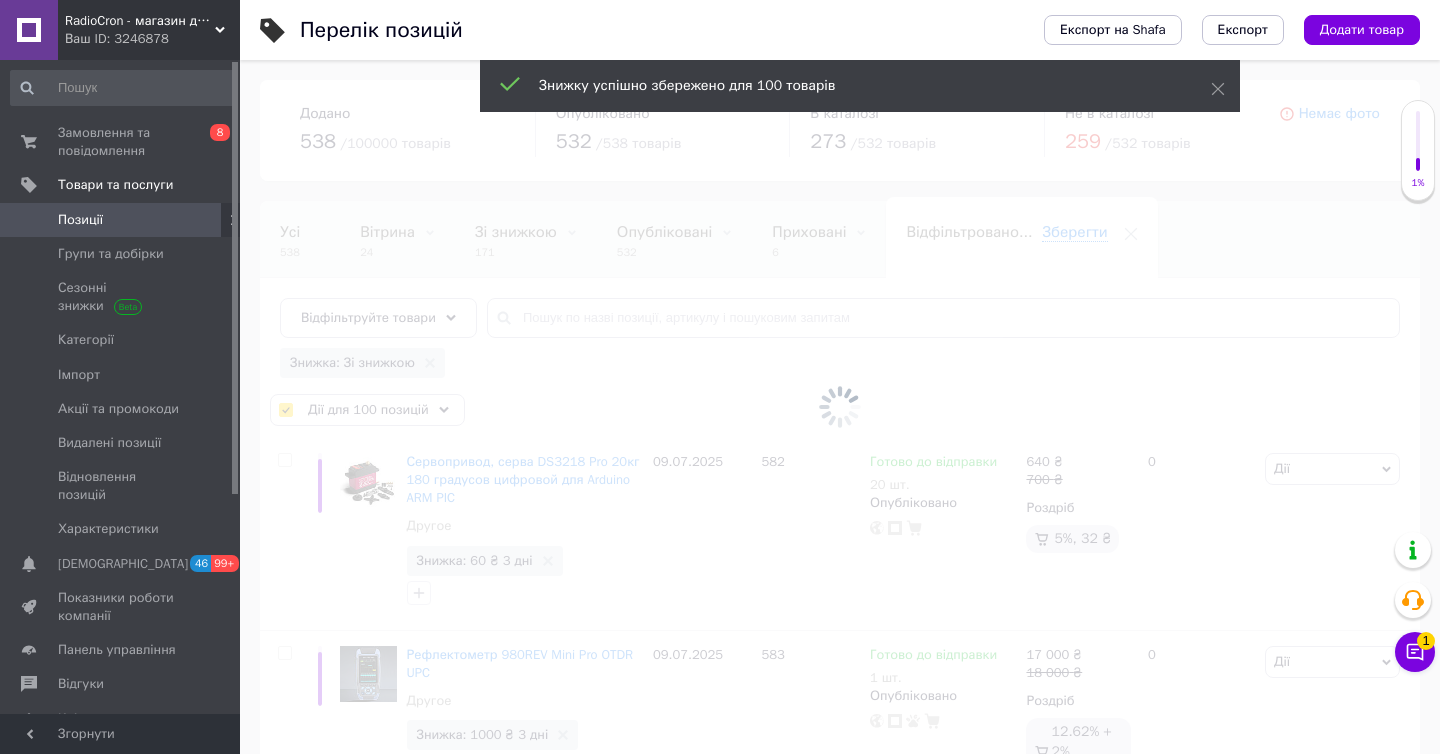 checkbox on "false" 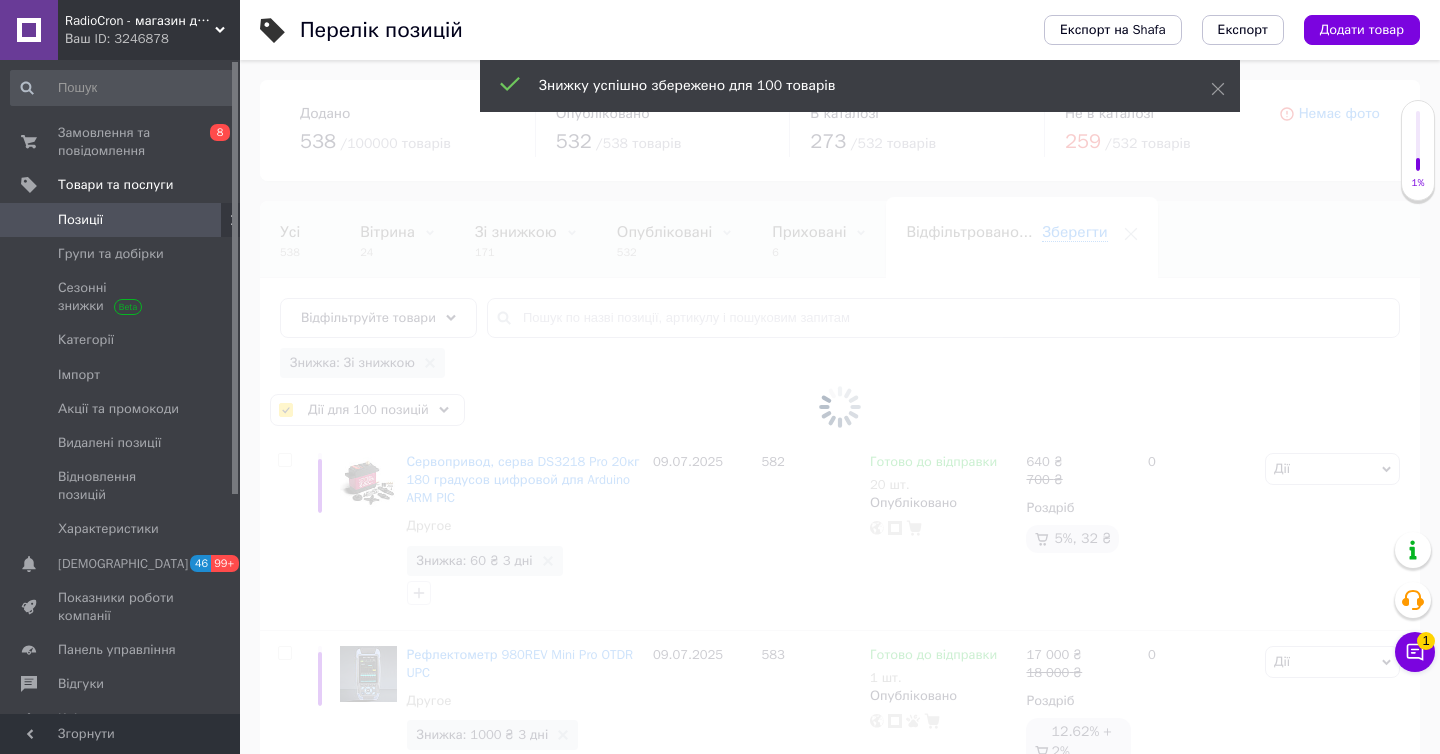 checkbox on "false" 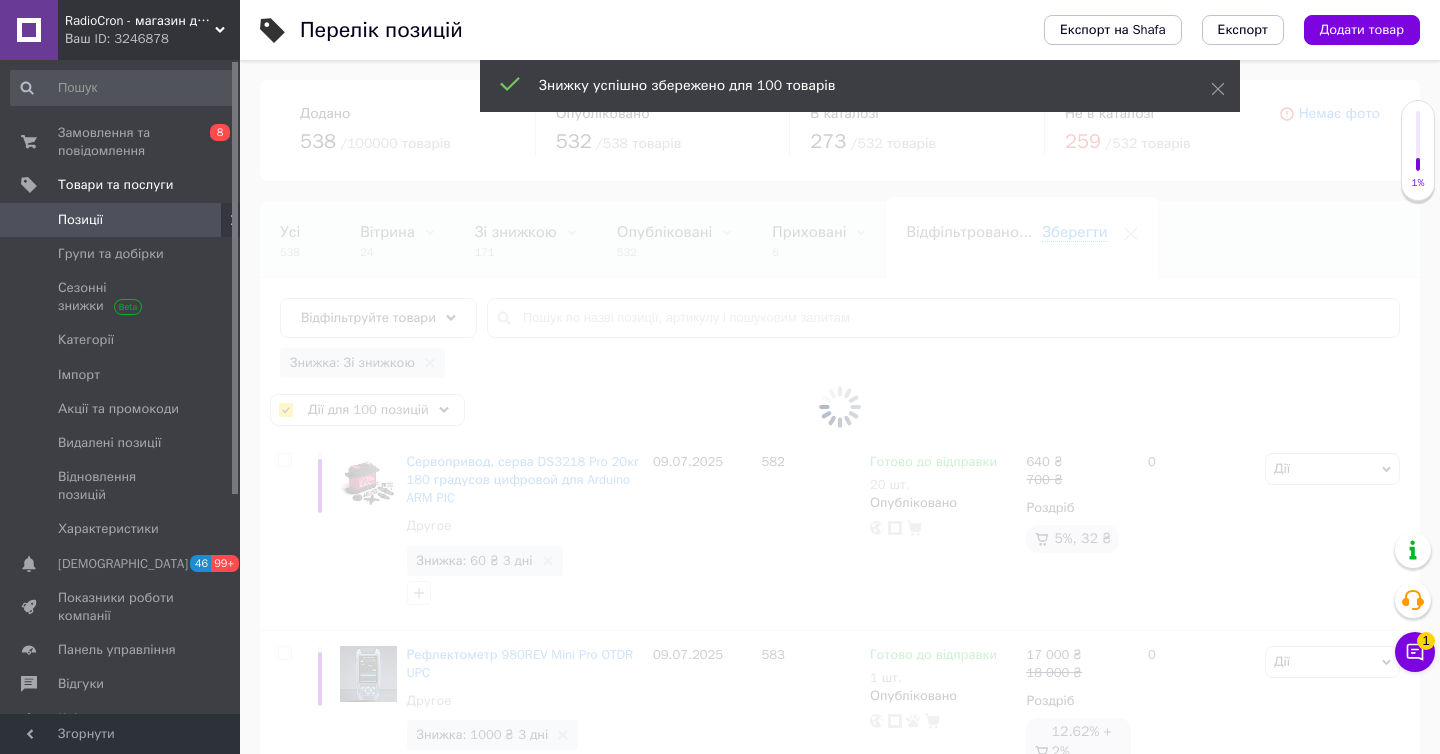 checkbox on "false" 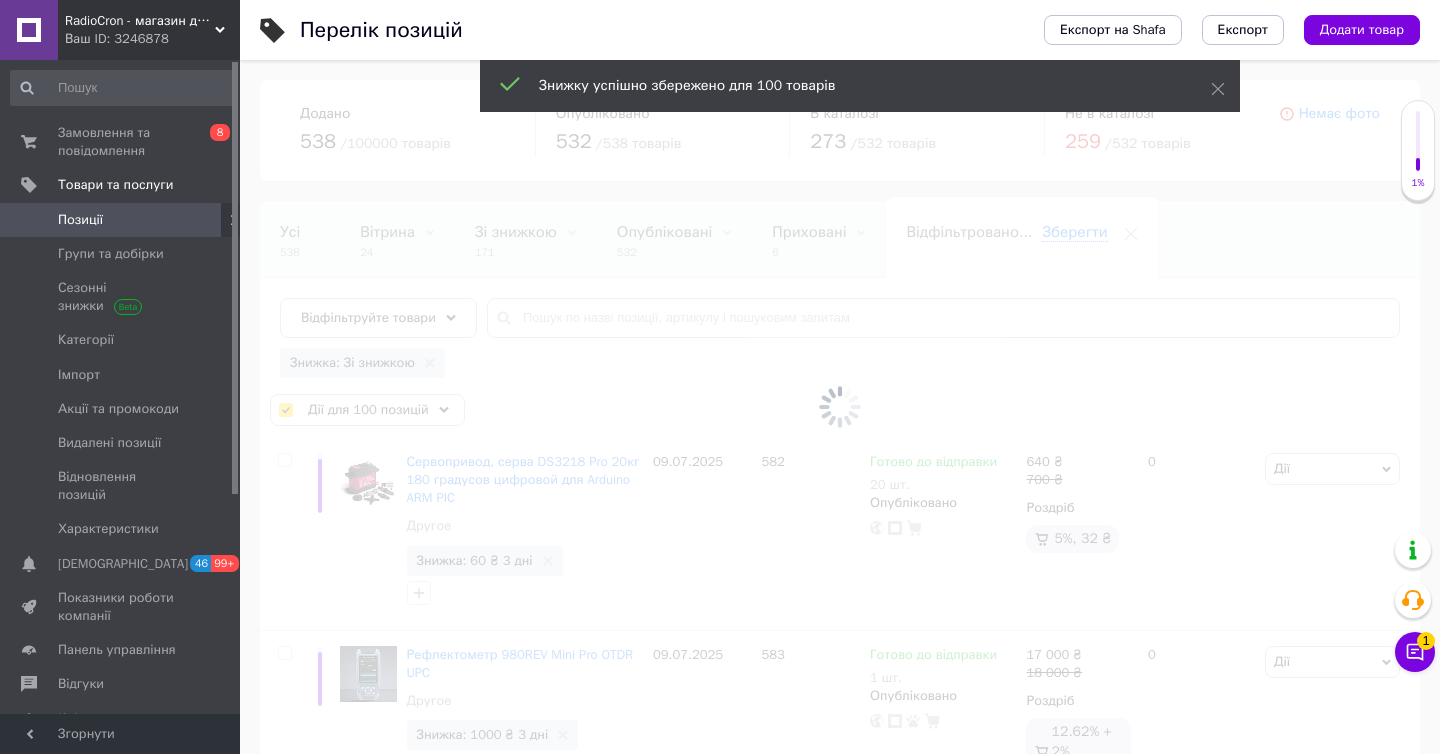 checkbox on "false" 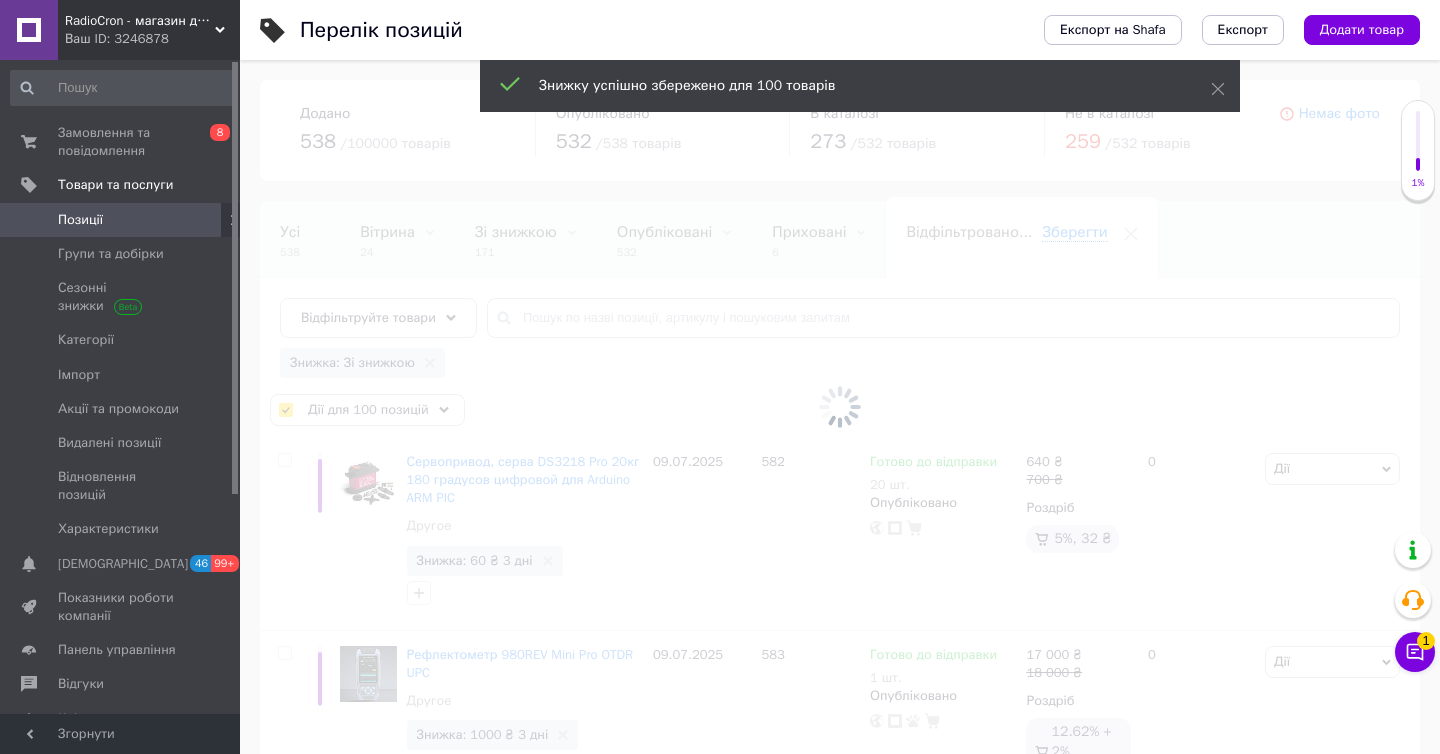checkbox on "false" 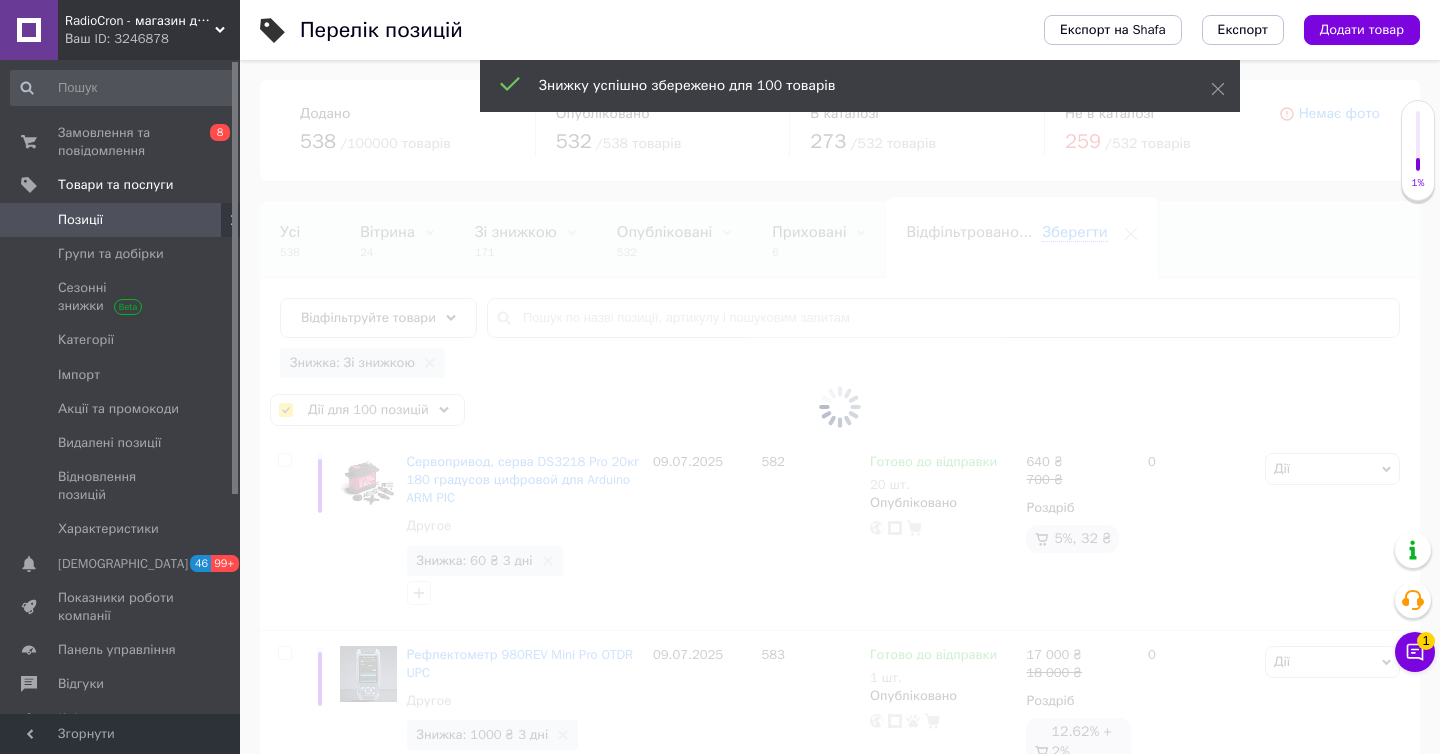 checkbox on "false" 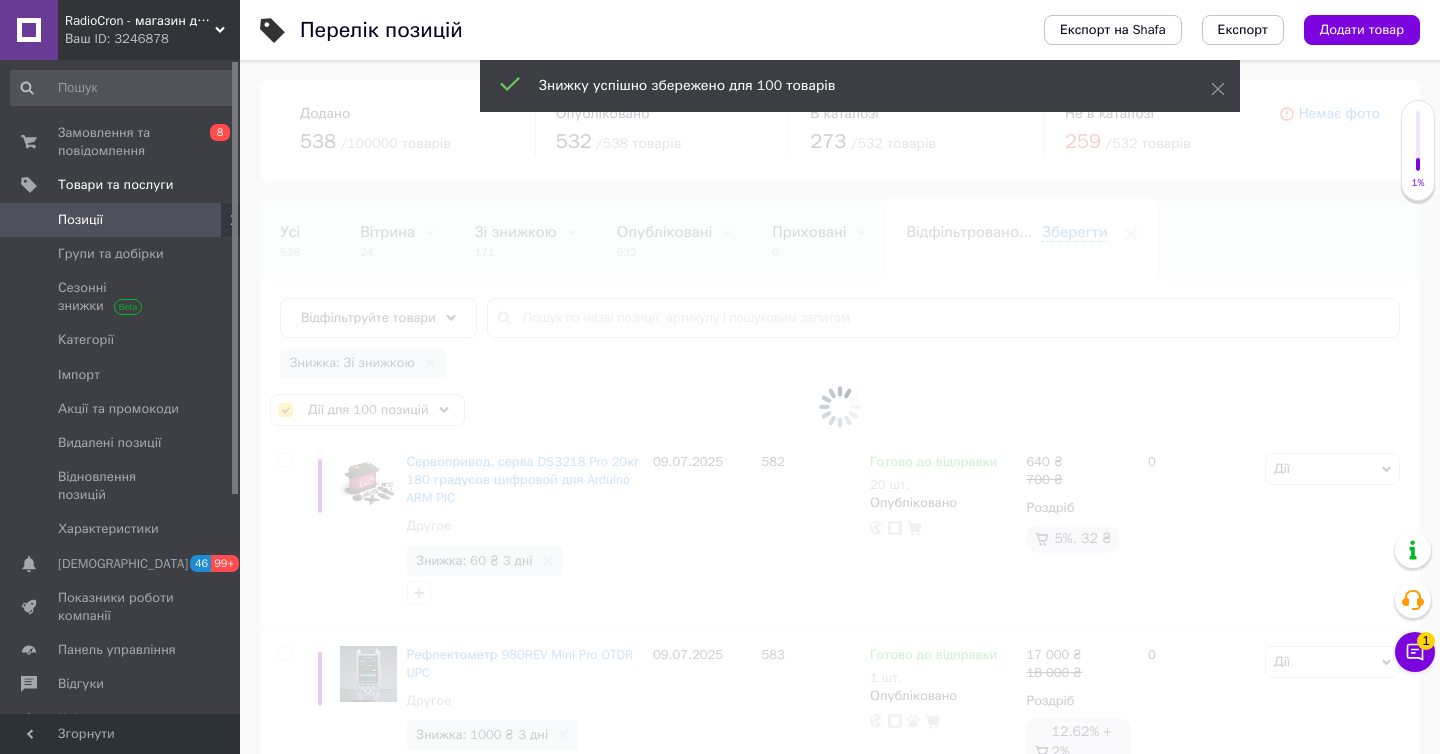 checkbox on "false" 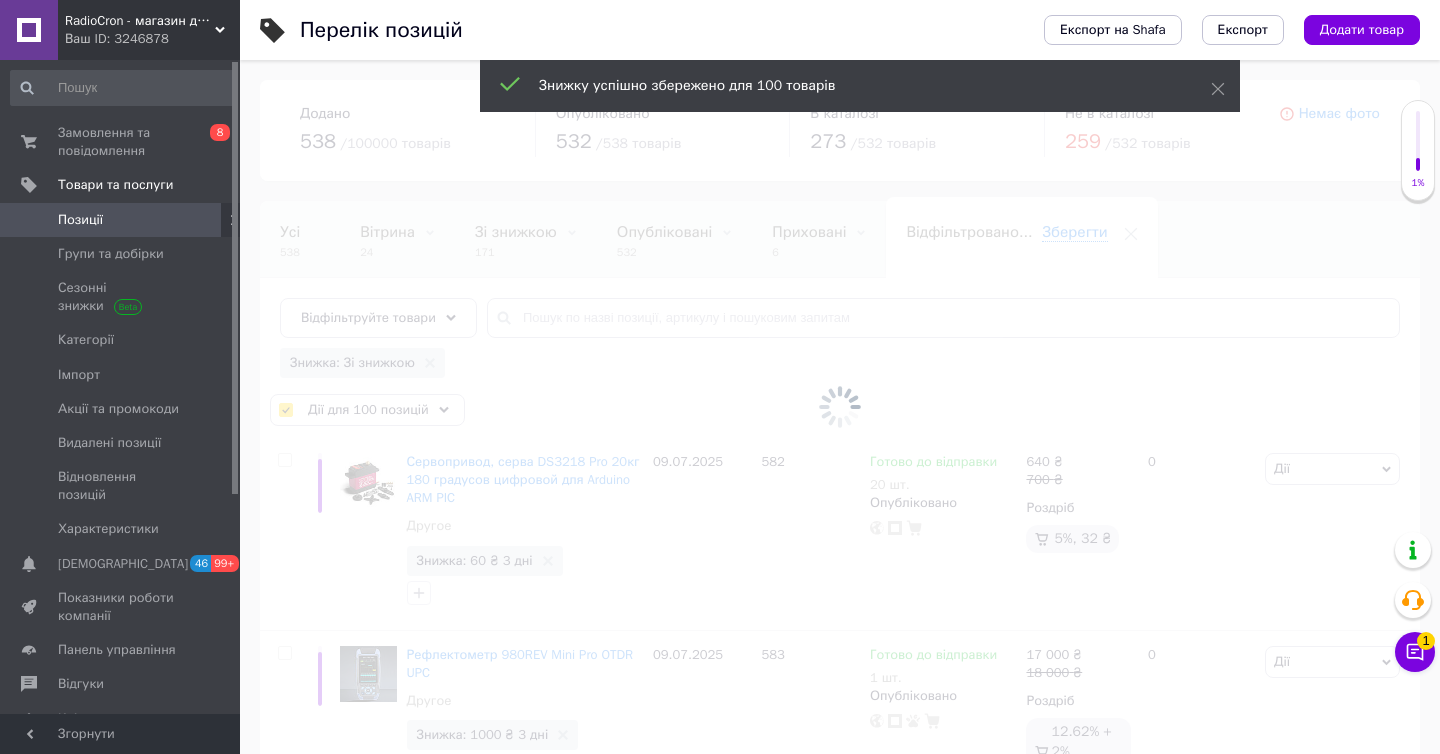 checkbox on "false" 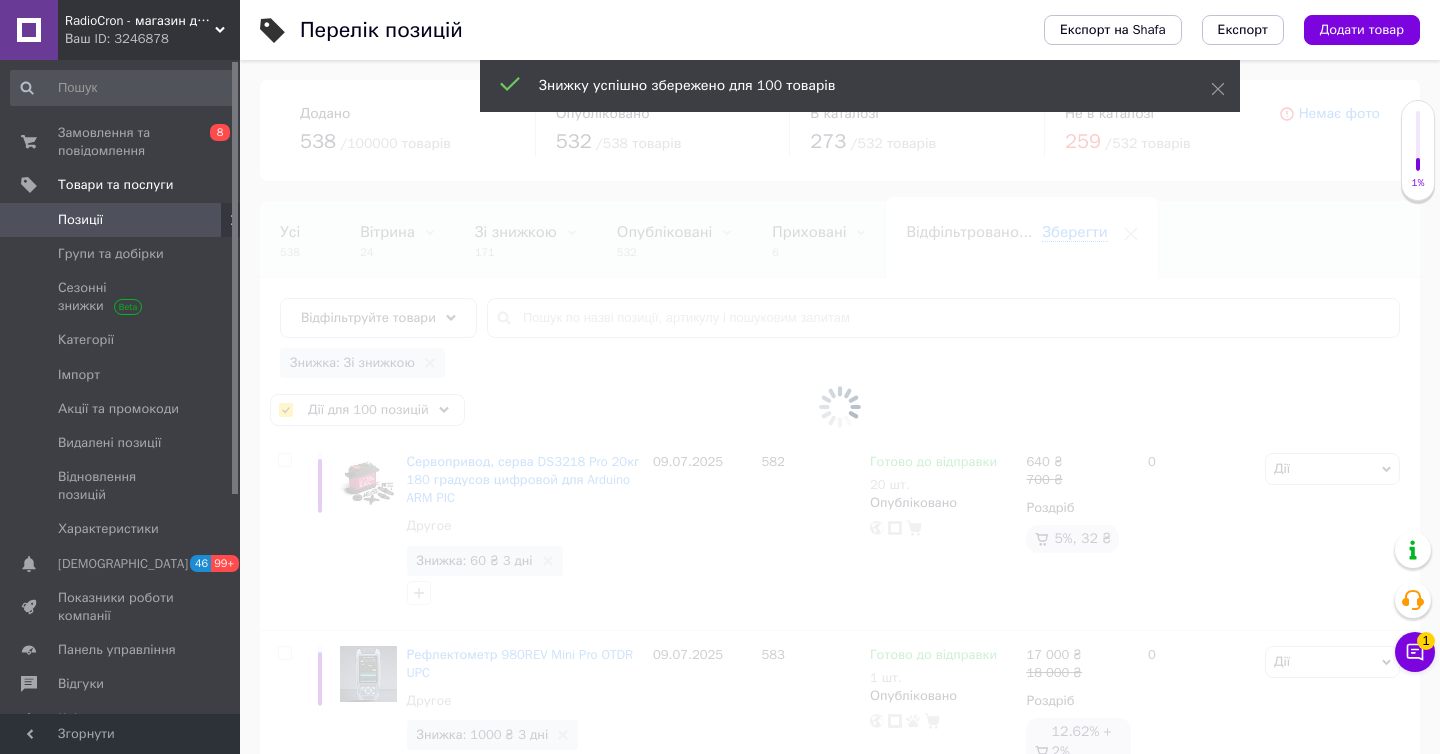 checkbox on "false" 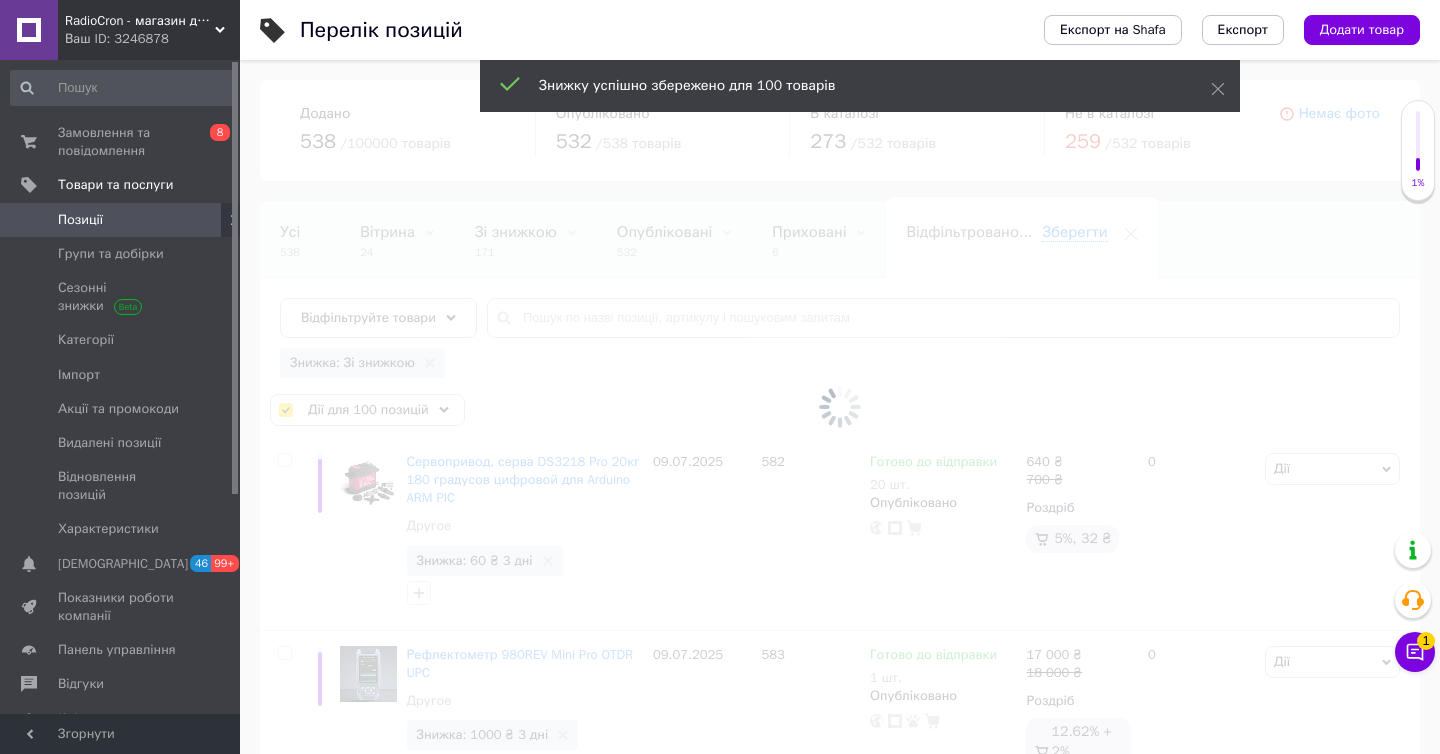 checkbox on "false" 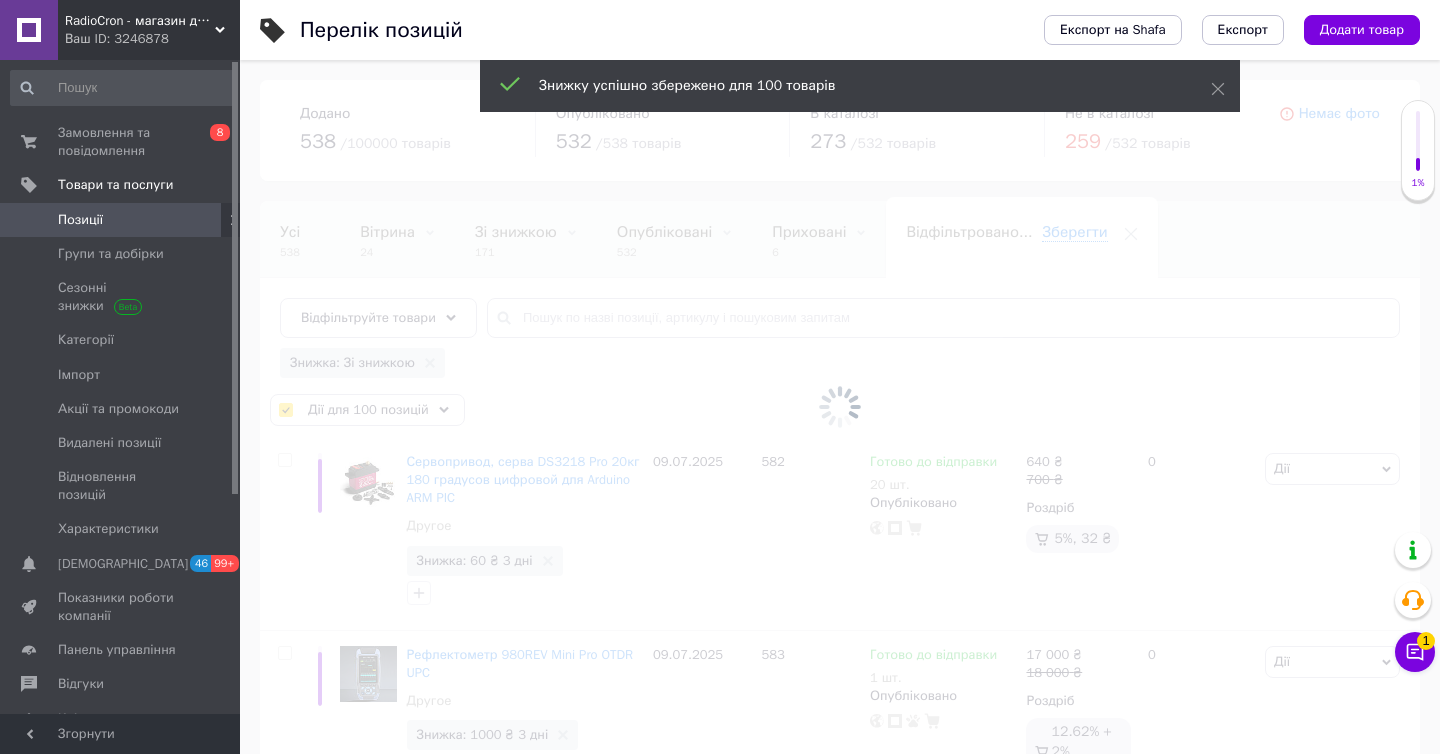 checkbox on "false" 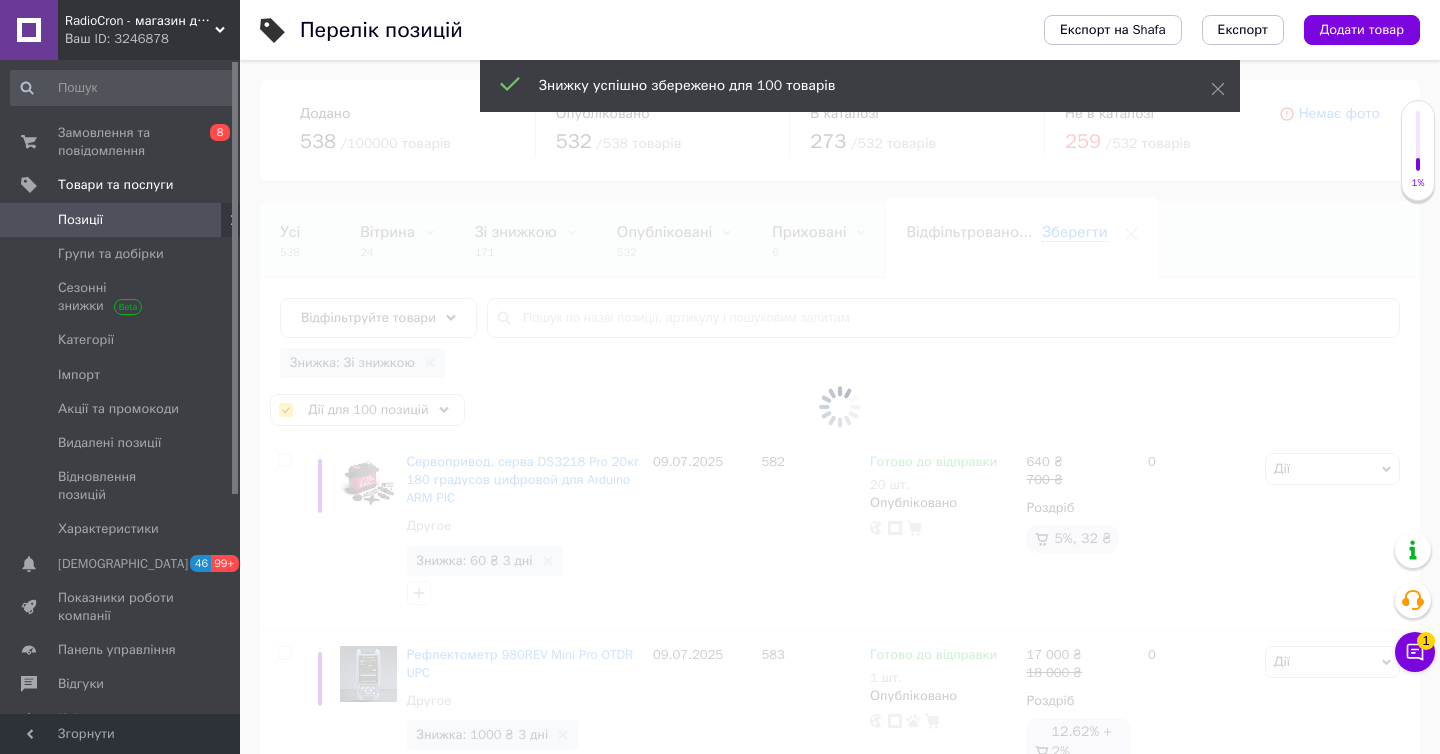 checkbox on "false" 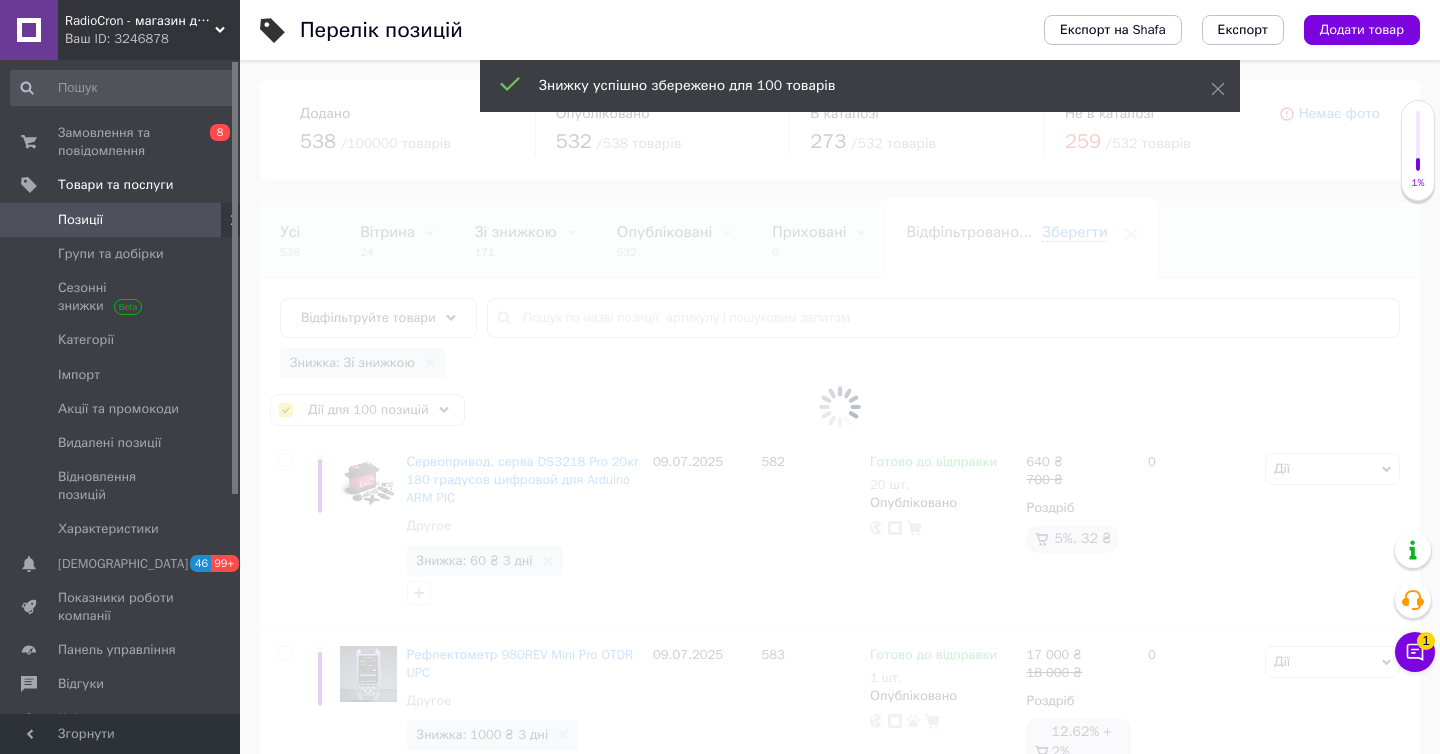 checkbox on "false" 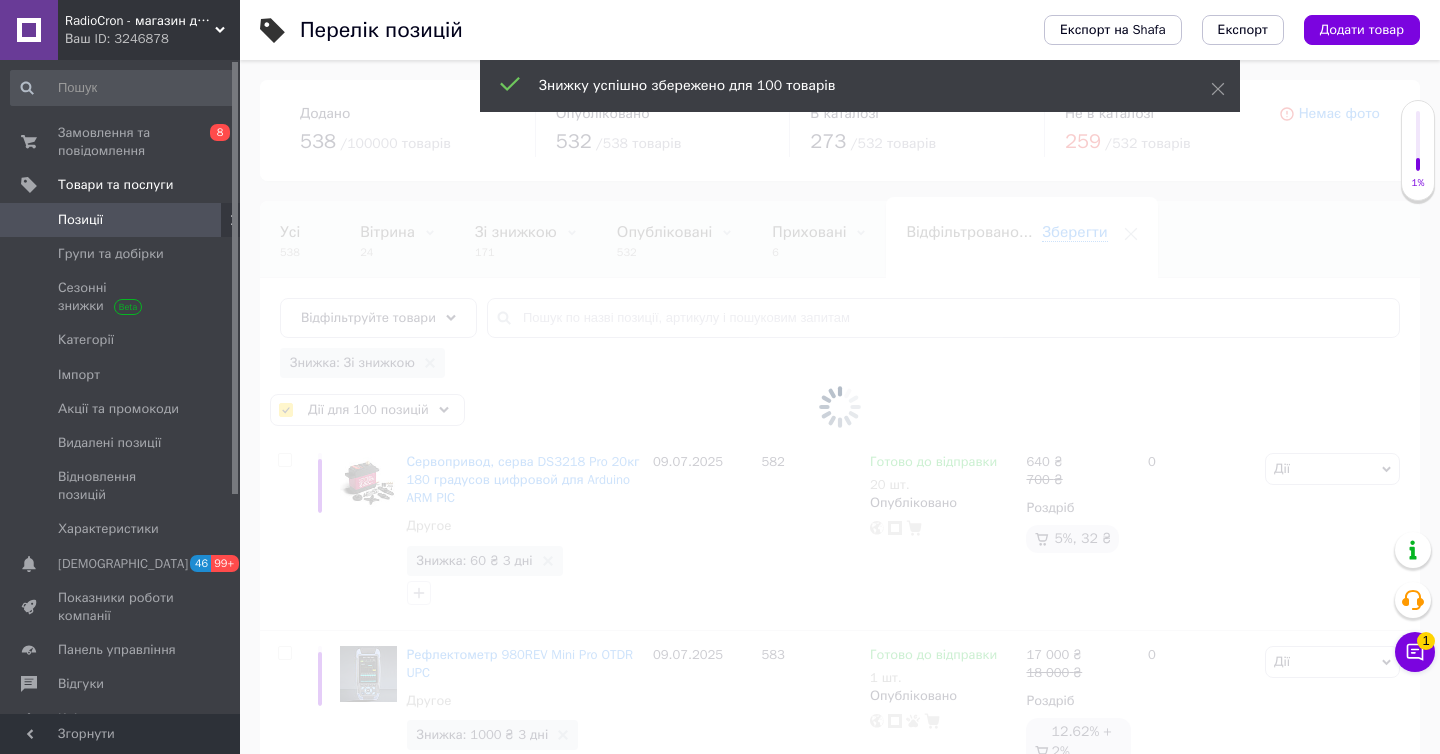 checkbox on "false" 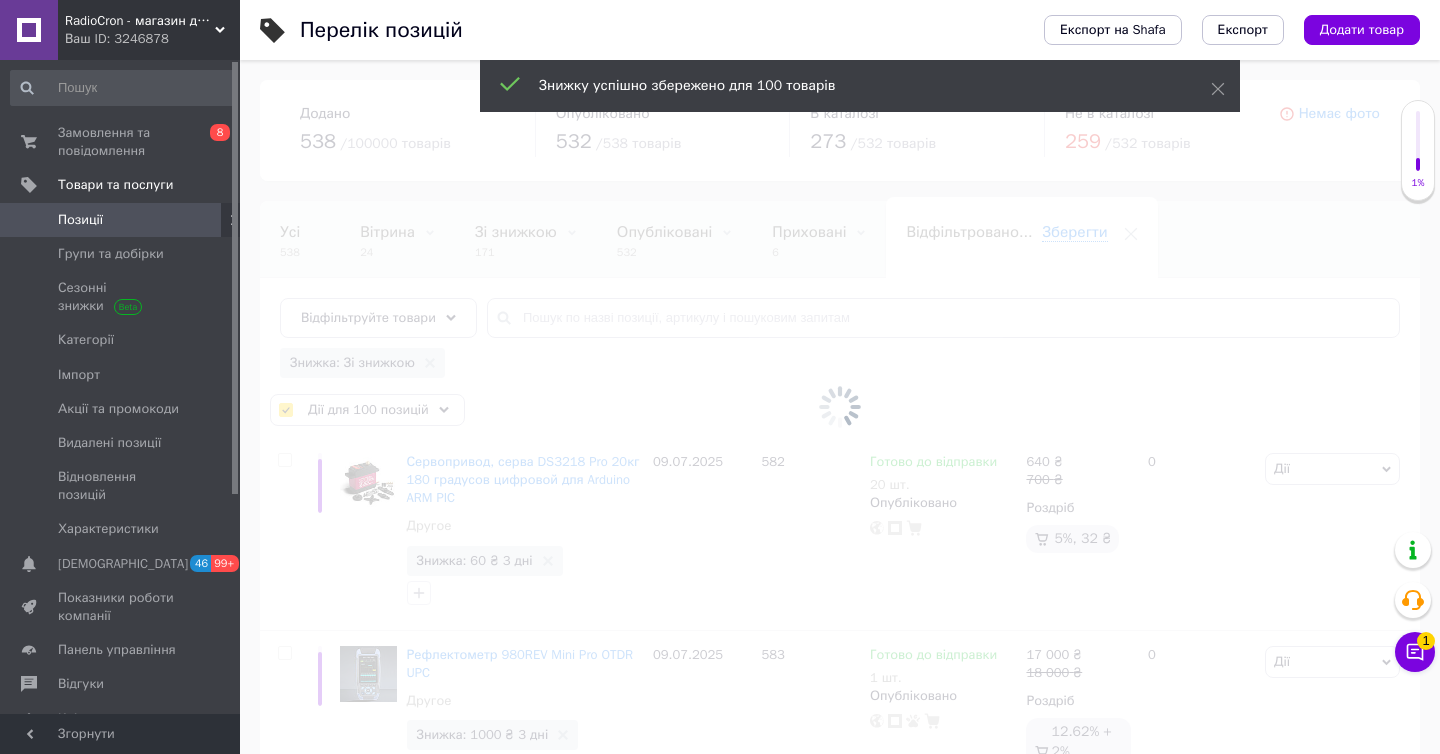 checkbox on "false" 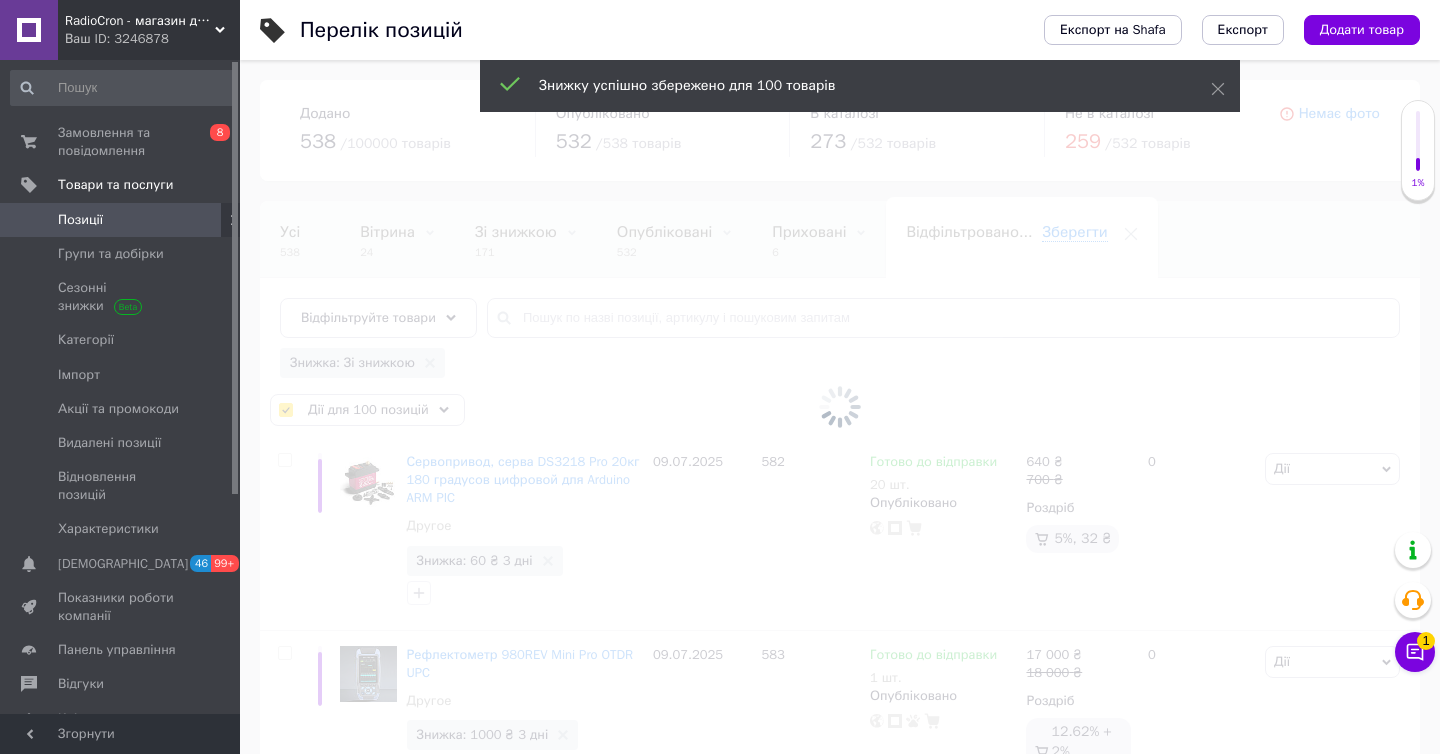 checkbox on "false" 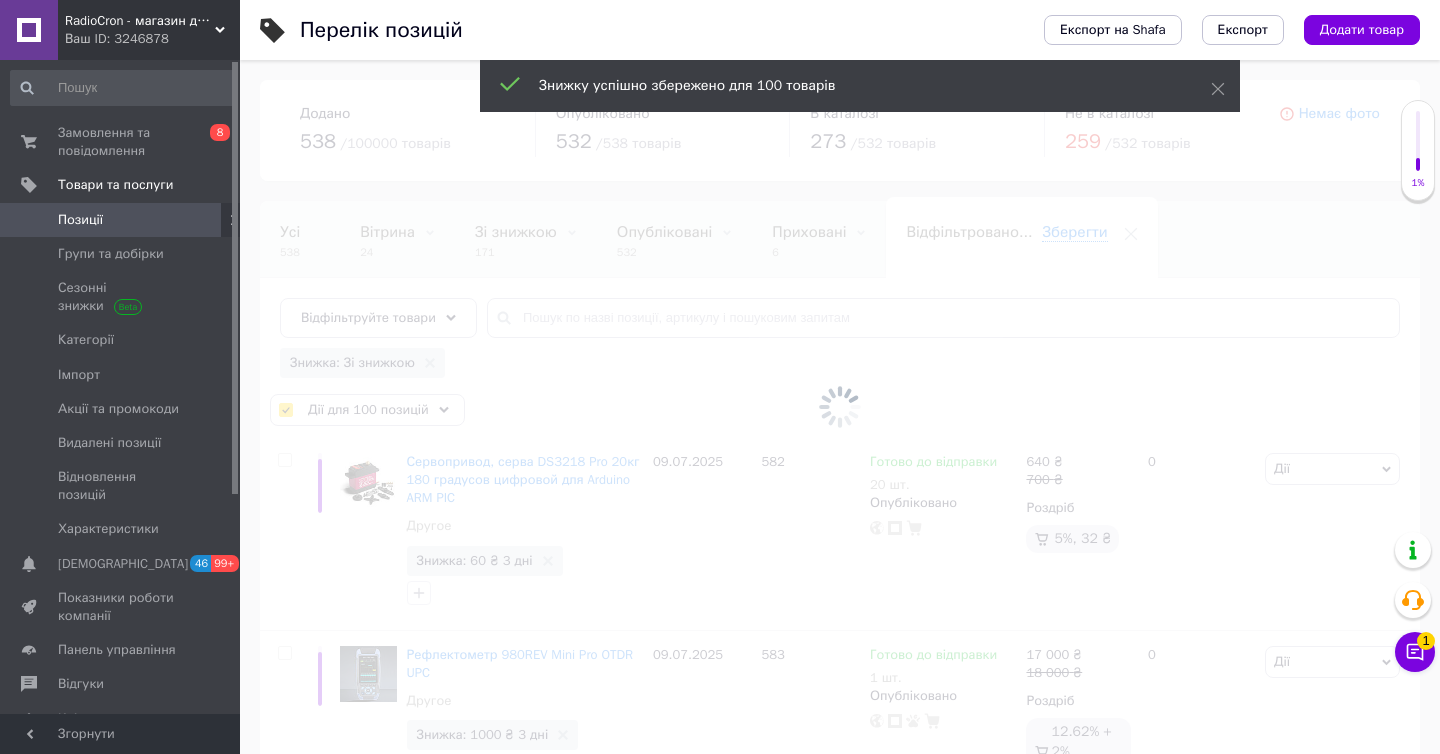 checkbox on "false" 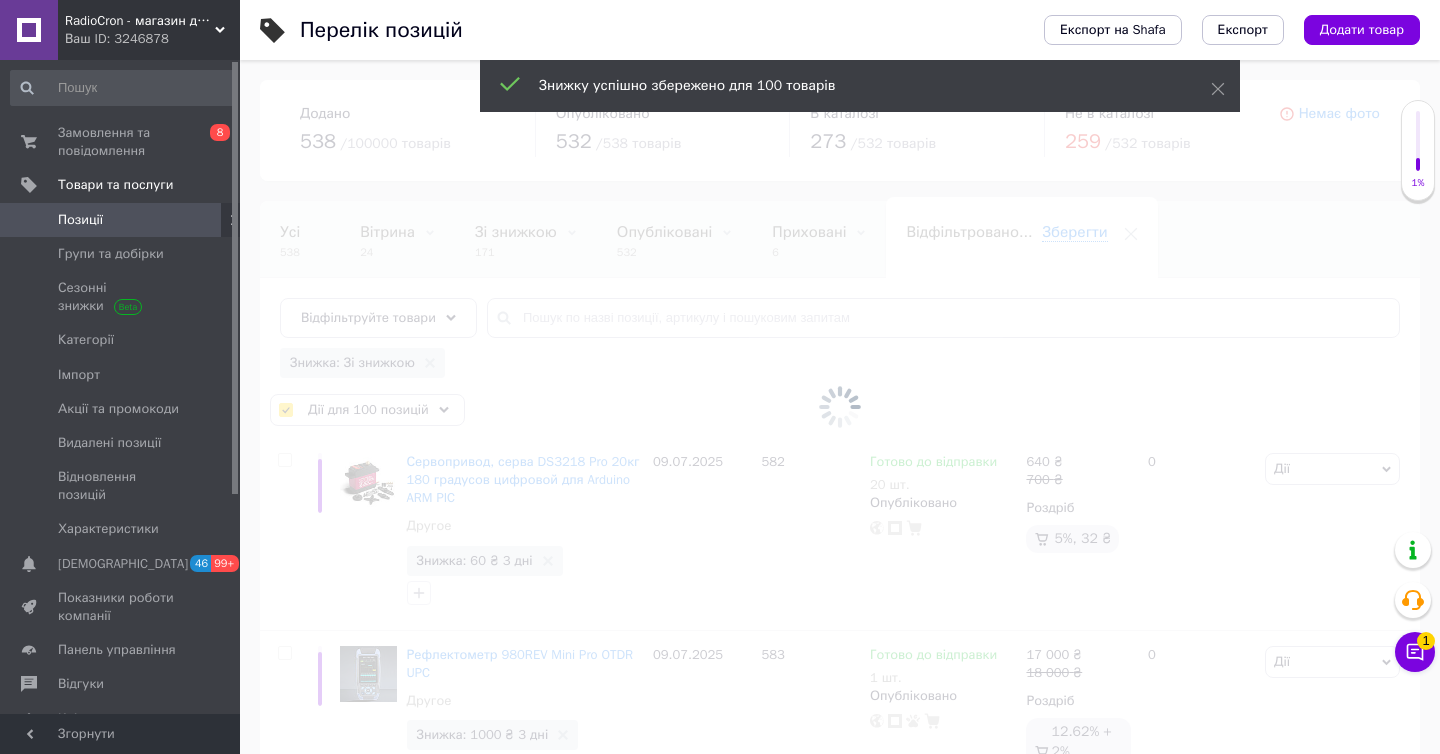 checkbox on "false" 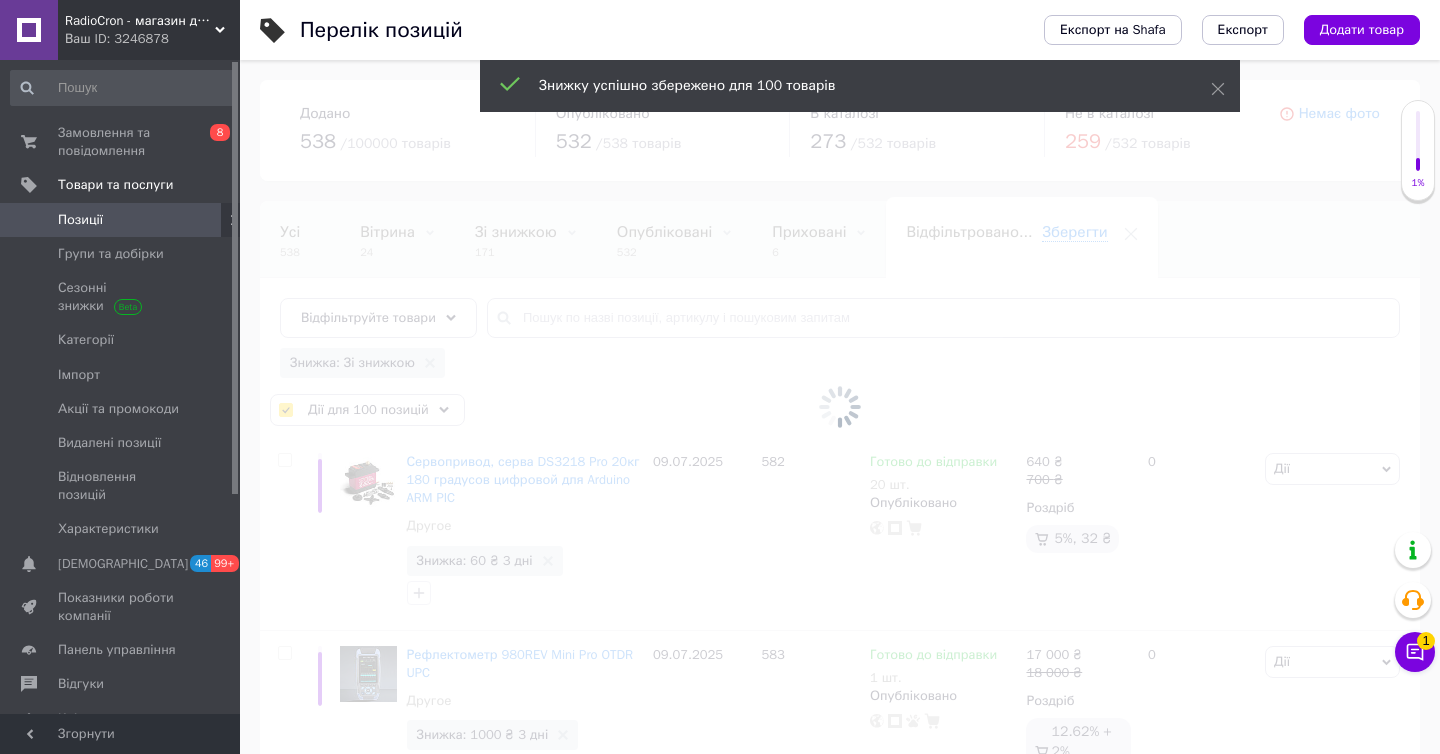checkbox on "false" 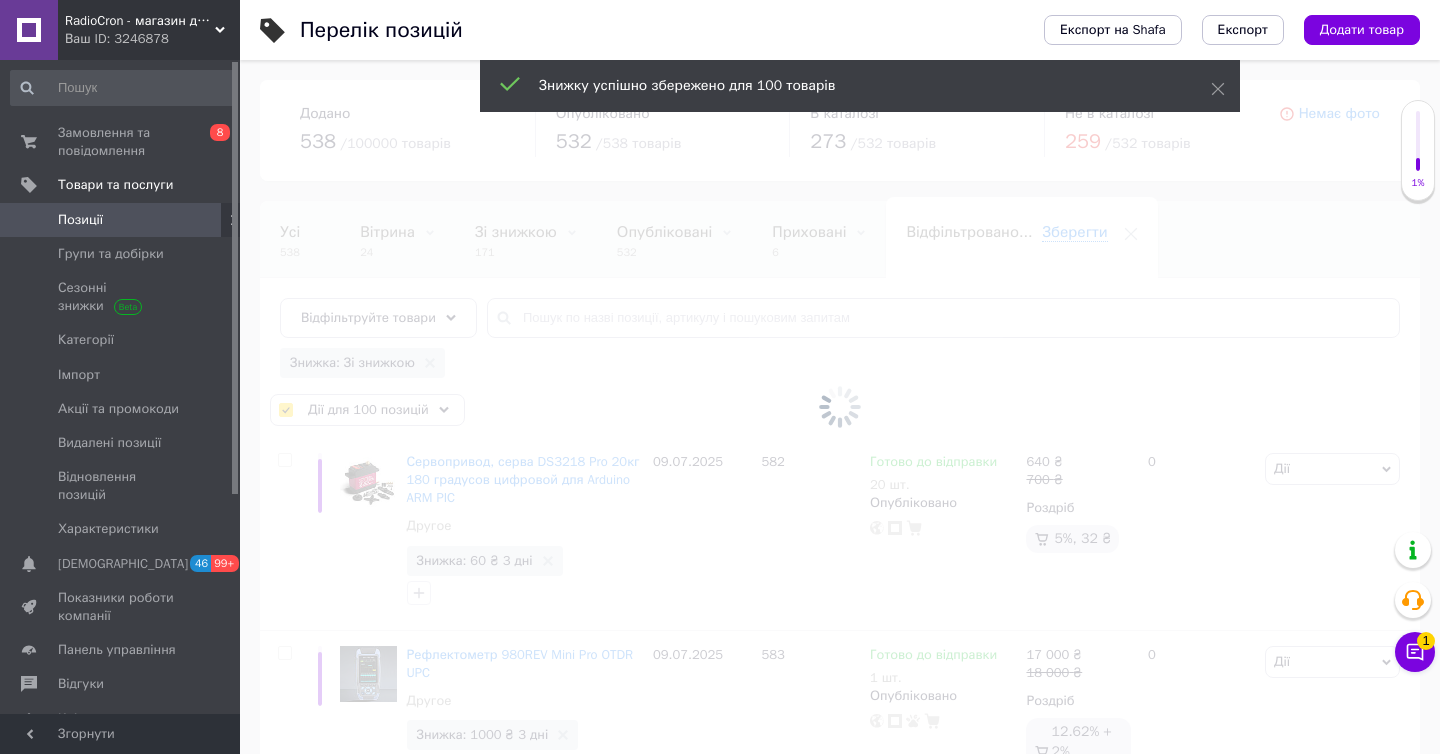 checkbox on "false" 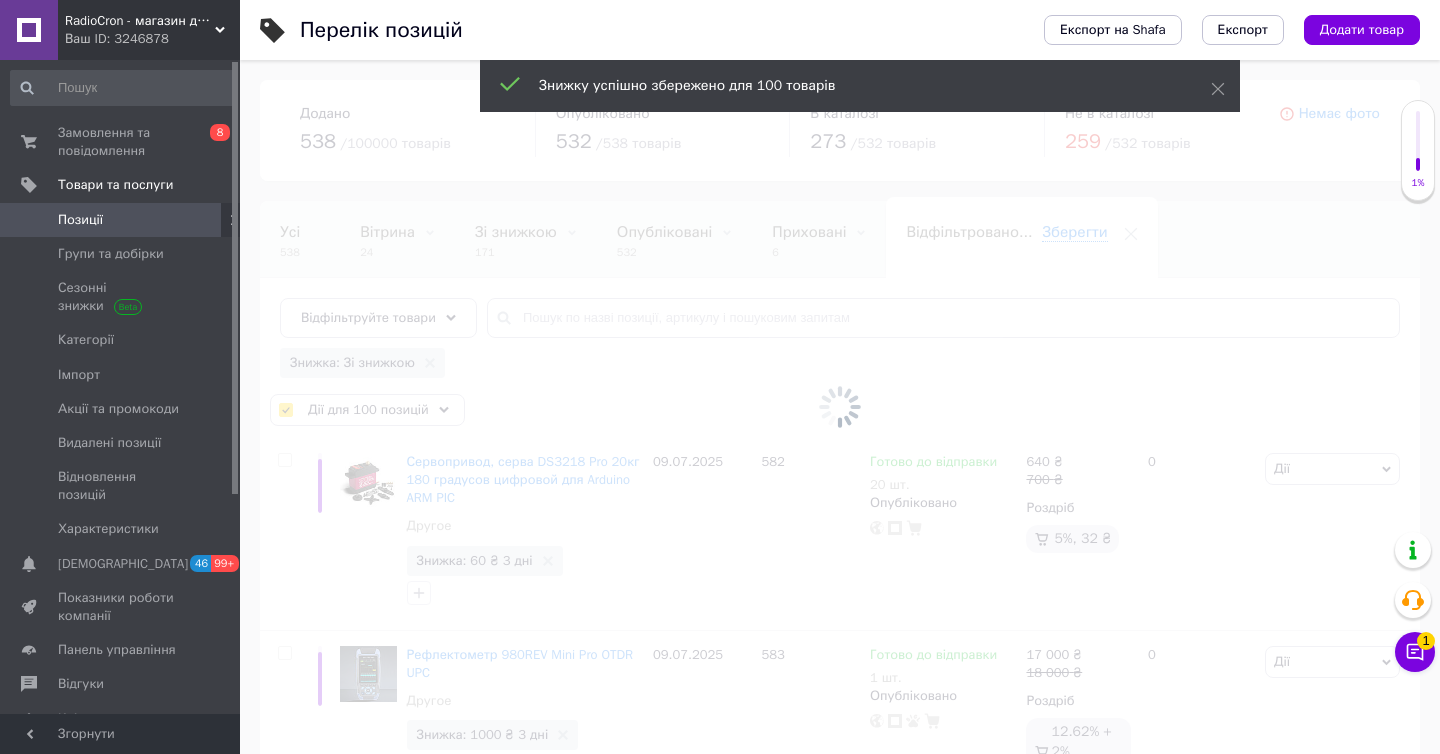 checkbox on "false" 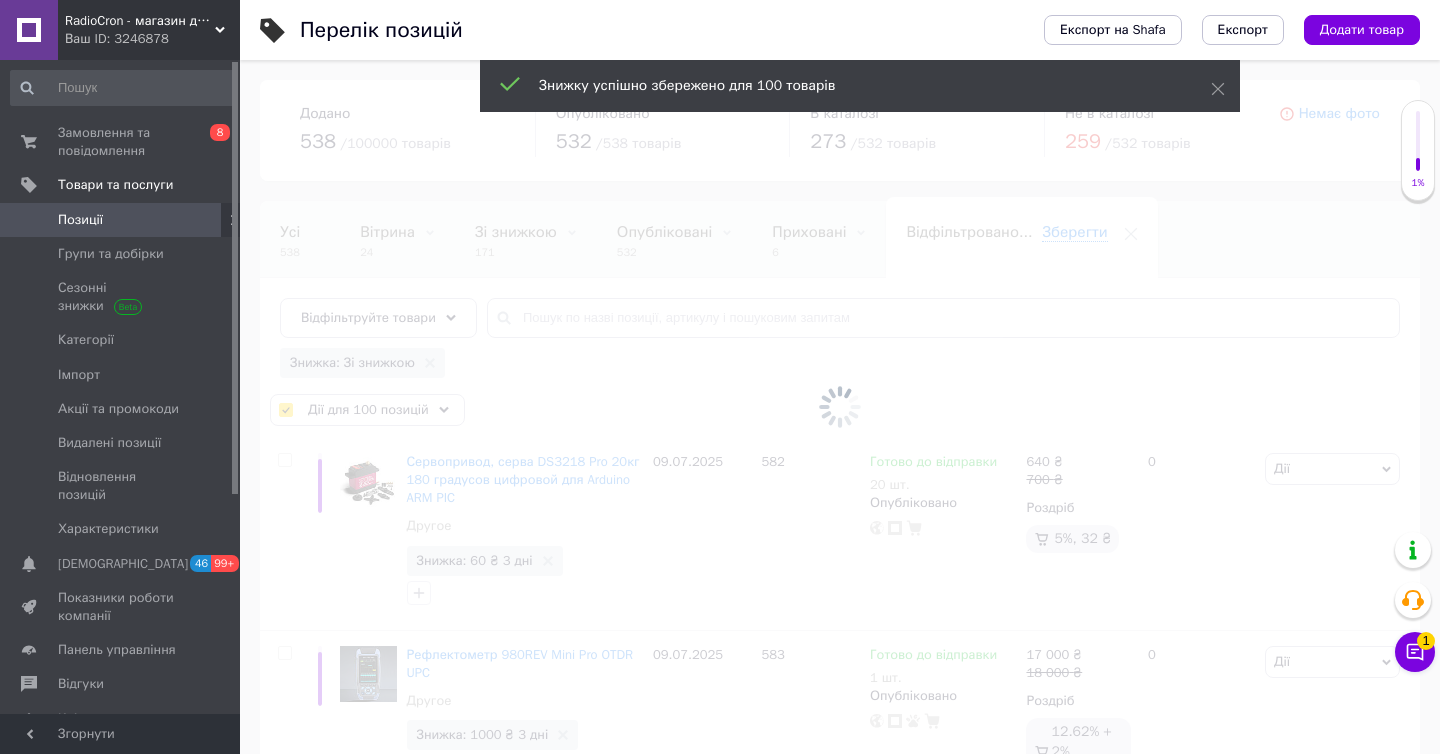 checkbox on "false" 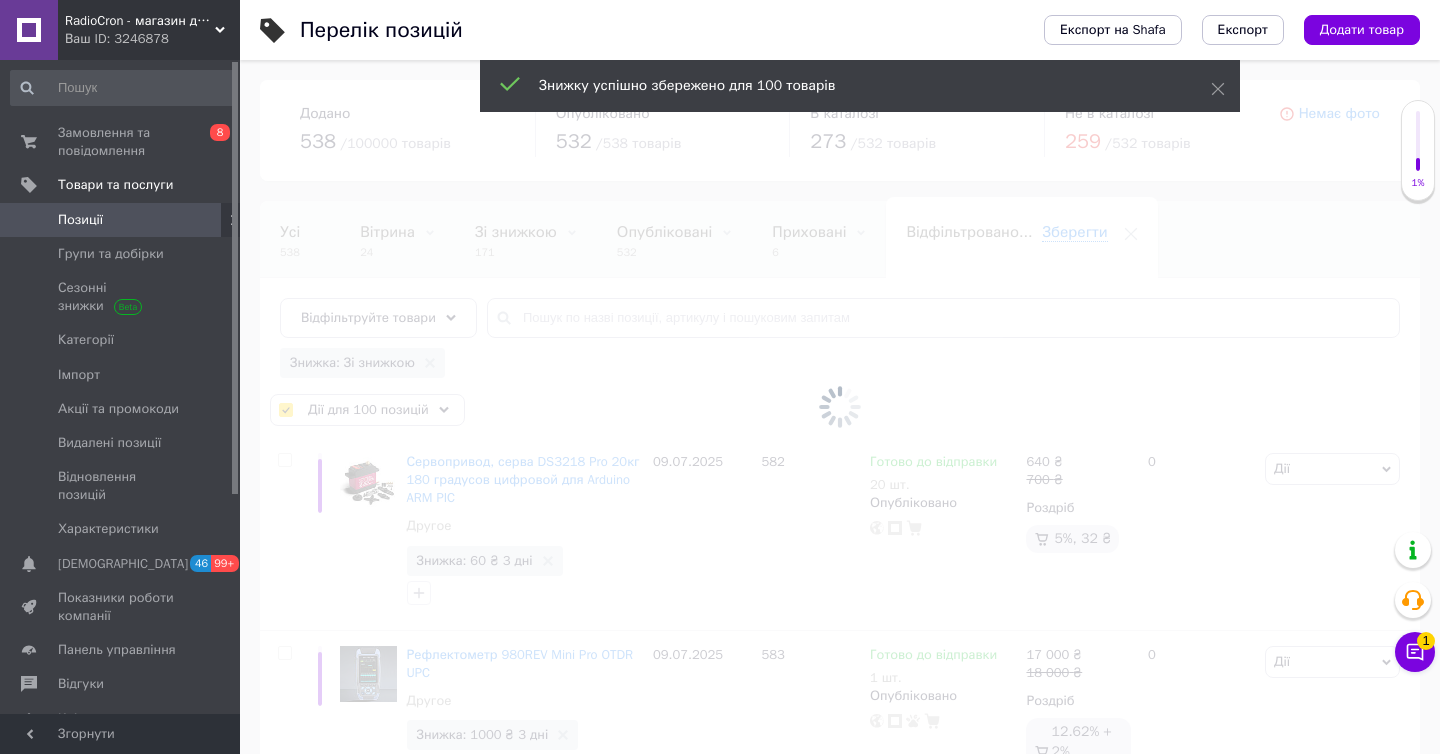 checkbox on "false" 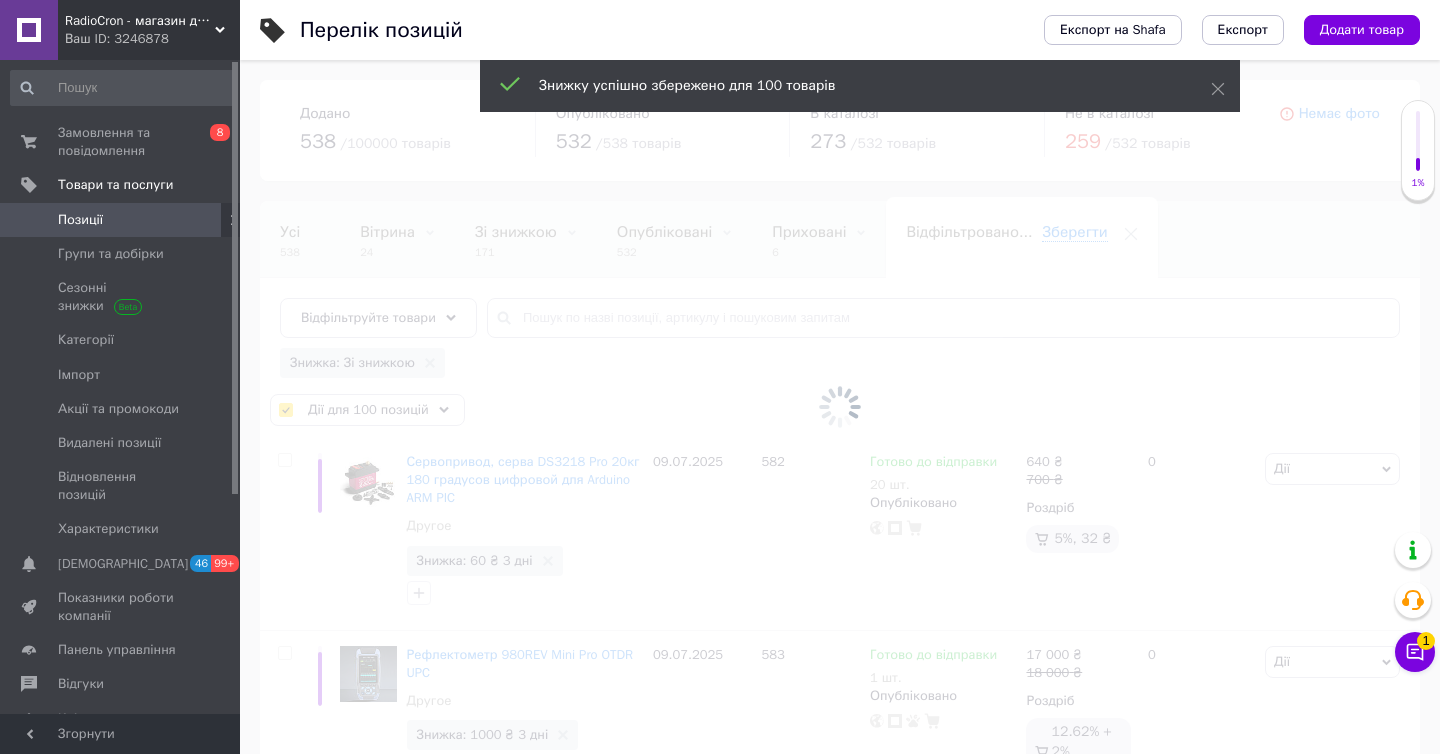 checkbox on "false" 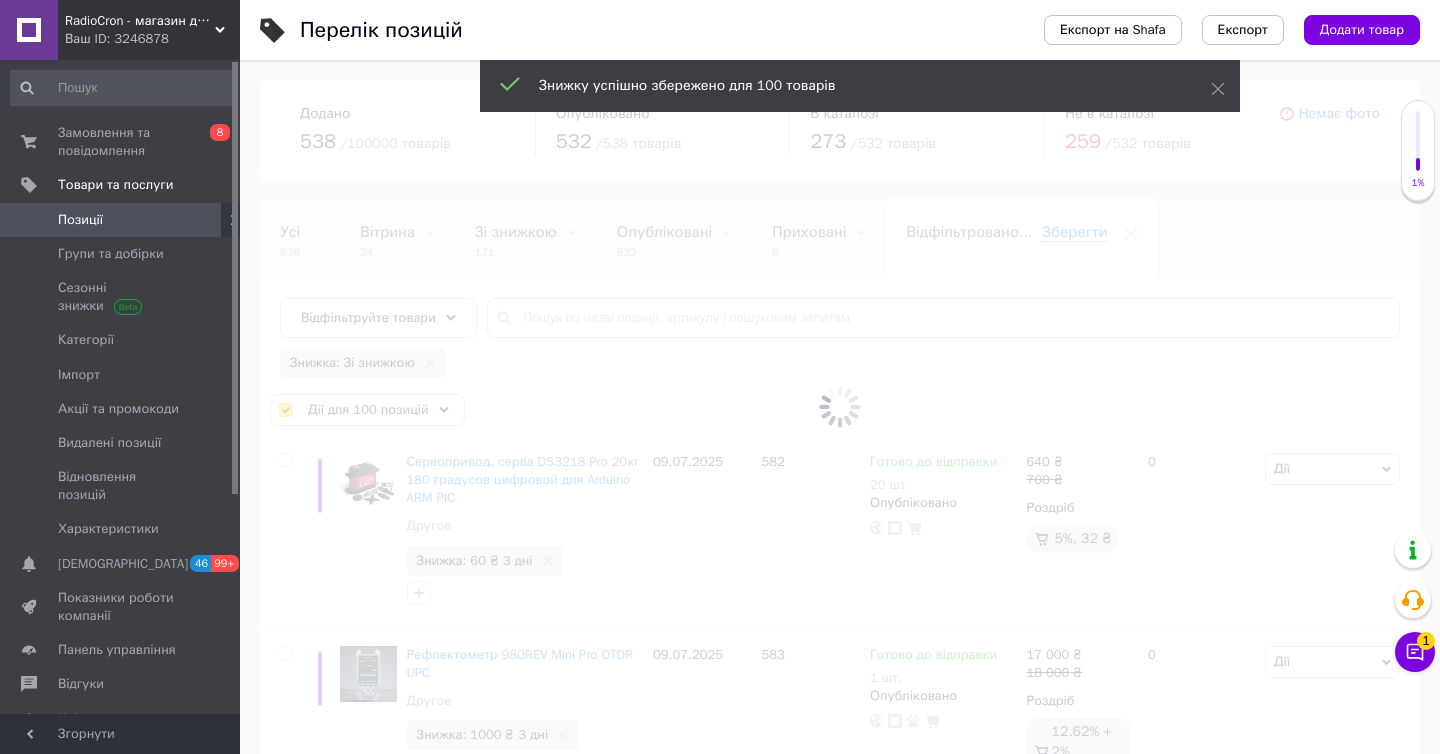 checkbox on "false" 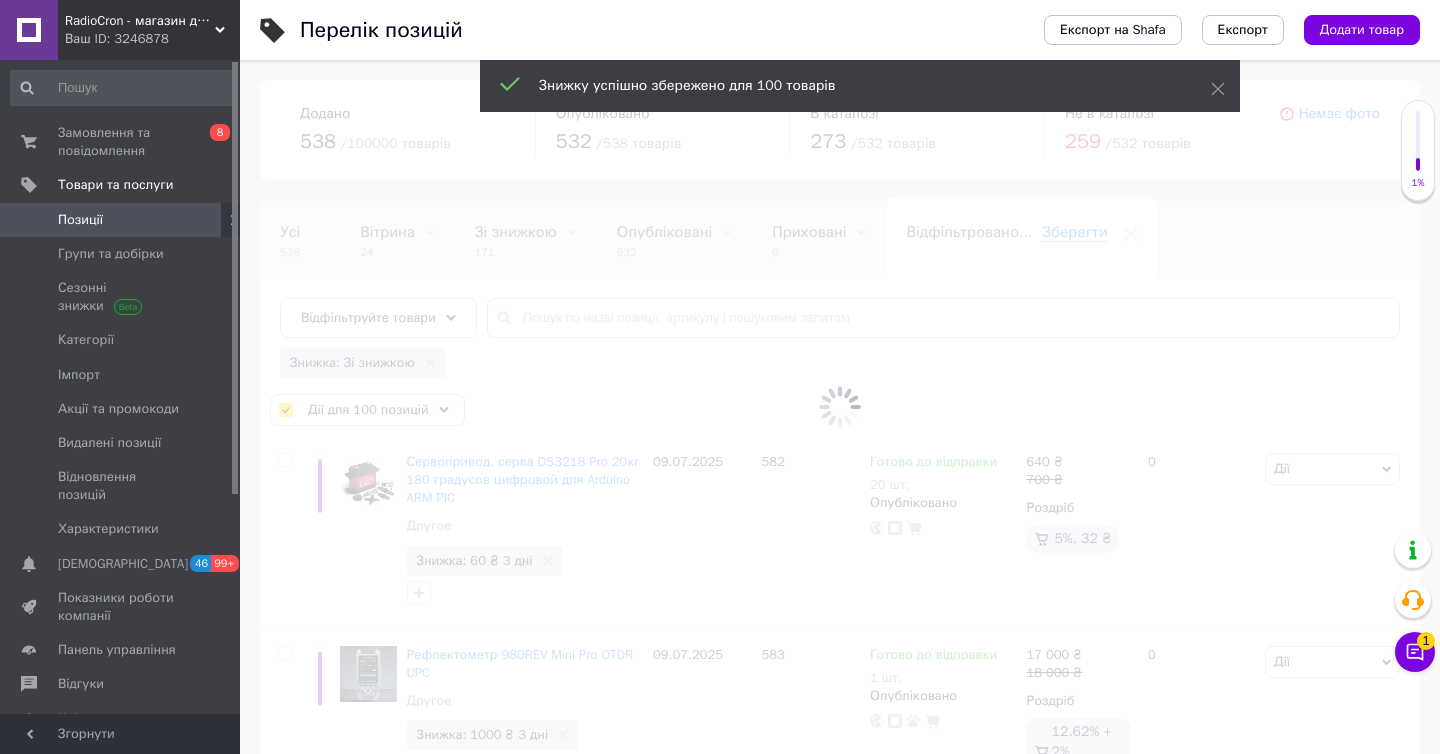 checkbox on "false" 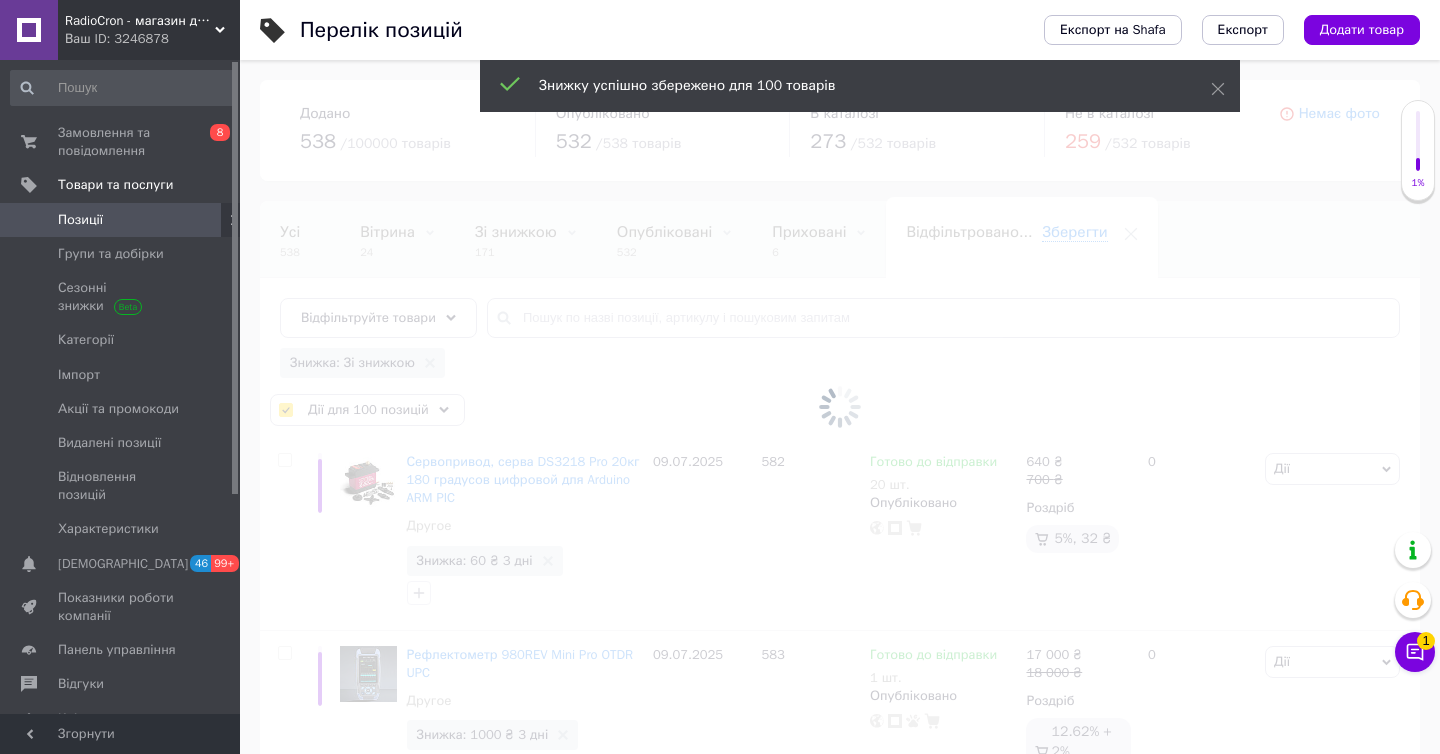 checkbox on "false" 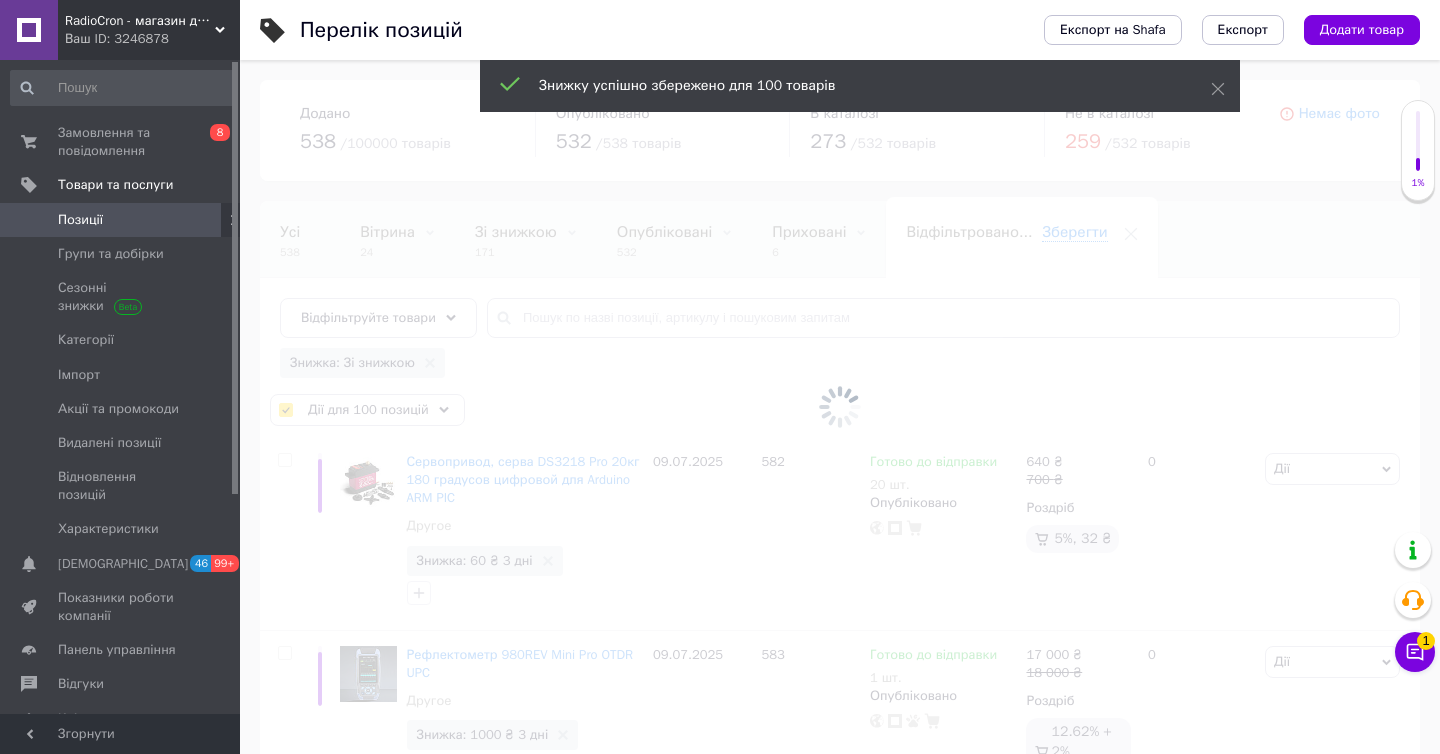checkbox on "false" 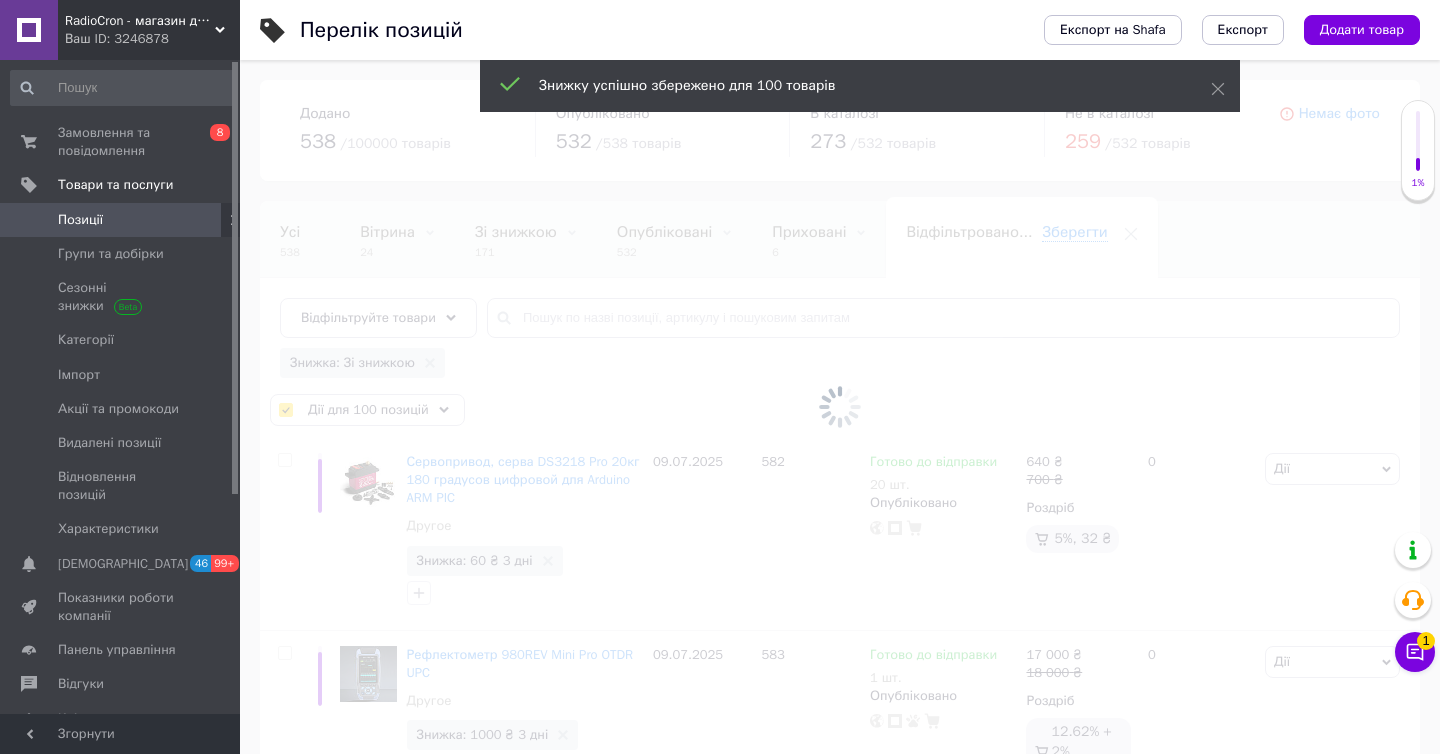 checkbox on "false" 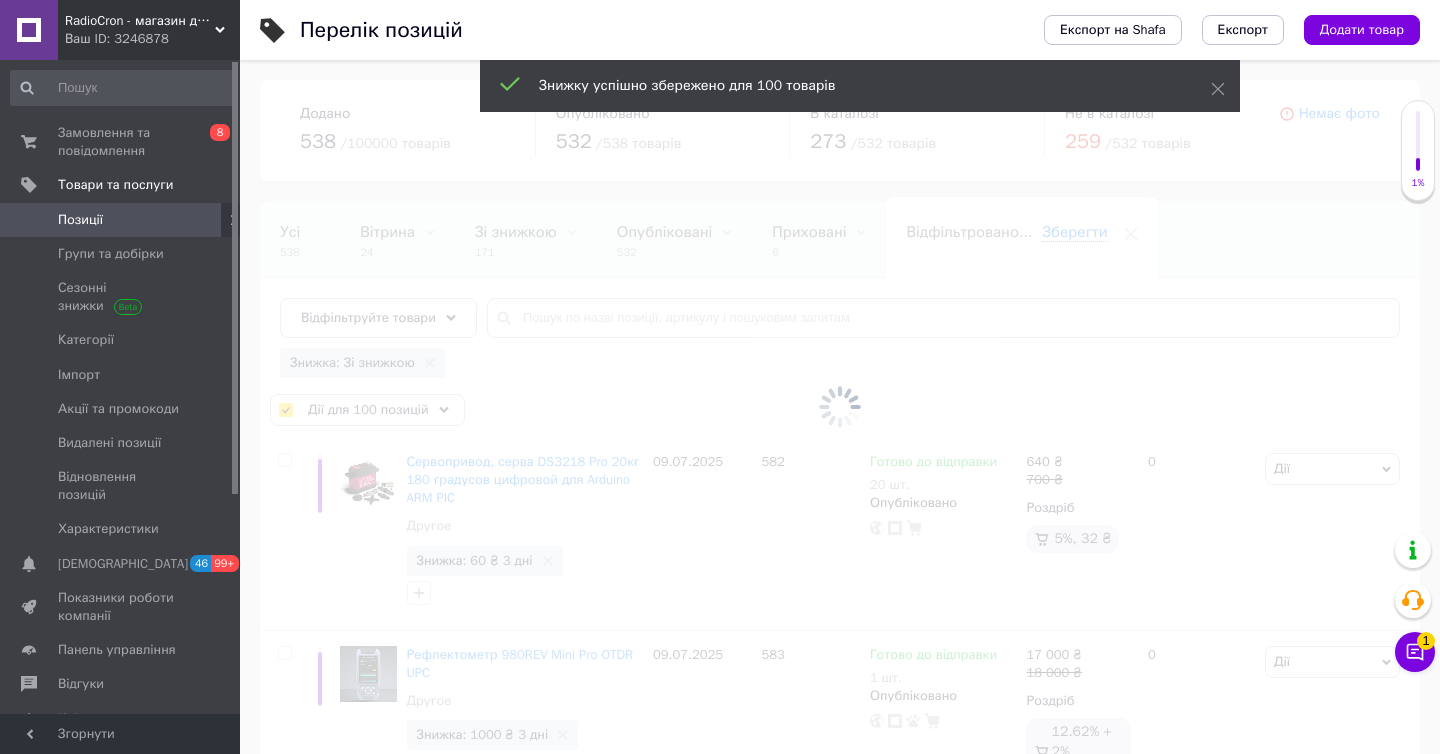 checkbox on "false" 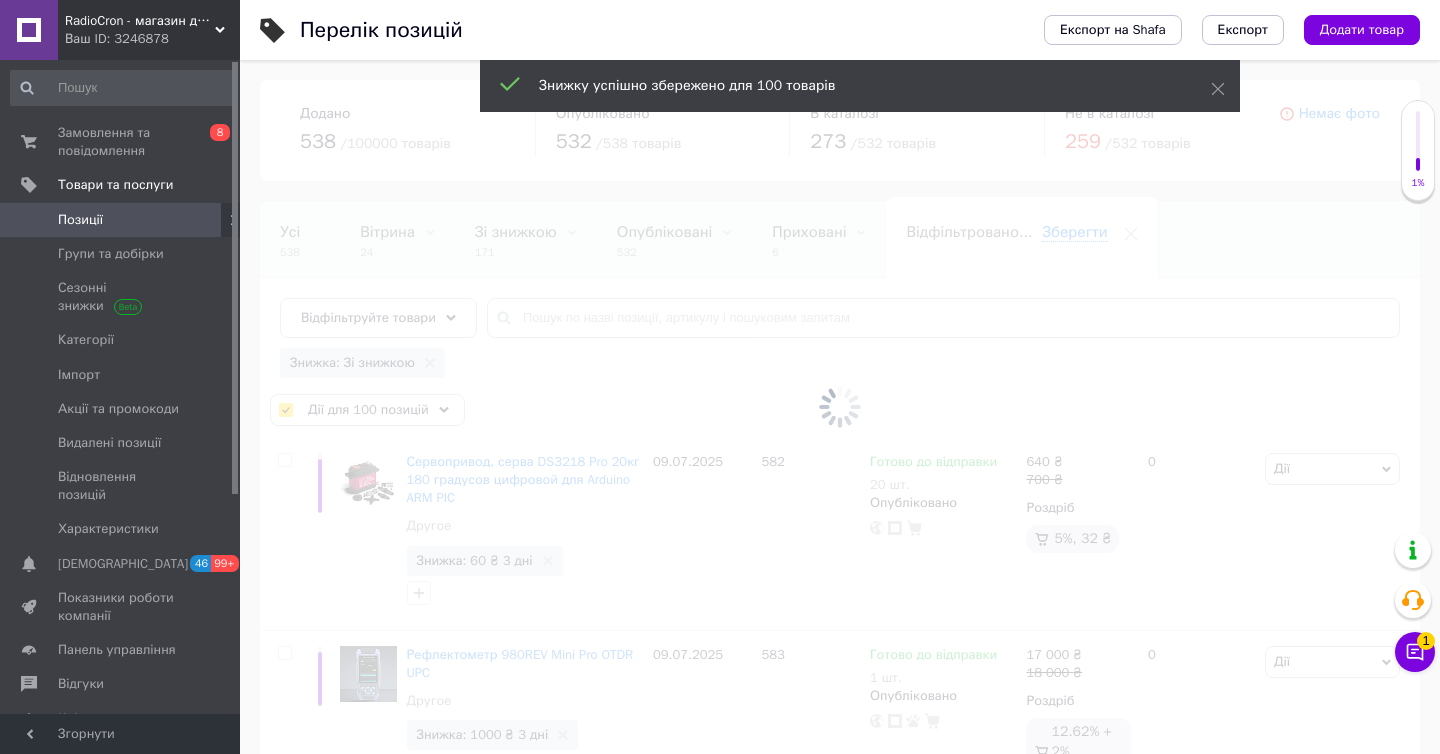 checkbox on "false" 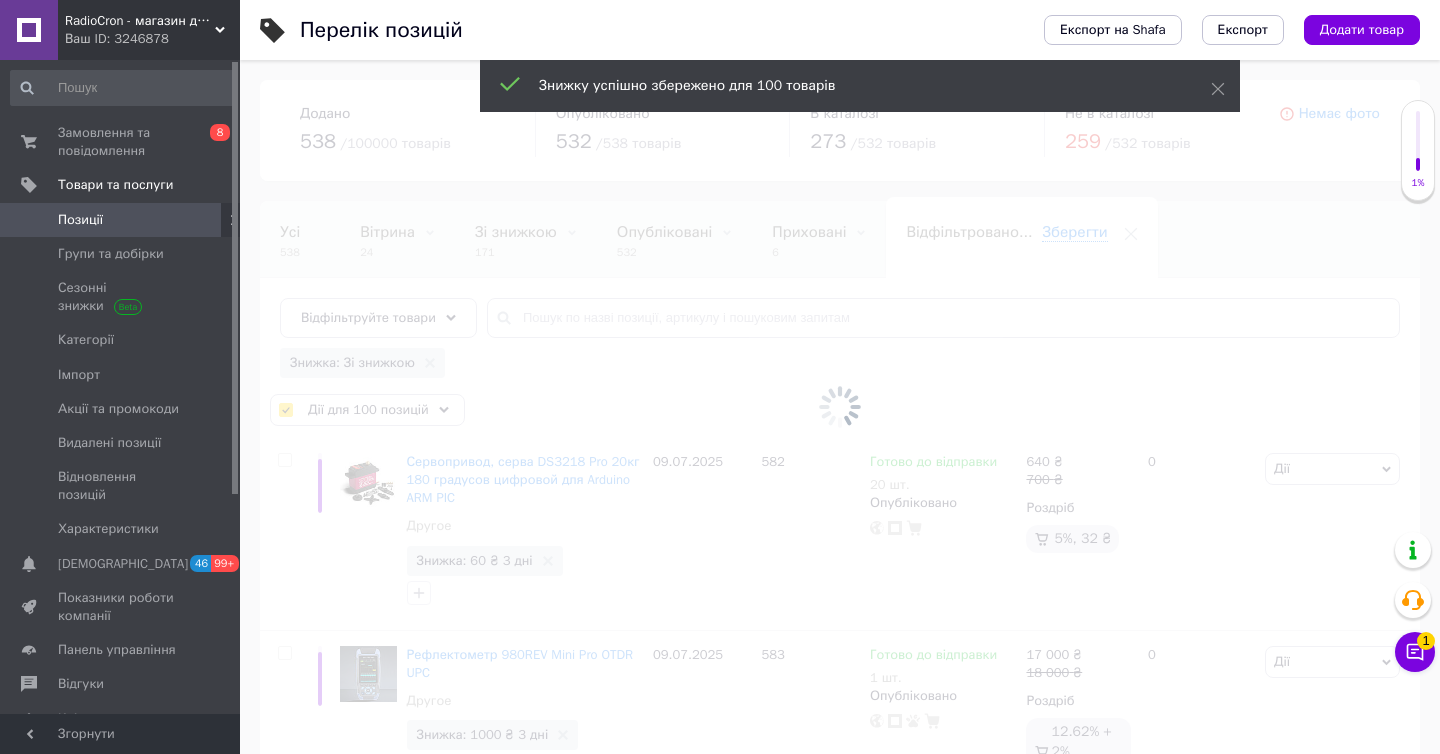 checkbox on "false" 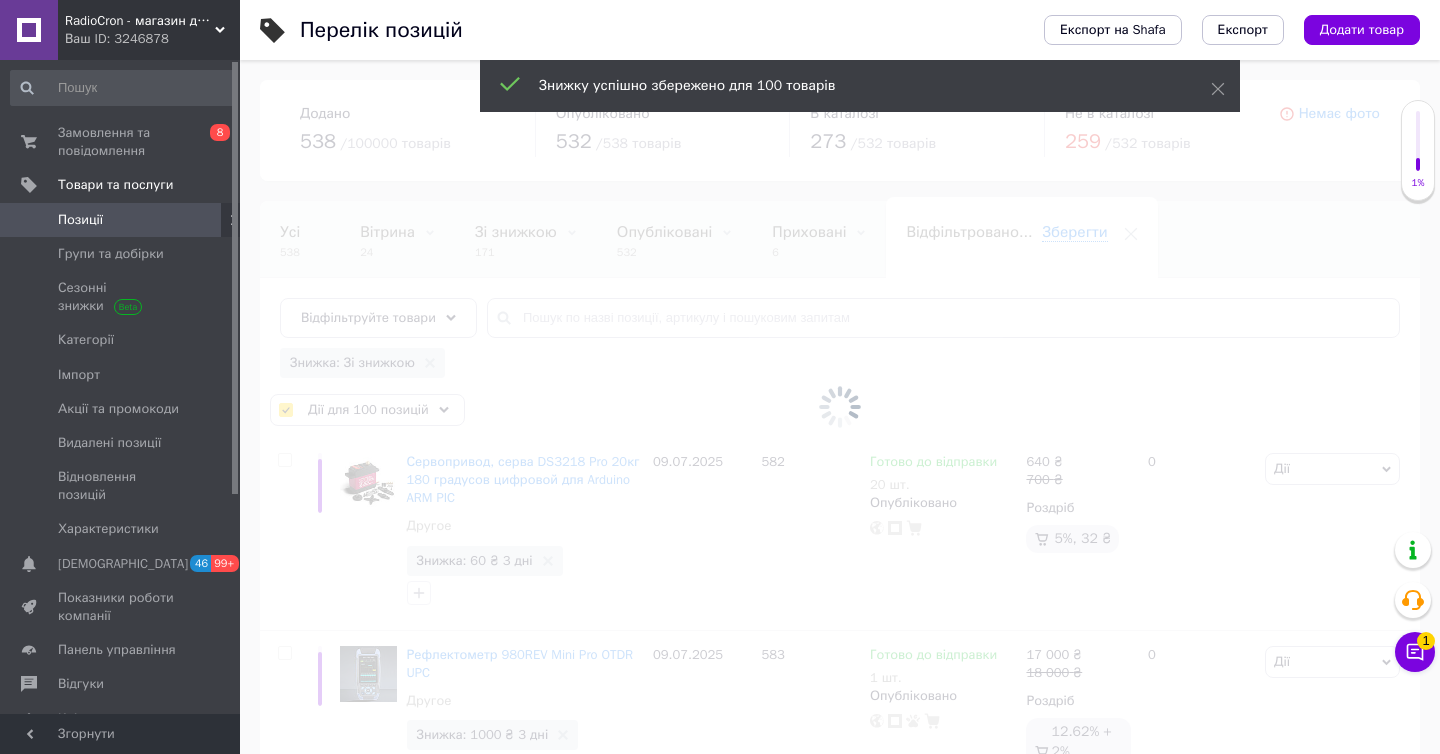 checkbox on "false" 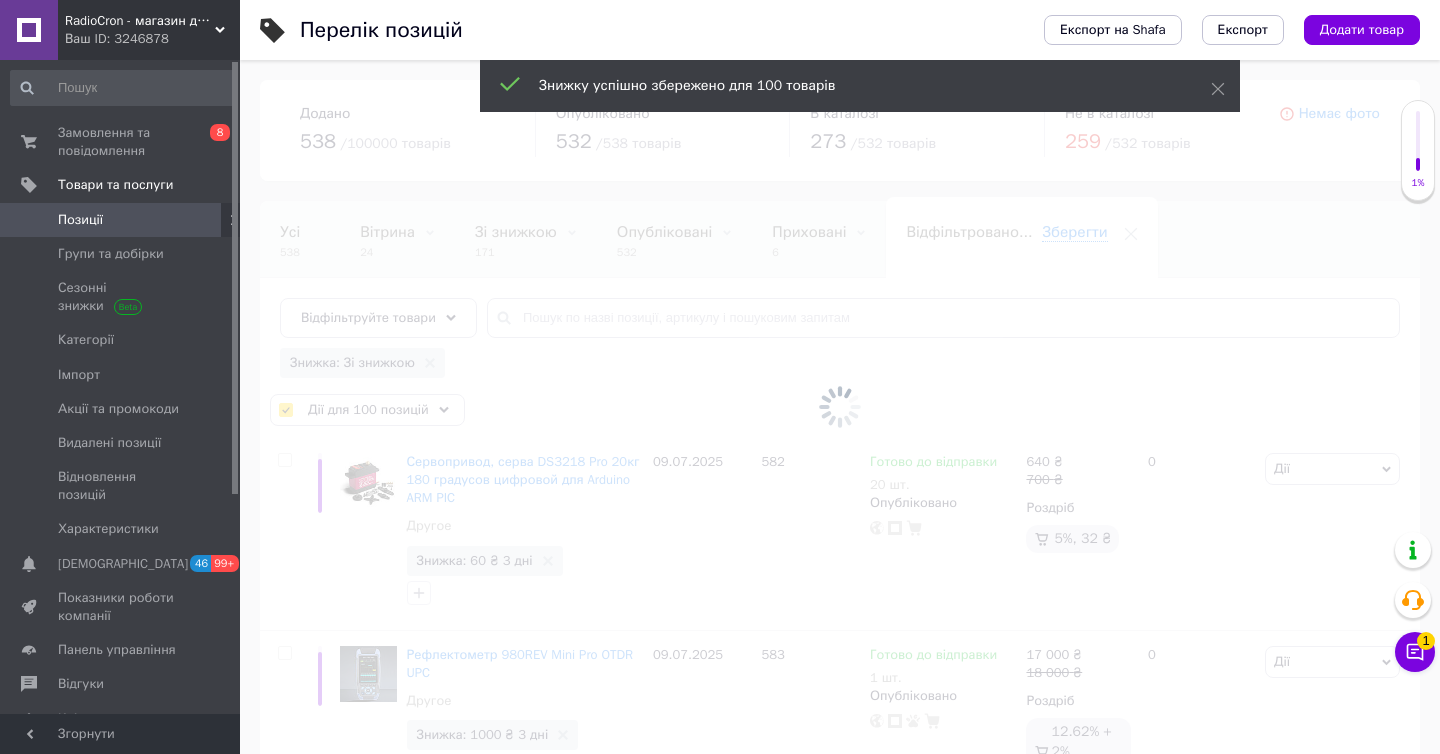 checkbox on "false" 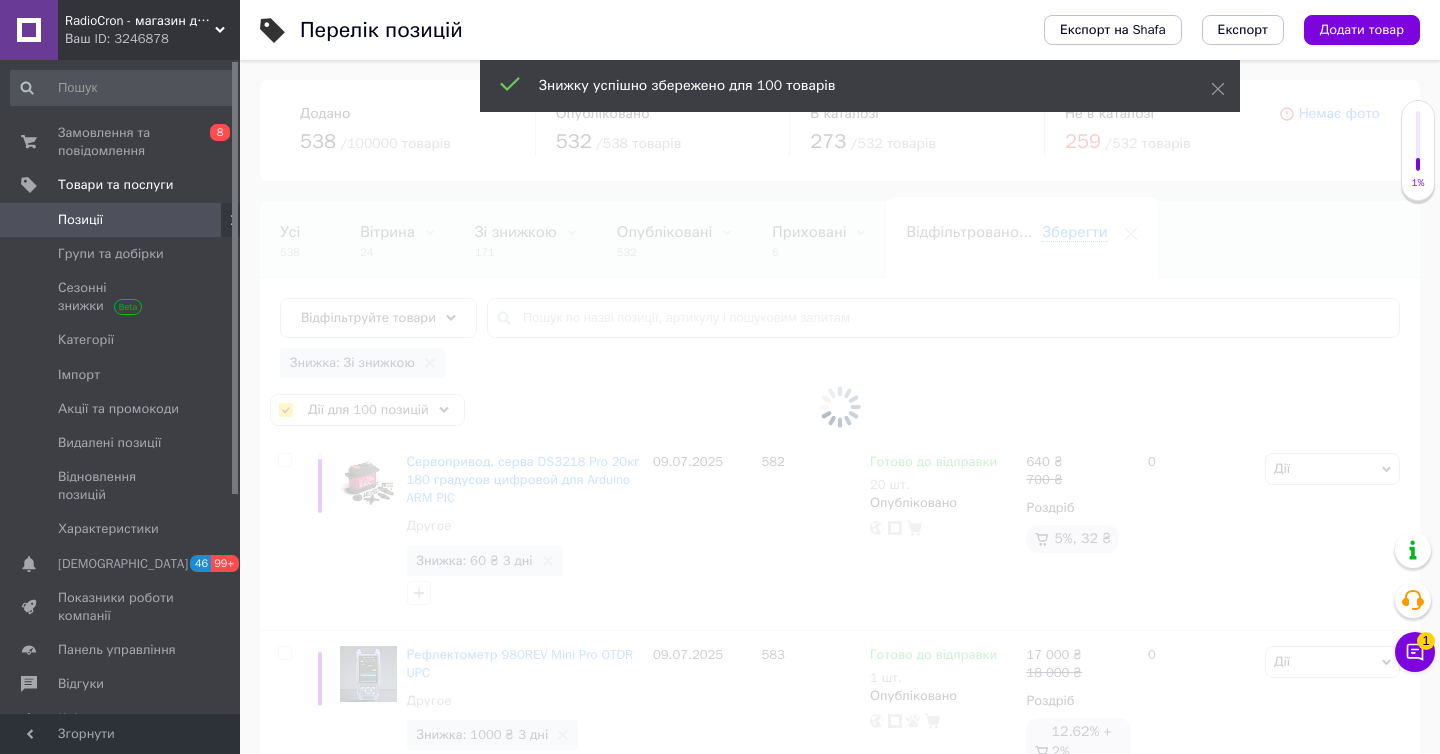 checkbox on "false" 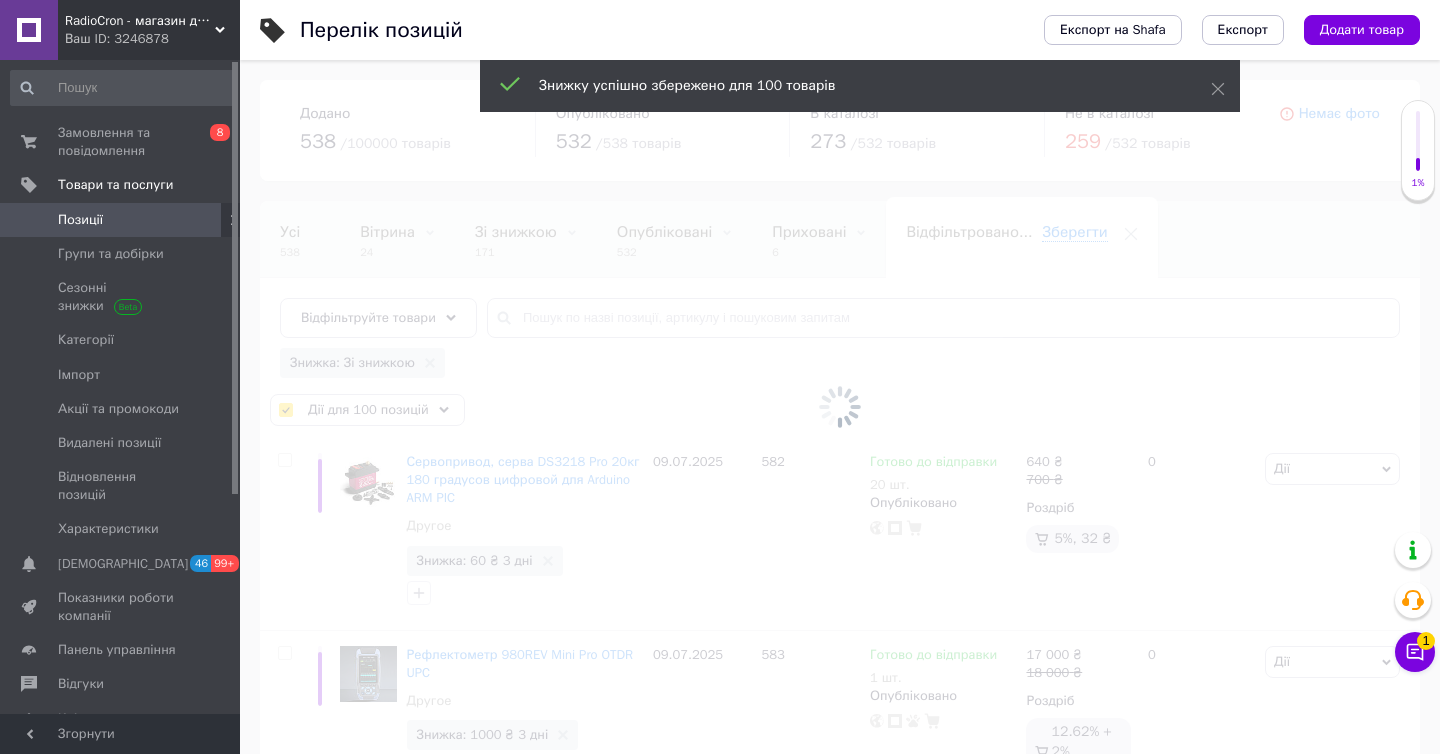 checkbox on "false" 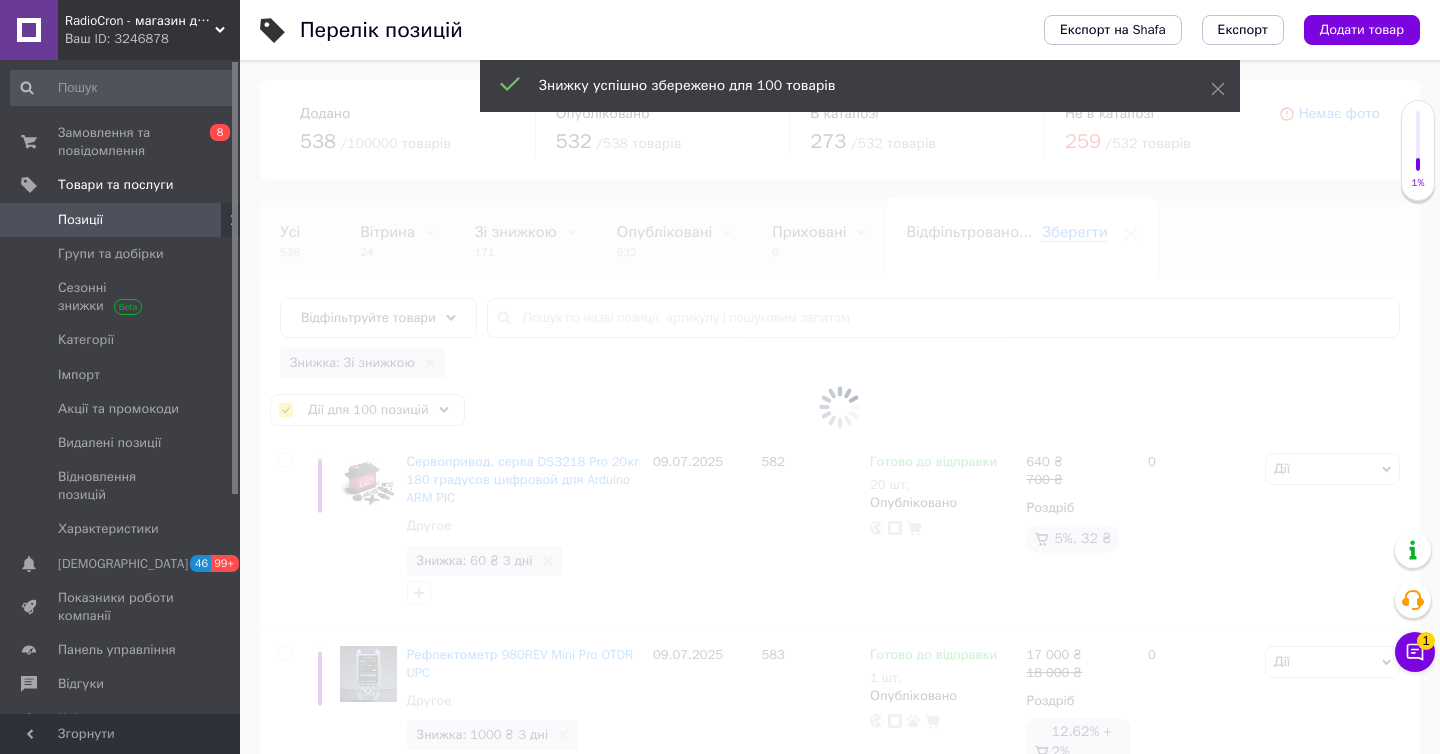 checkbox on "false" 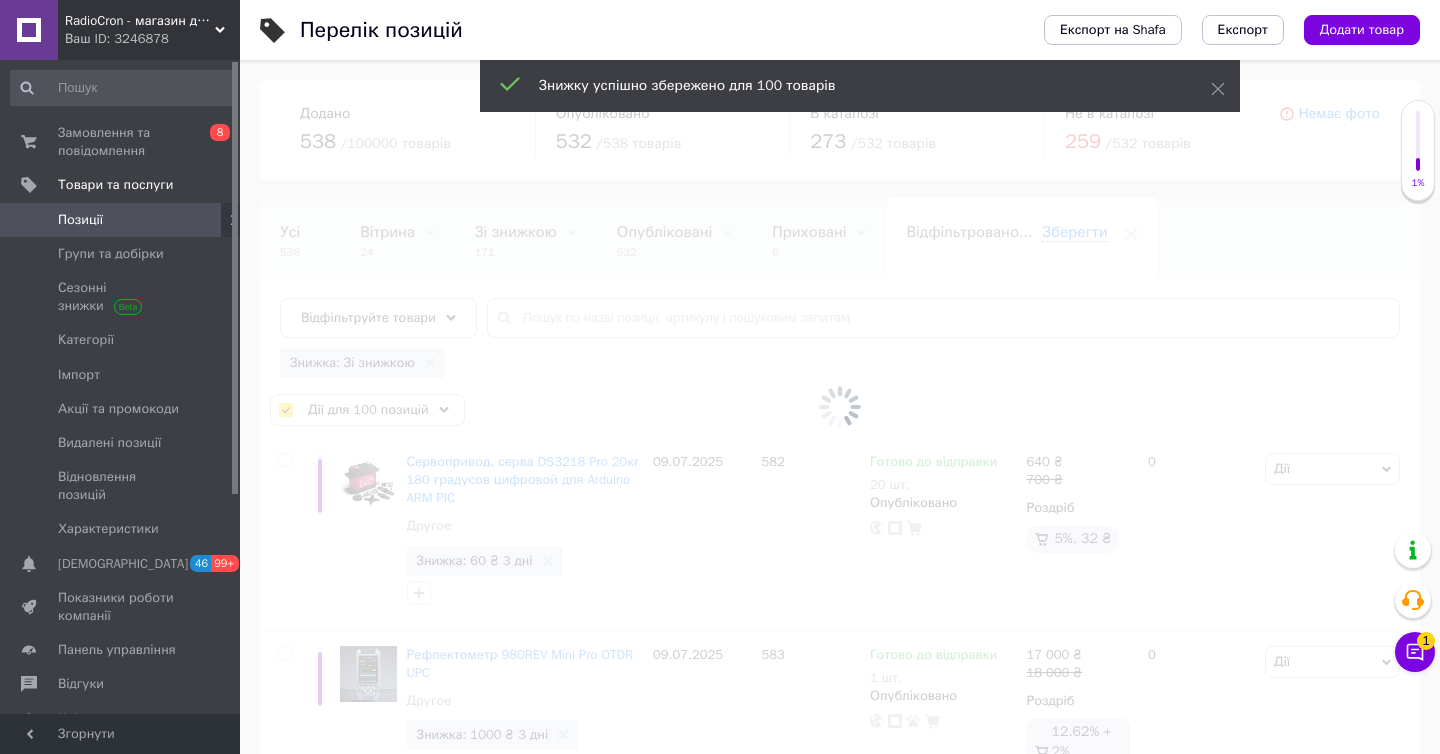 checkbox on "false" 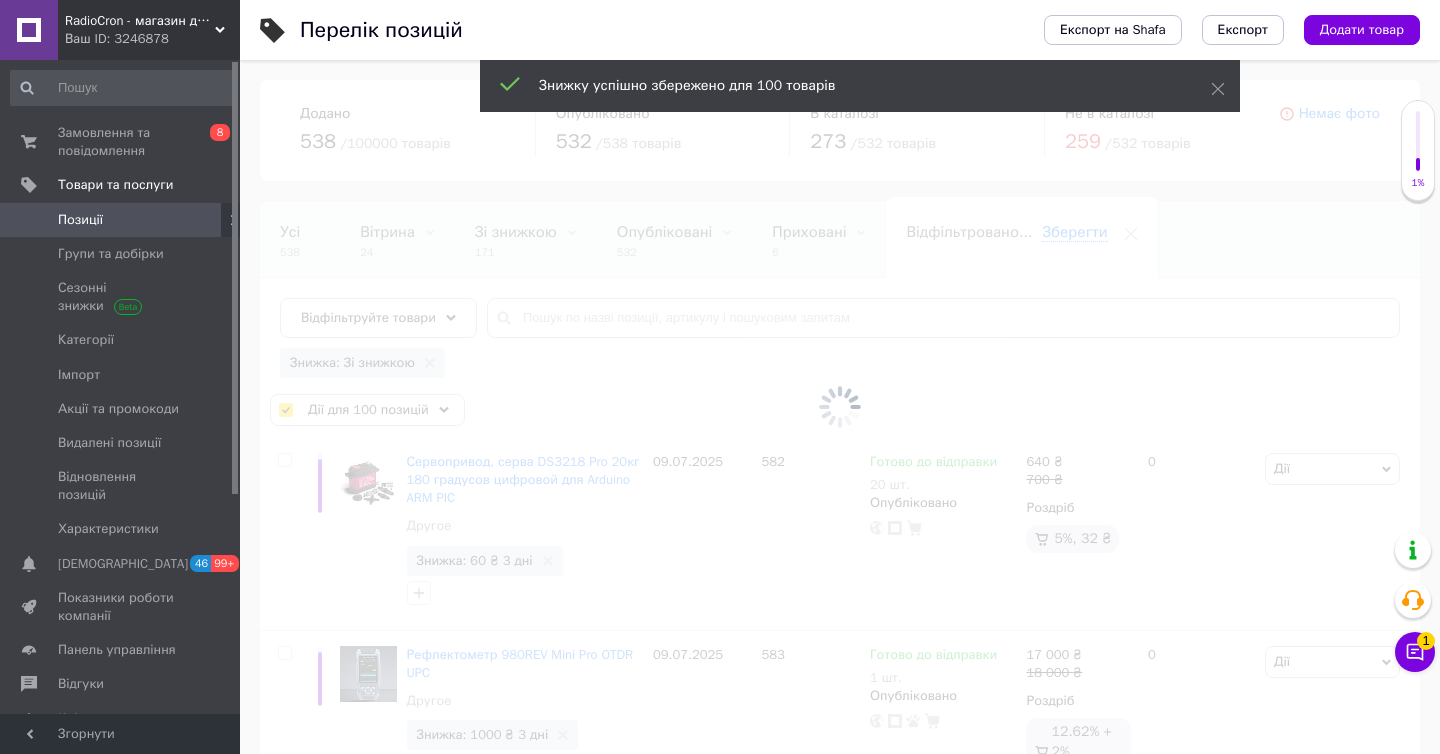 checkbox on "false" 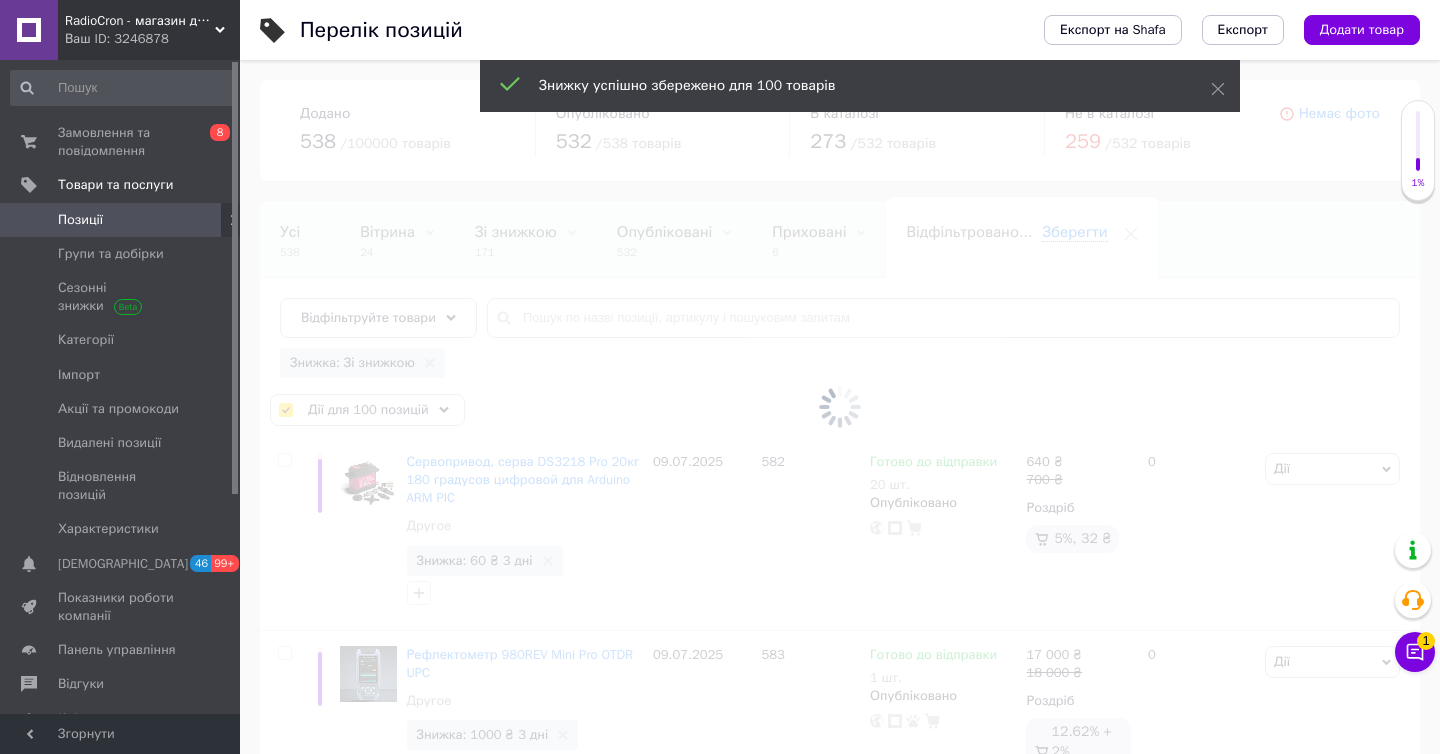 checkbox on "false" 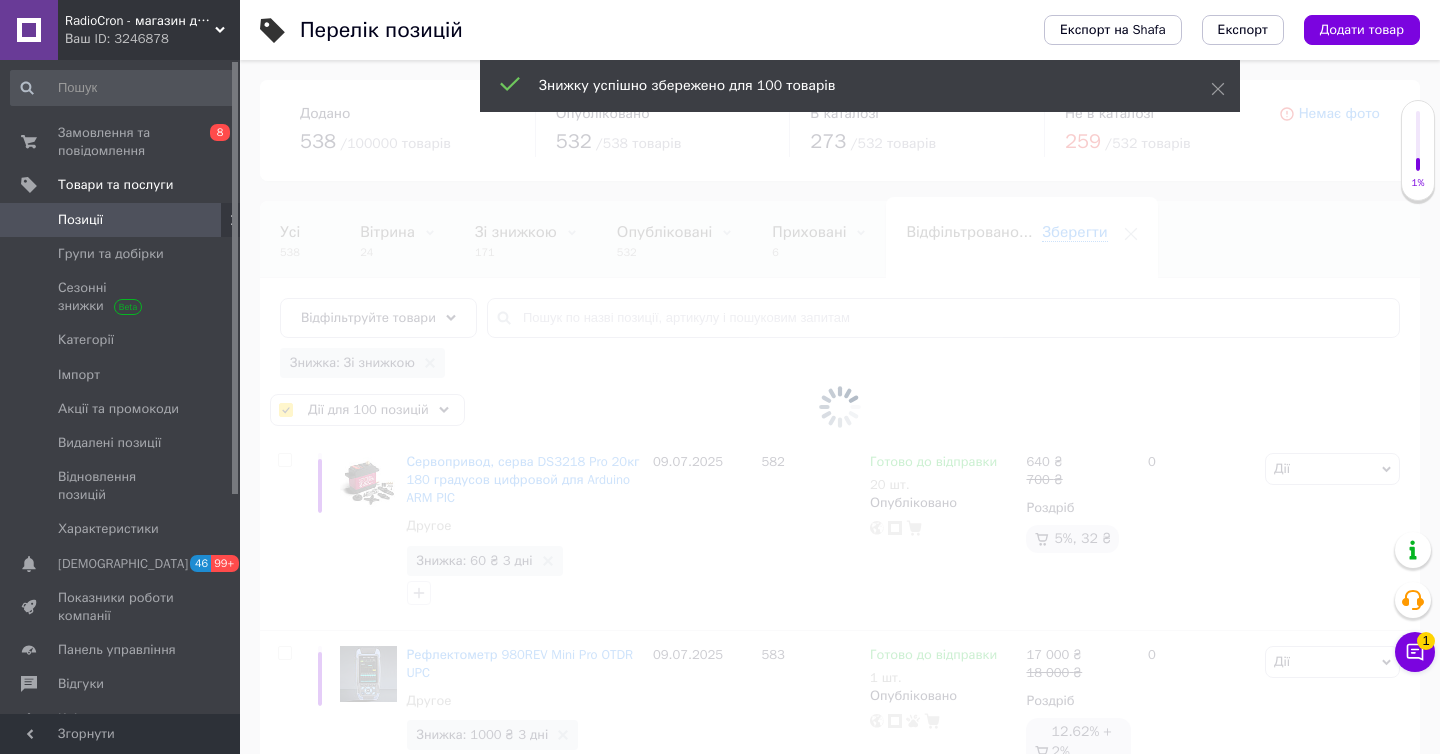 checkbox on "false" 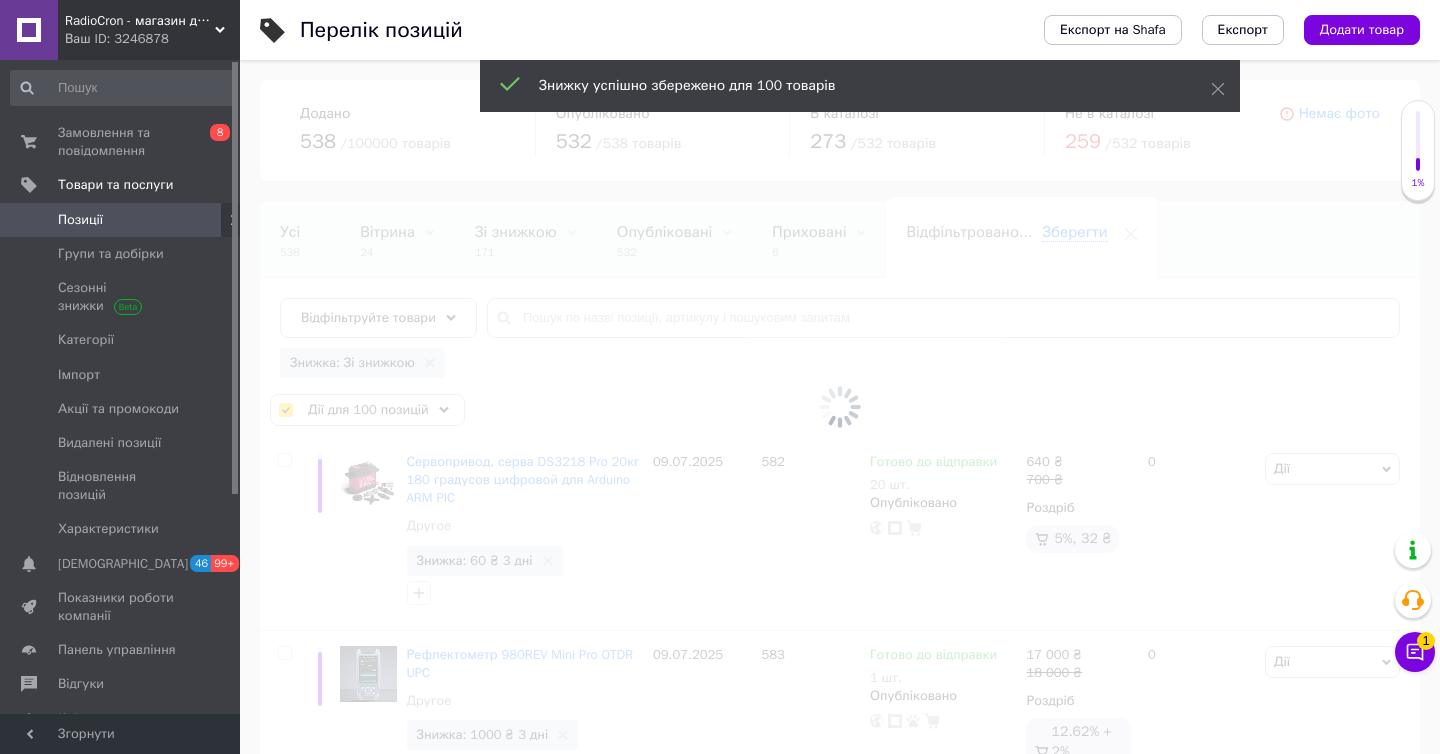 checkbox on "false" 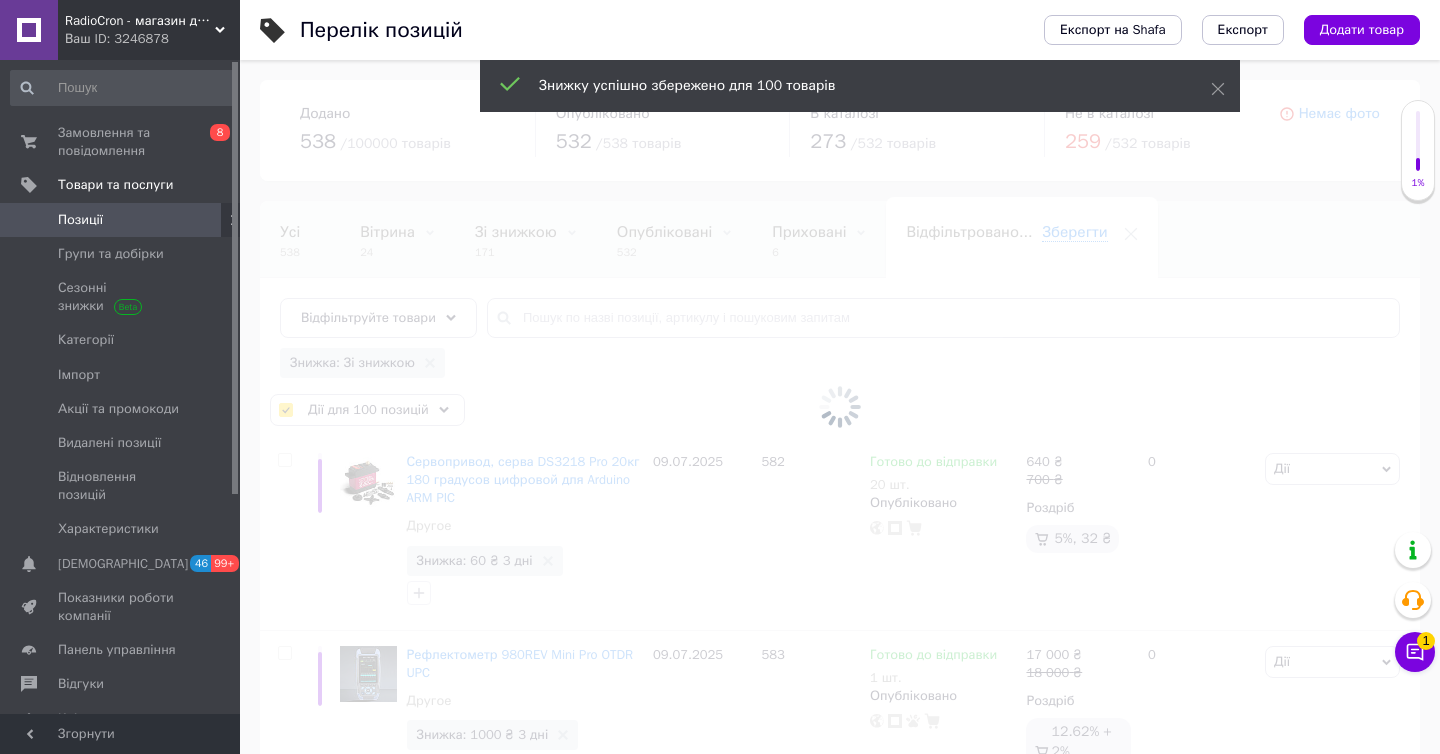 checkbox on "false" 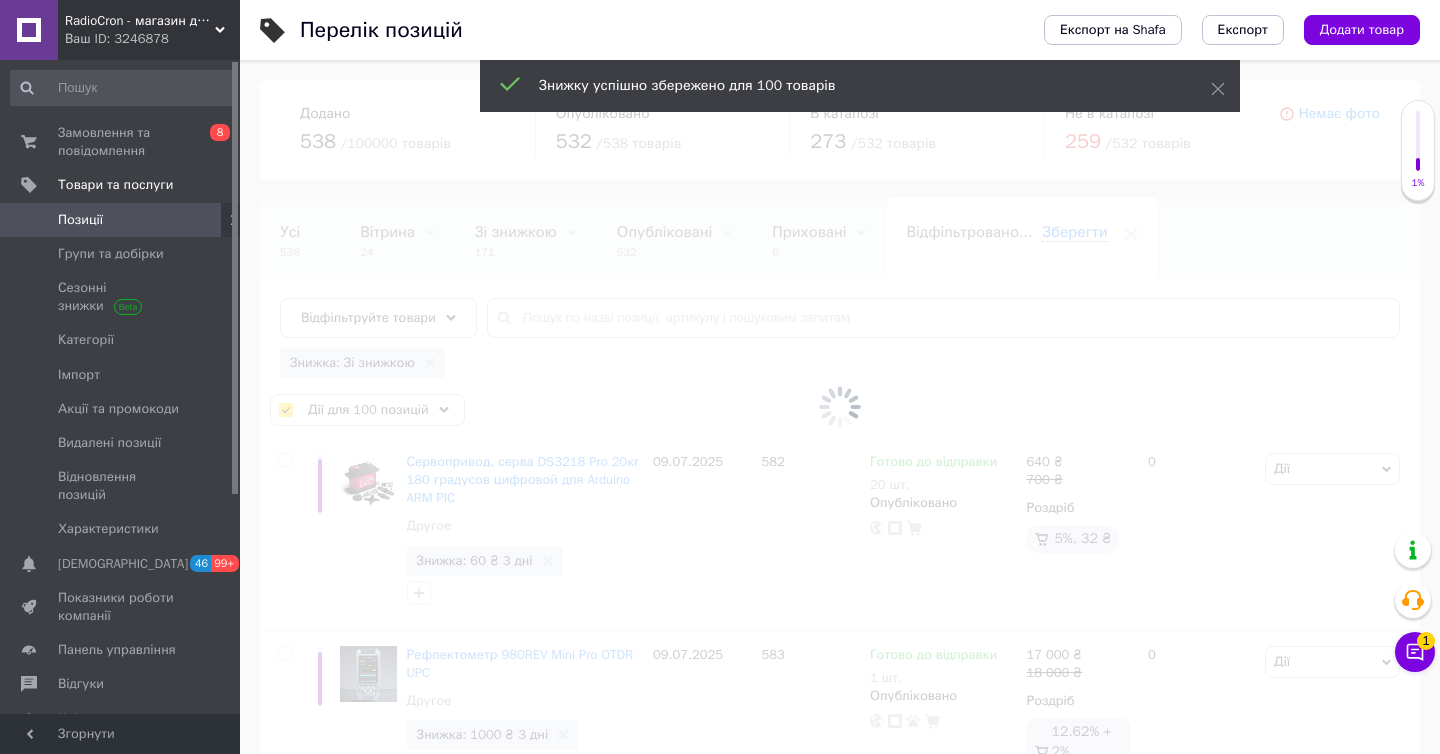 checkbox on "false" 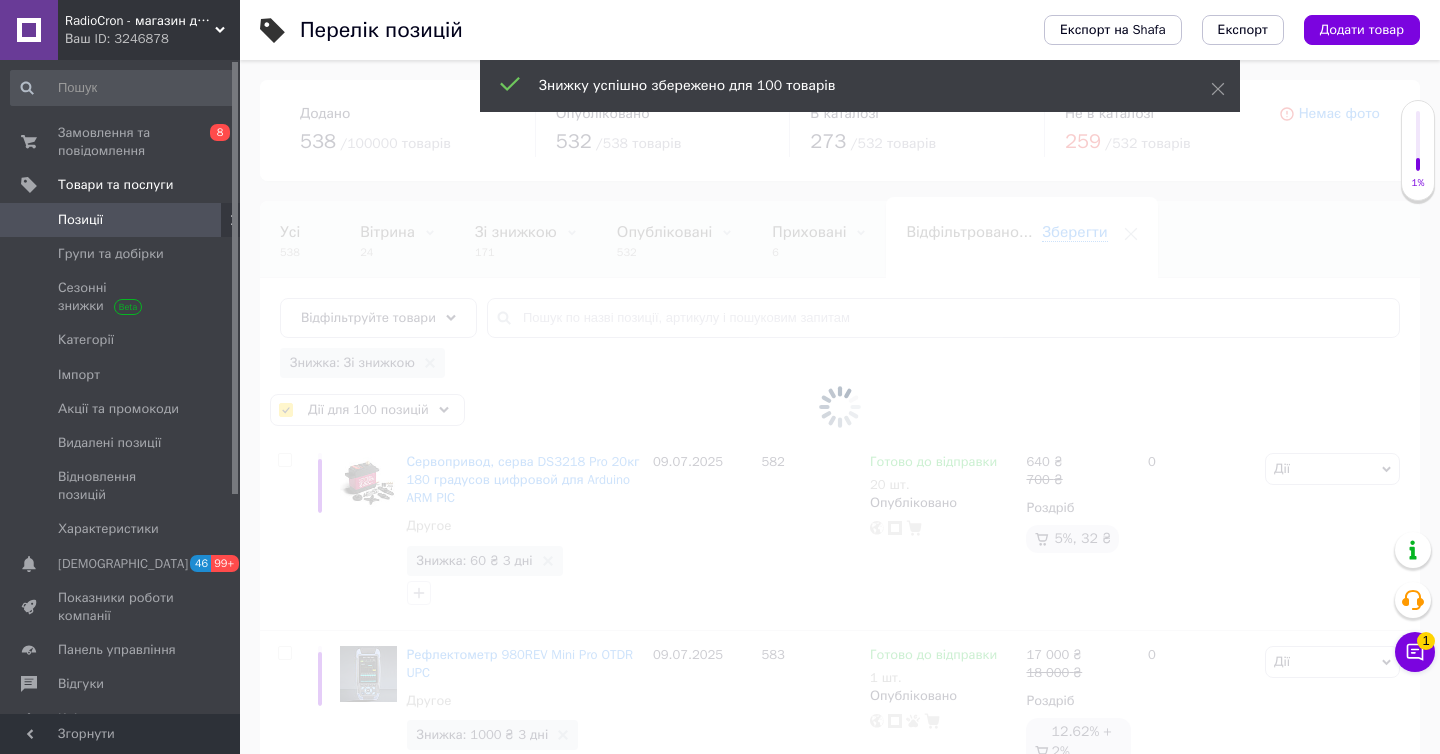 checkbox on "false" 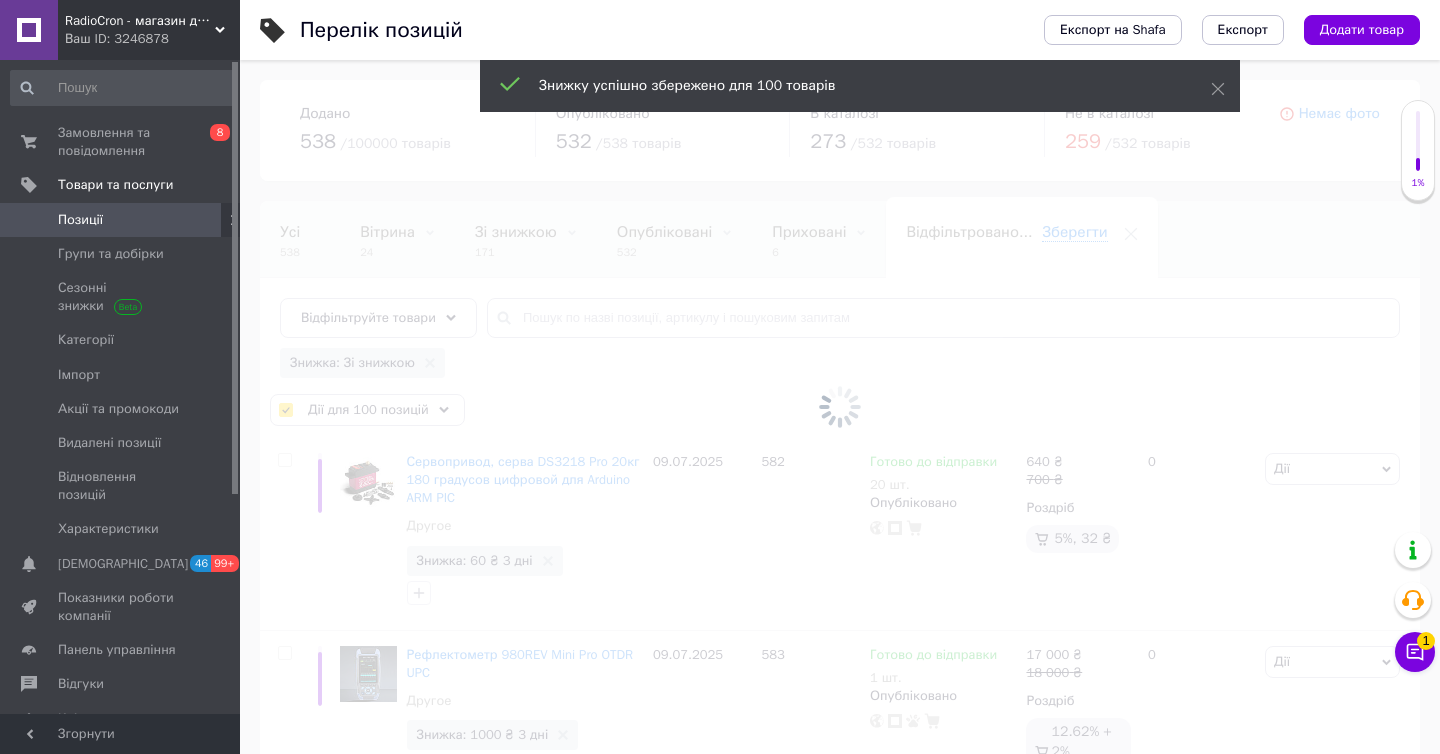 checkbox on "false" 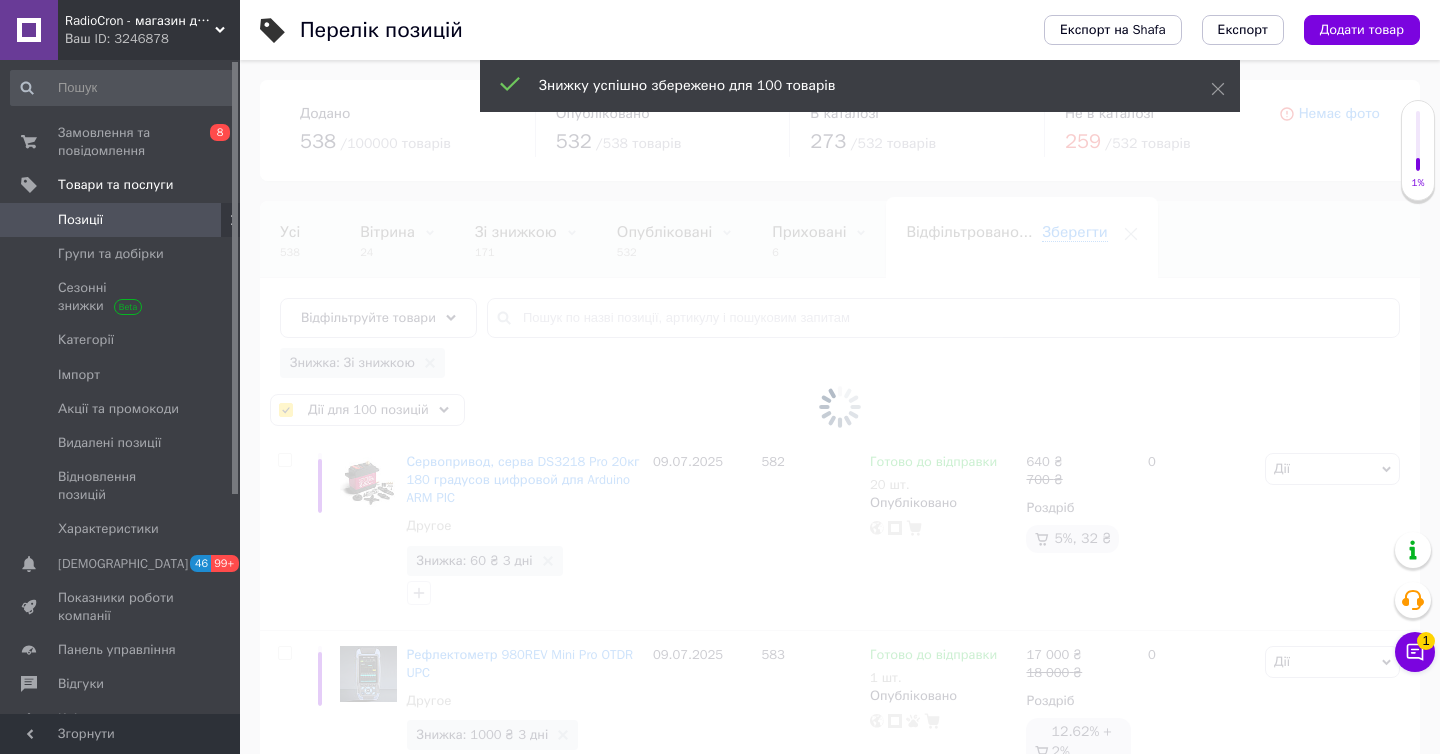 checkbox on "false" 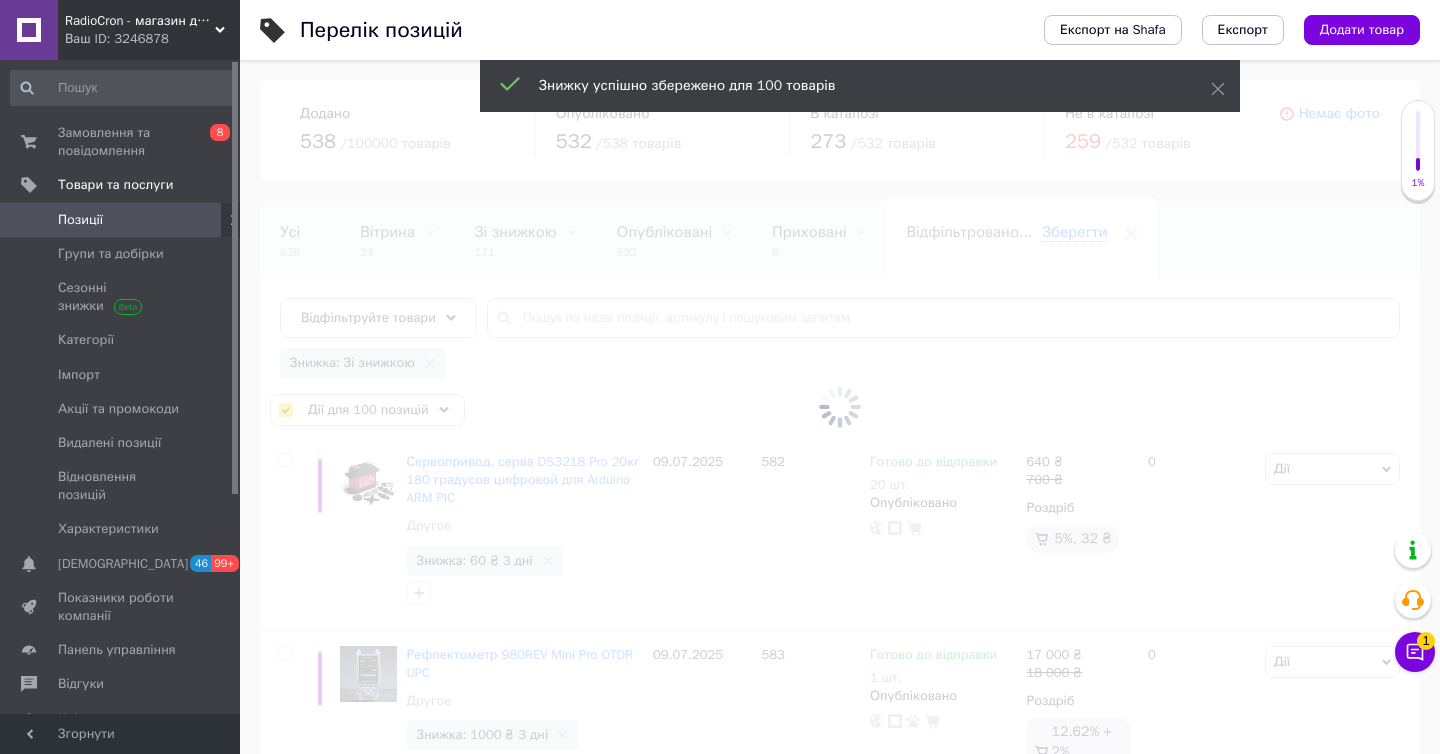 checkbox on "false" 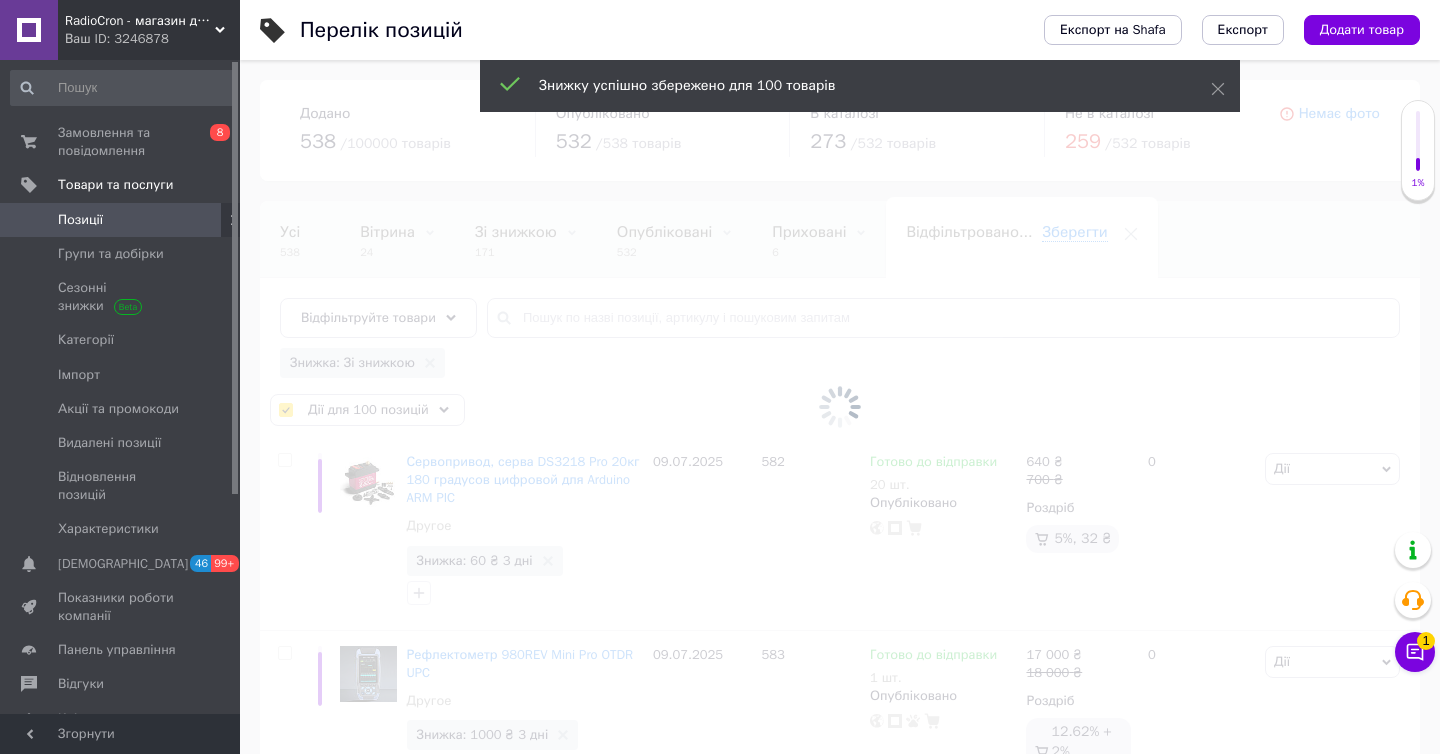 checkbox on "false" 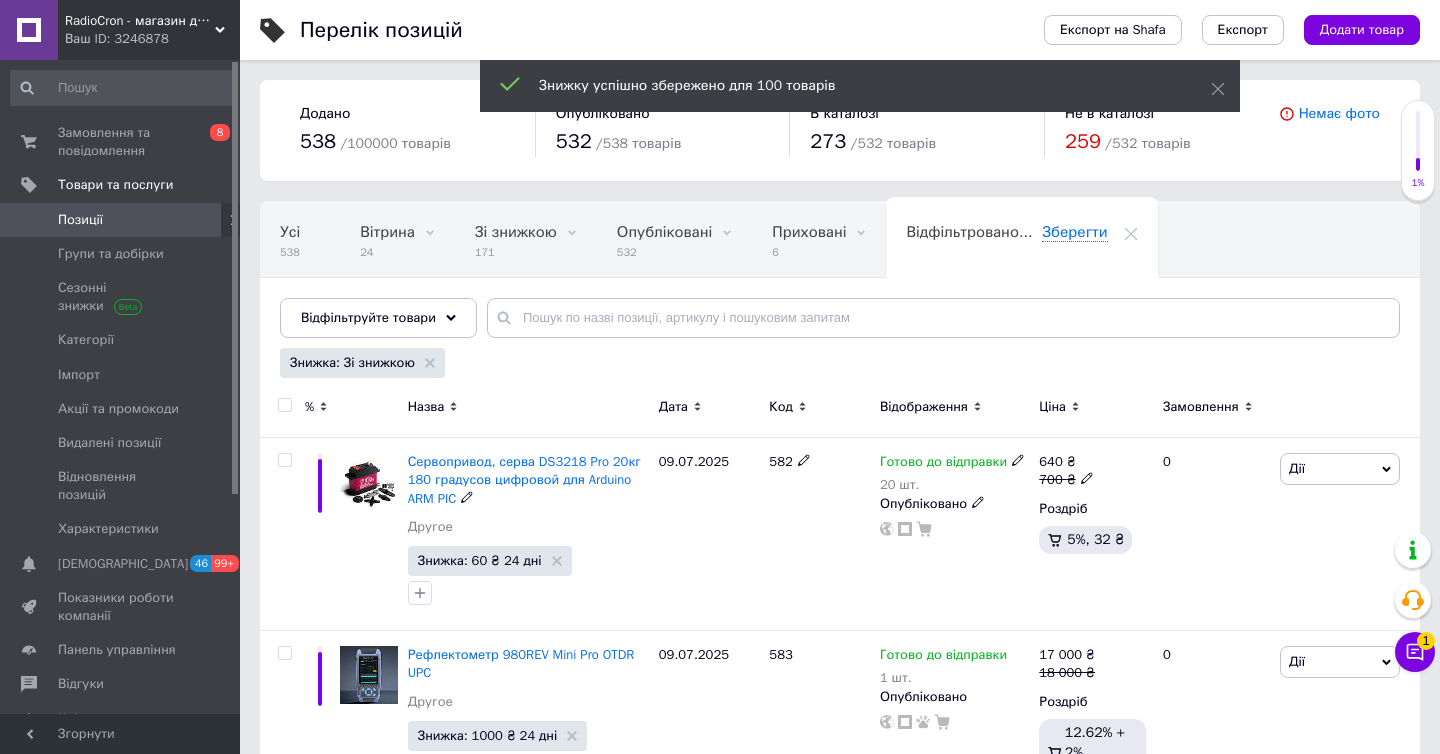 scroll, scrollTop: 20960, scrollLeft: 0, axis: vertical 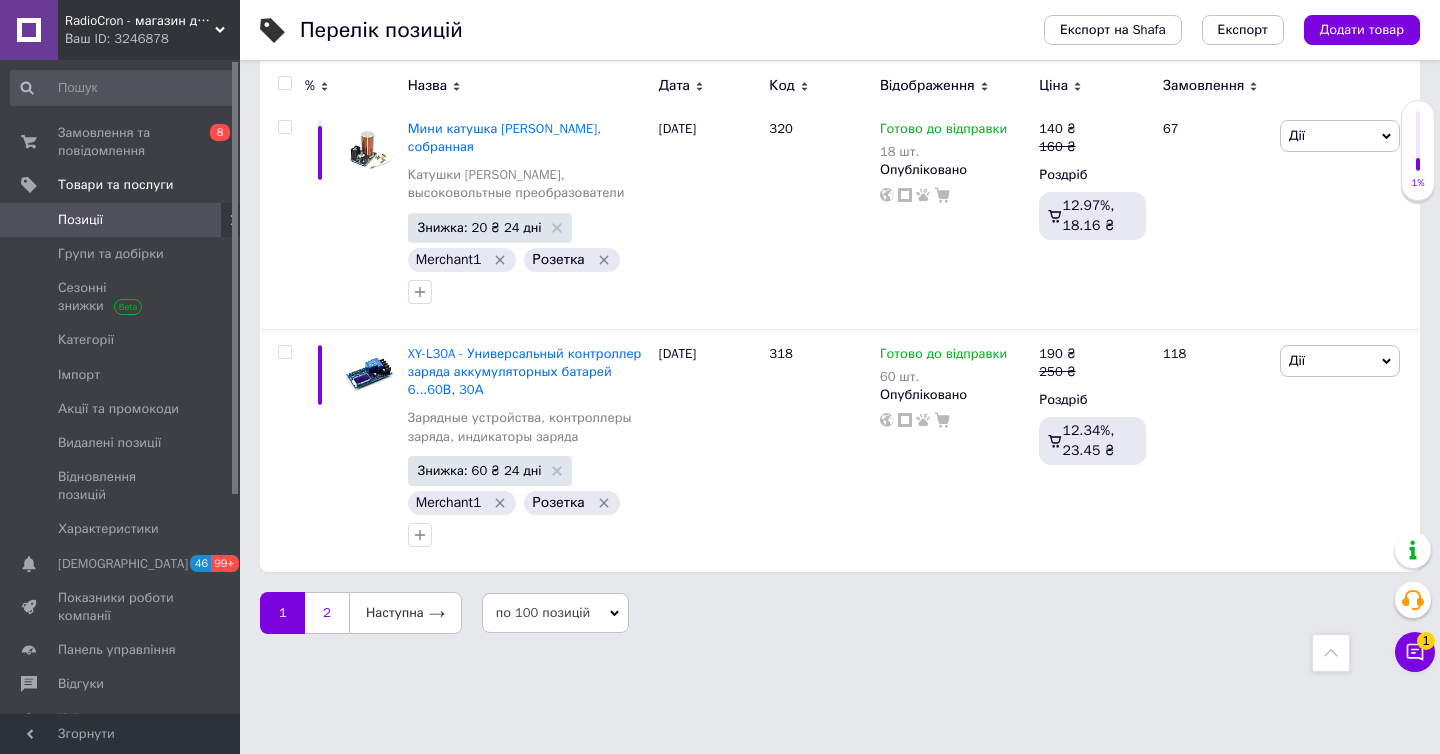 click on "2" at bounding box center (327, 613) 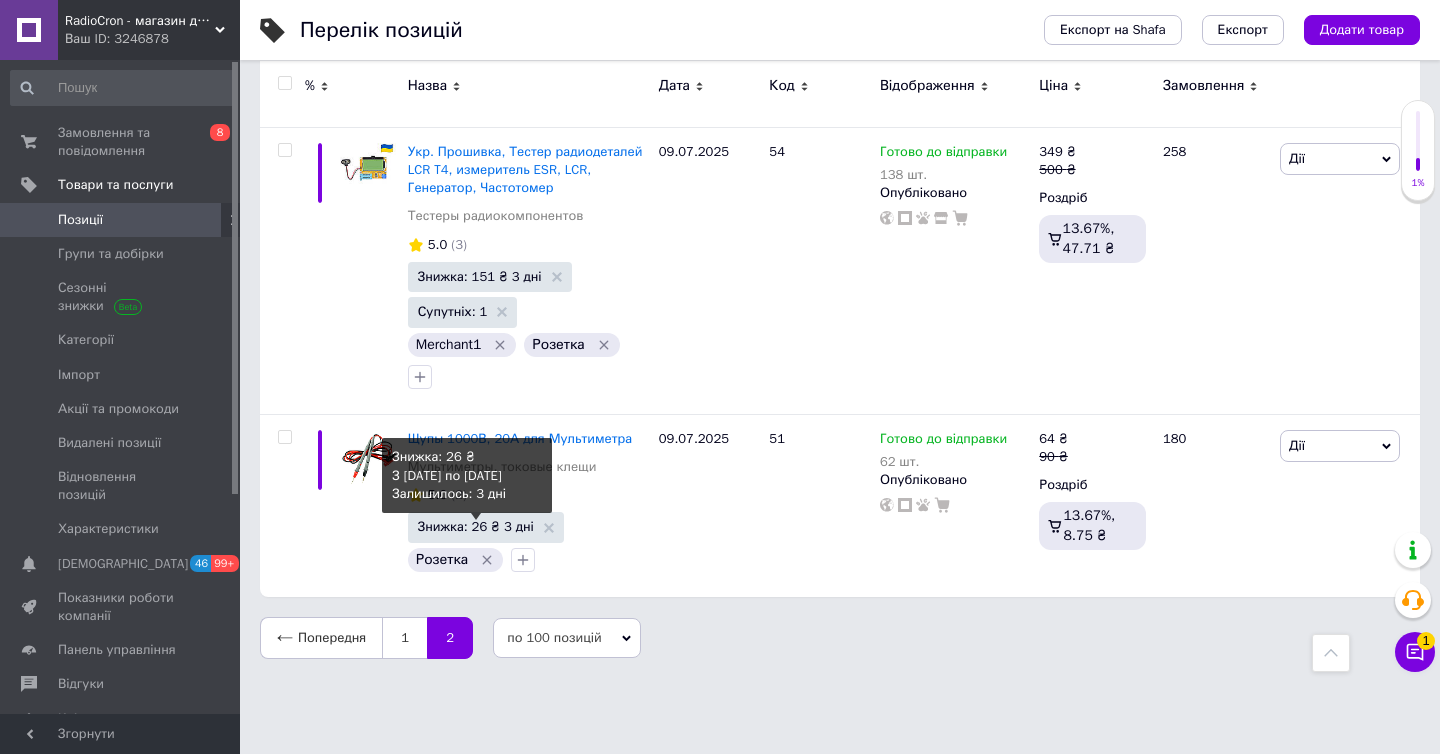 scroll, scrollTop: 0, scrollLeft: 0, axis: both 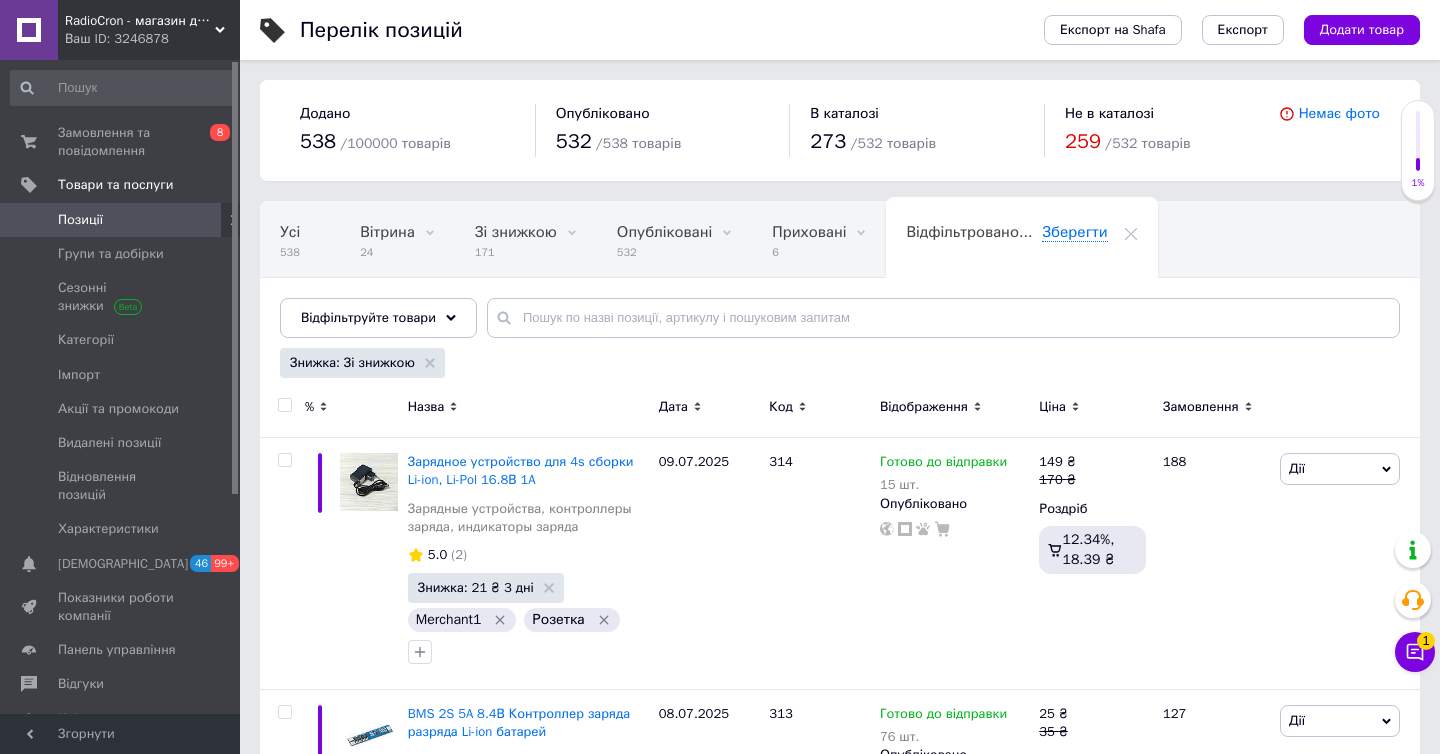 click at bounding box center [284, 405] 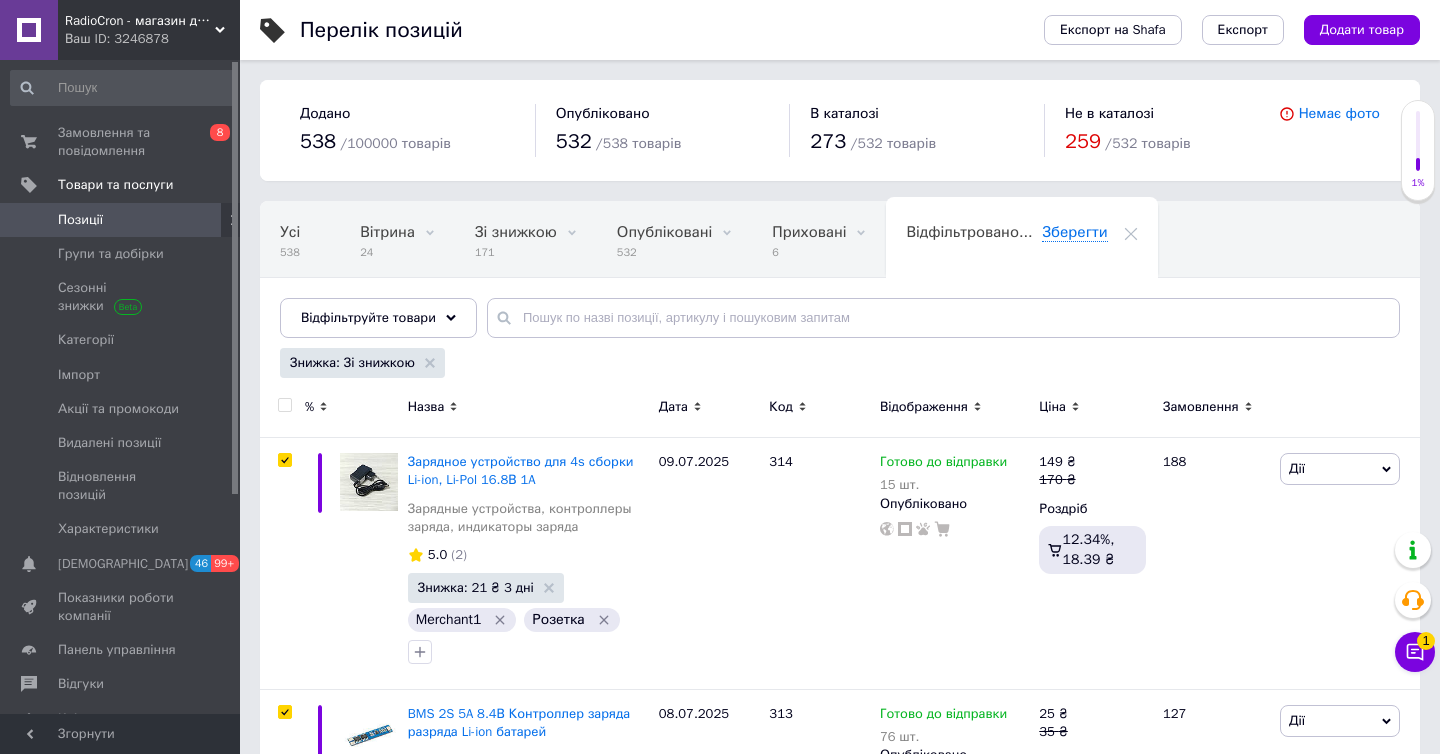 type 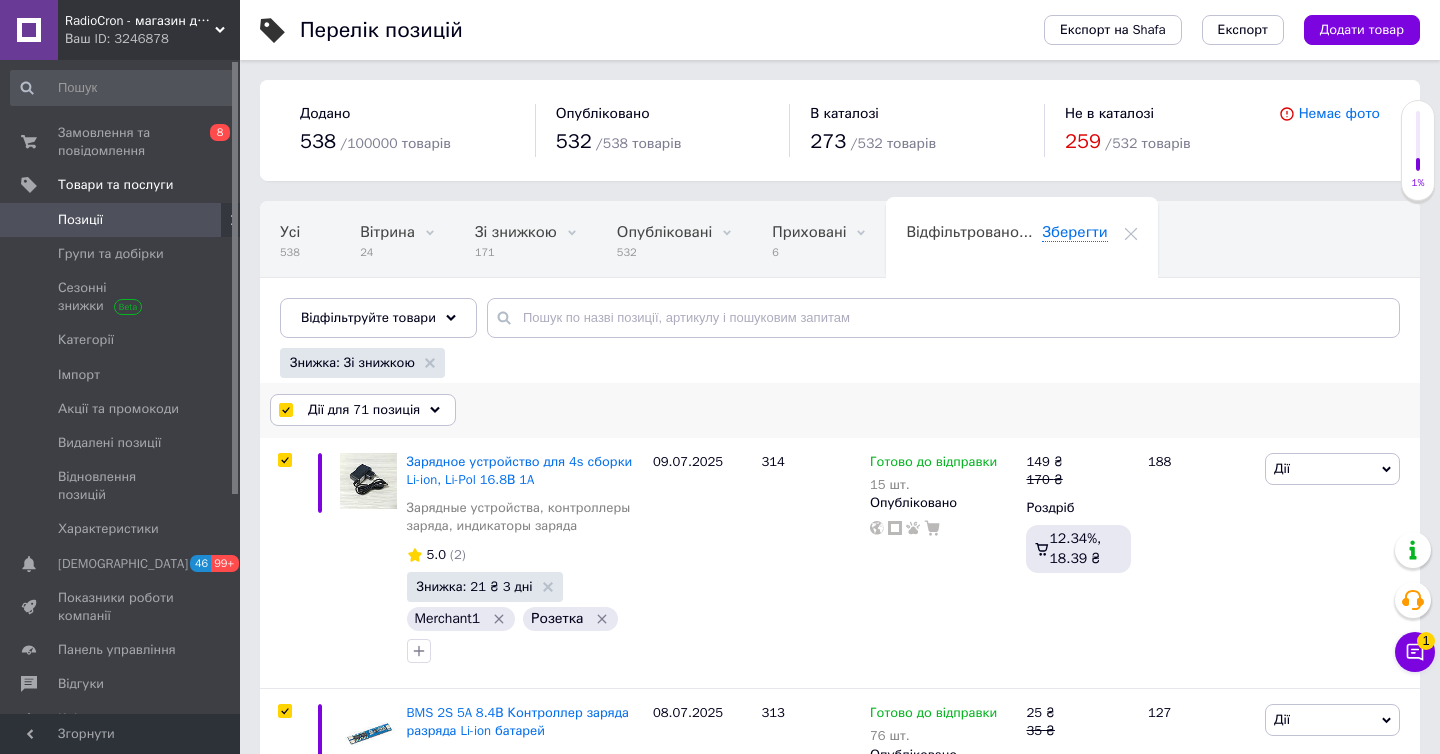 click on "Дії для 71 позиція" at bounding box center [364, 410] 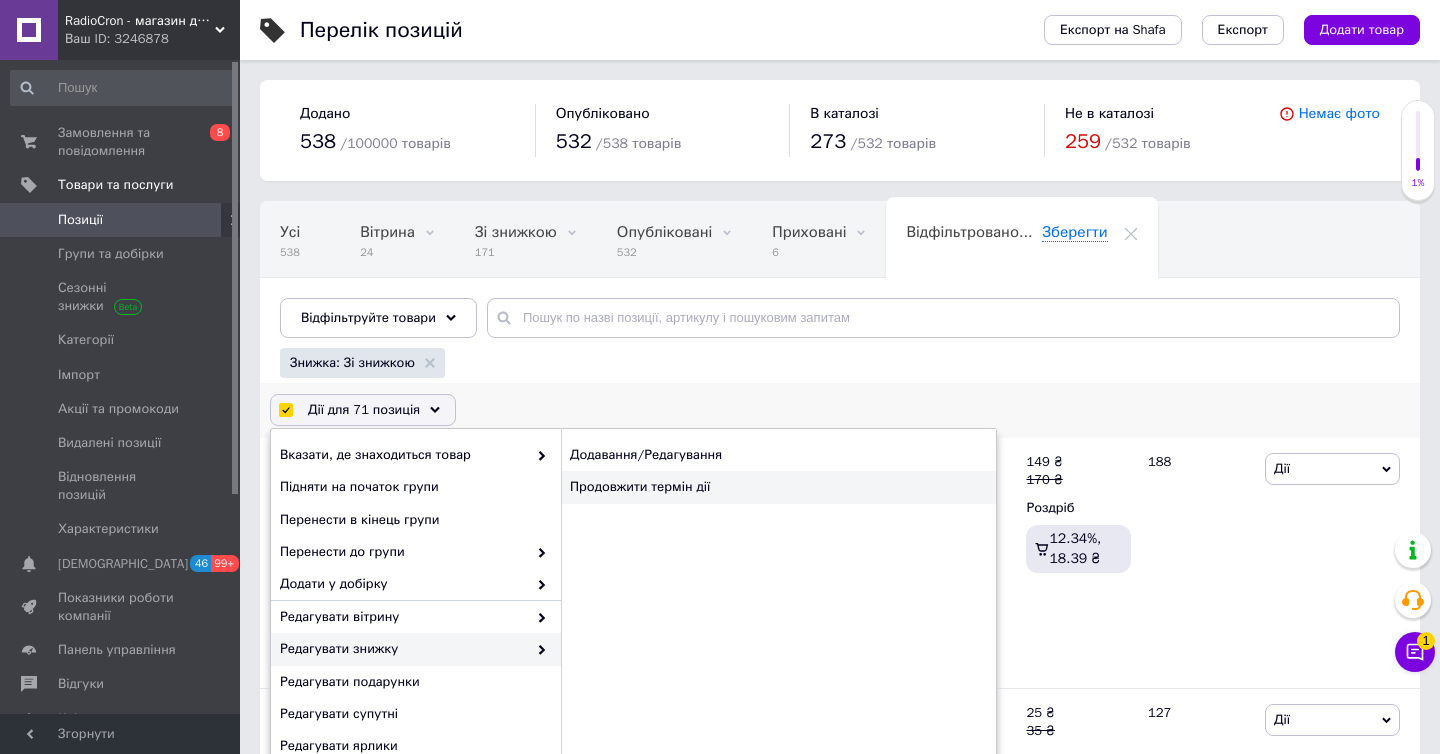 click on "Продовжити термін дії" at bounding box center (778, 487) 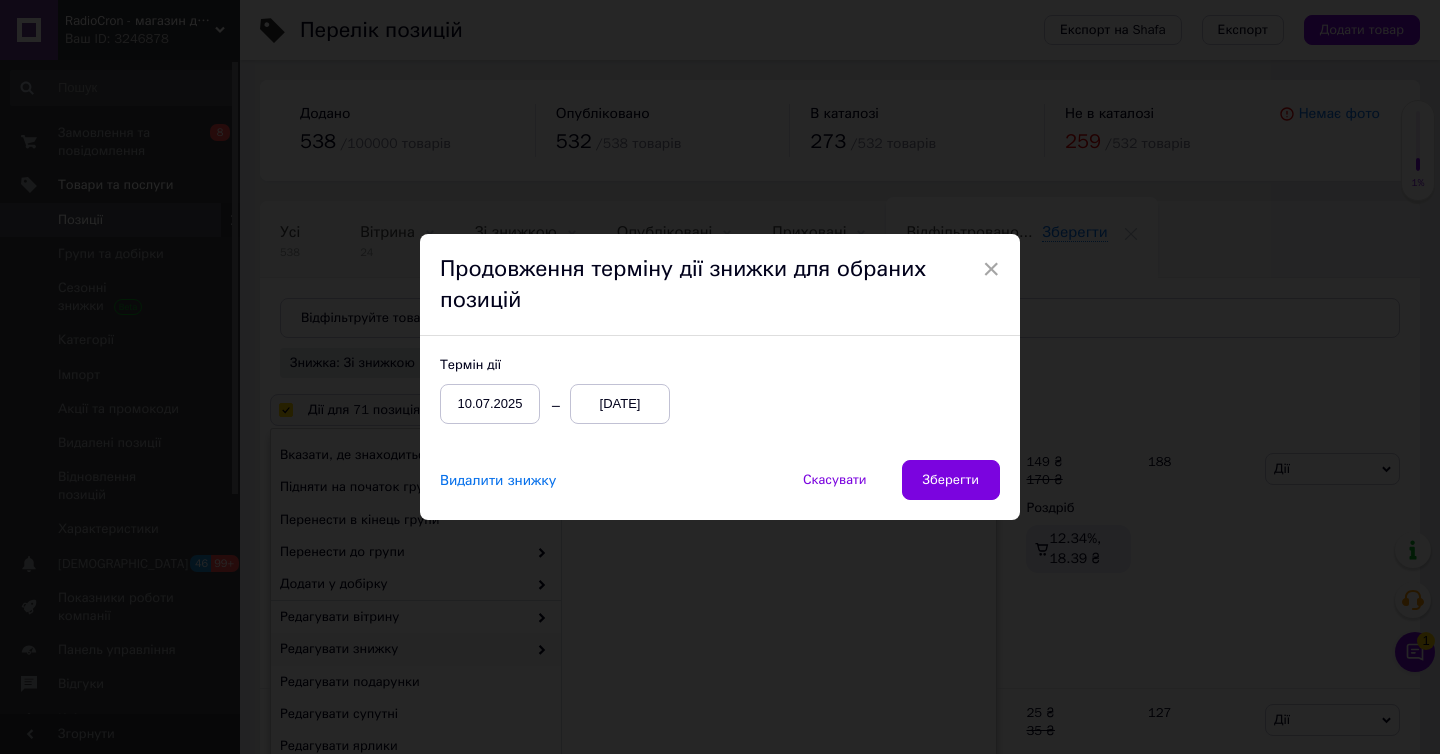 click on "03.08.2025" at bounding box center [620, 404] 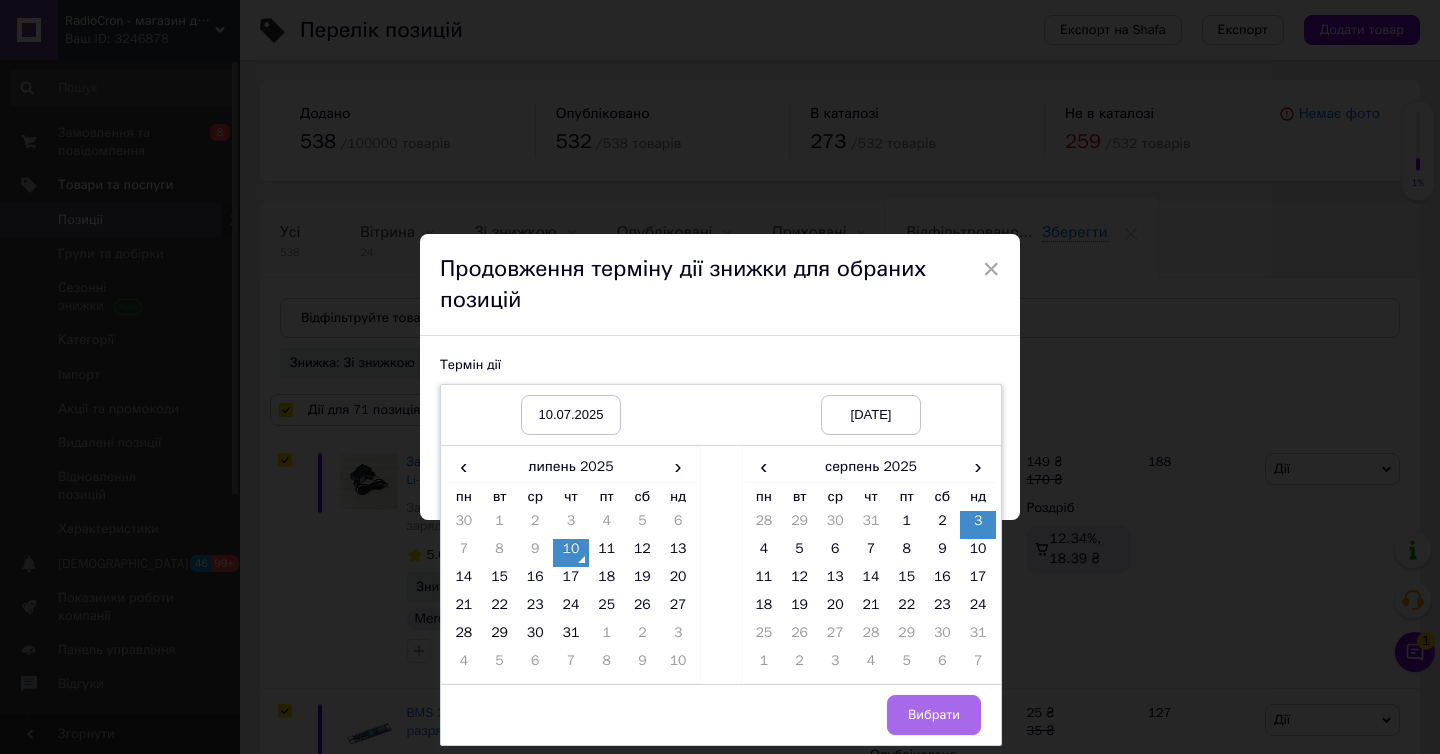 click on "Вибрати" at bounding box center [934, 715] 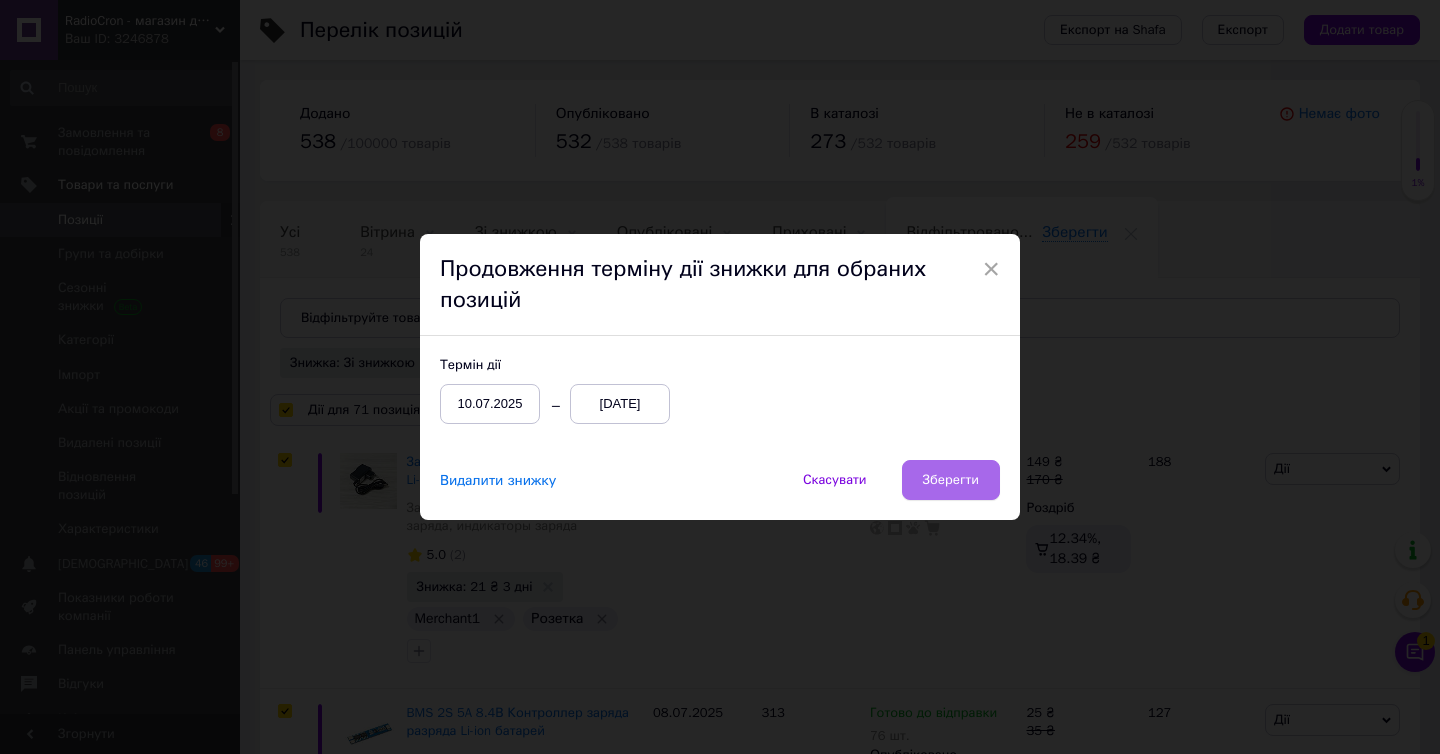 click on "Зберегти" at bounding box center [951, 480] 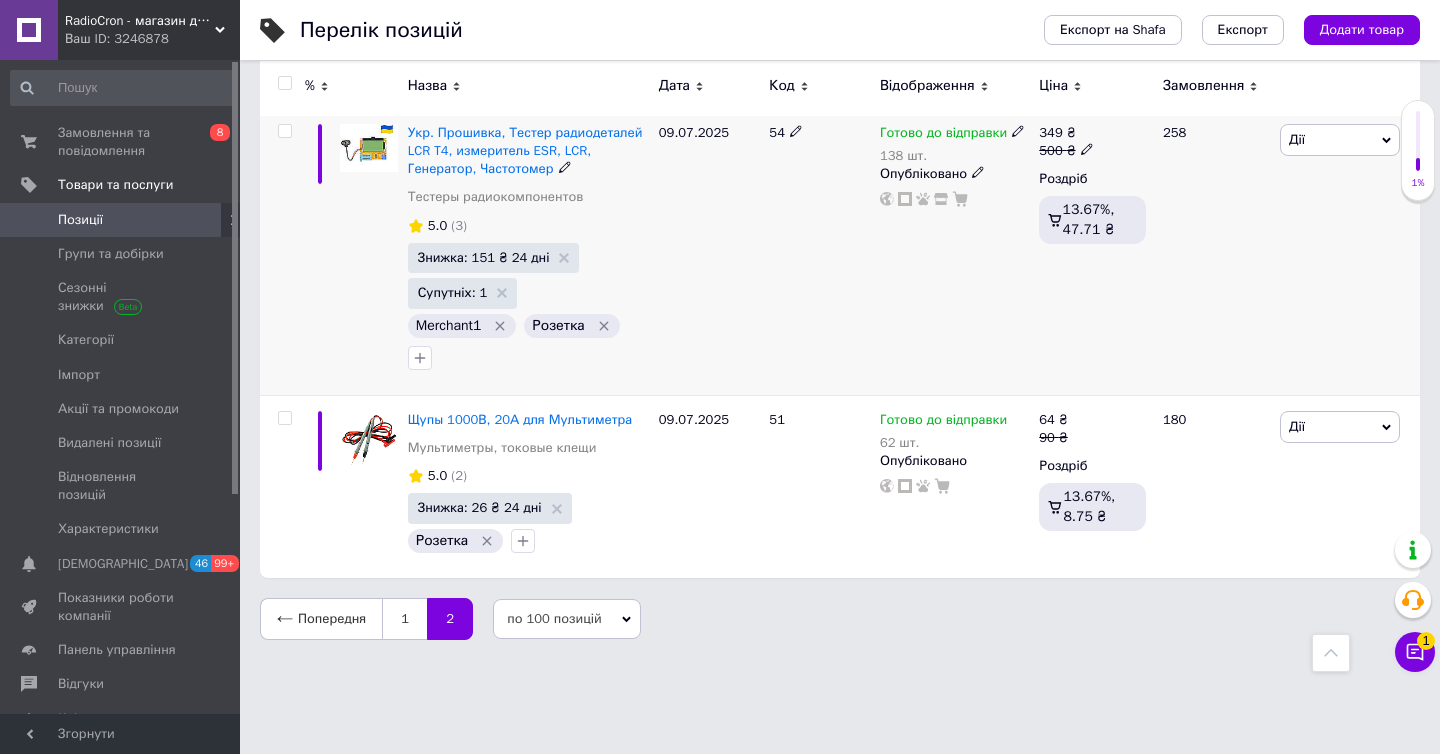 scroll, scrollTop: 16656, scrollLeft: 0, axis: vertical 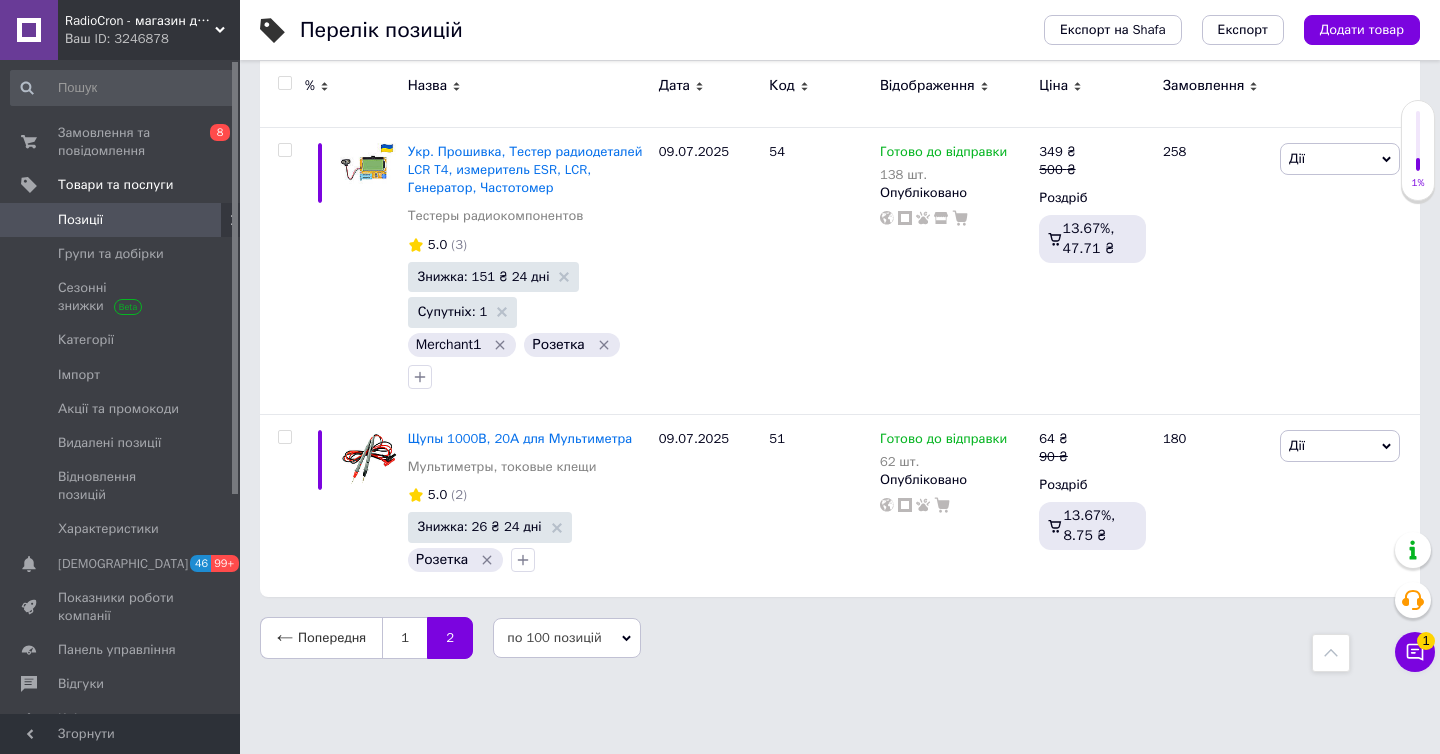 click on "RadioCron - магазин для радіолюбителя" at bounding box center [140, 21] 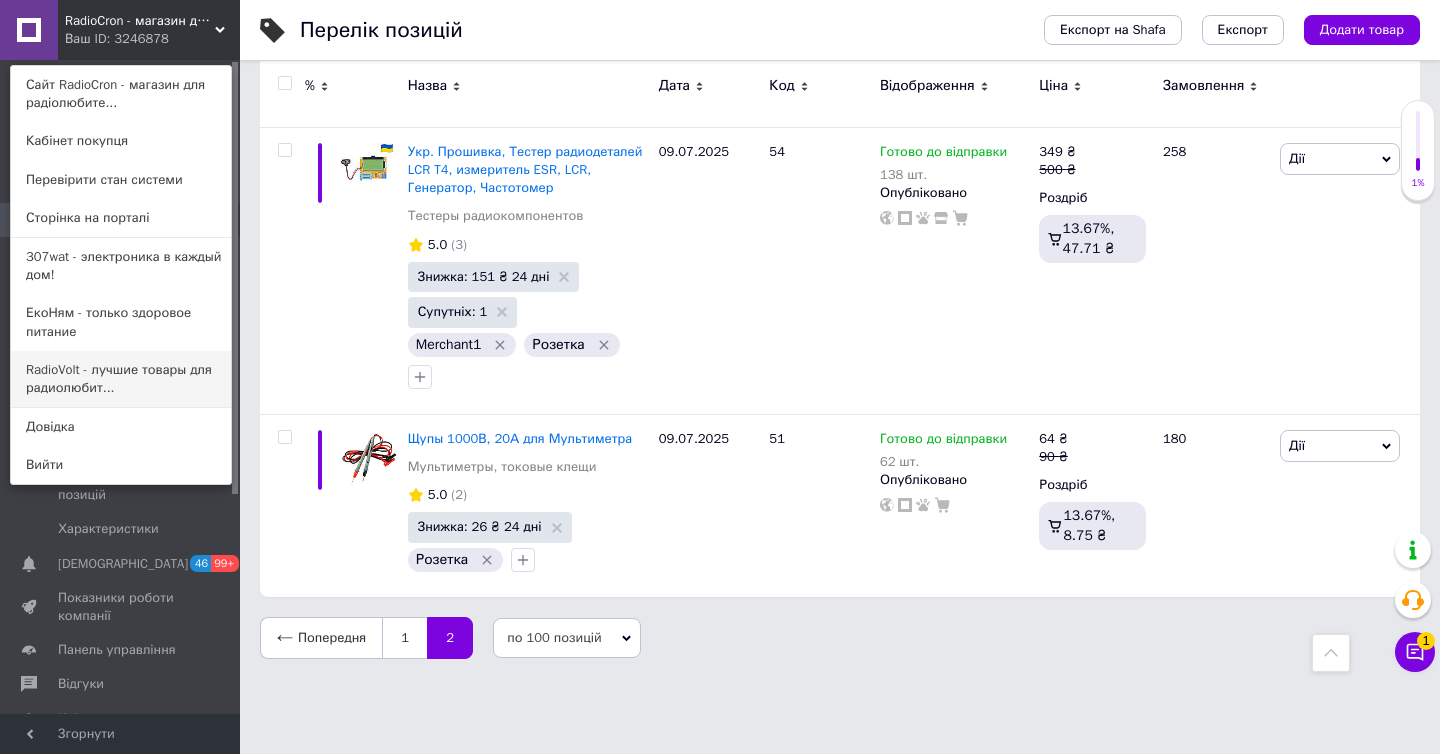 click on "RadioVolt - лучшие товары для радиолюбит..." at bounding box center (121, 379) 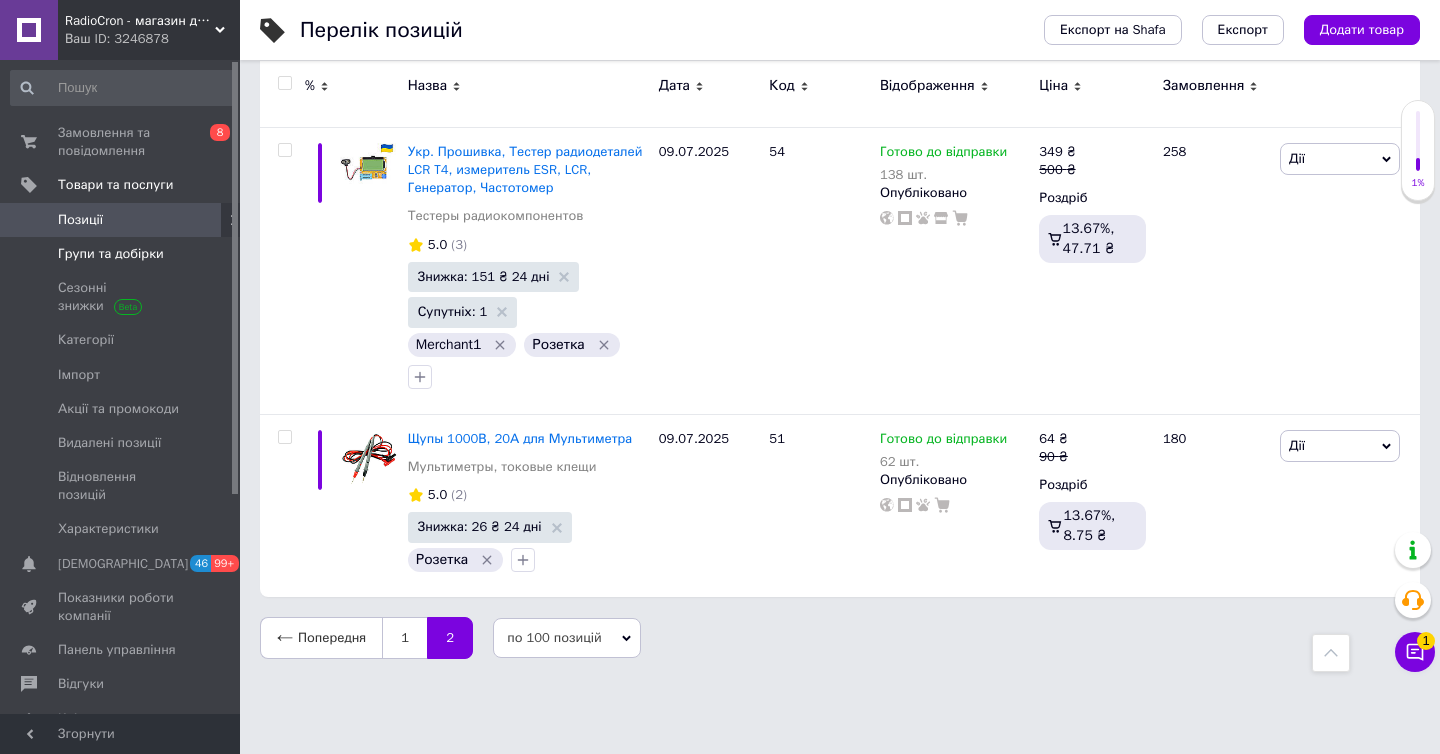 click on "Групи та добірки" at bounding box center [123, 254] 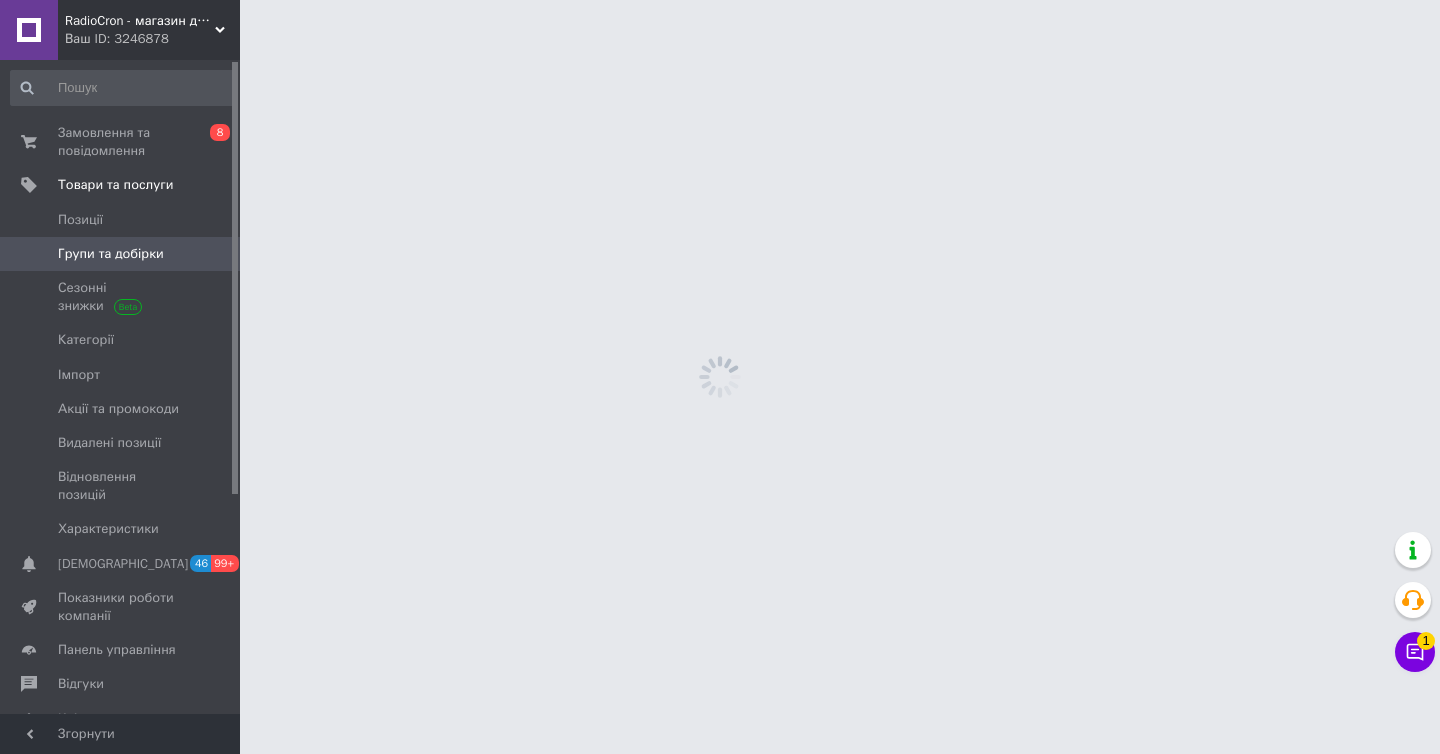 scroll, scrollTop: 0, scrollLeft: 0, axis: both 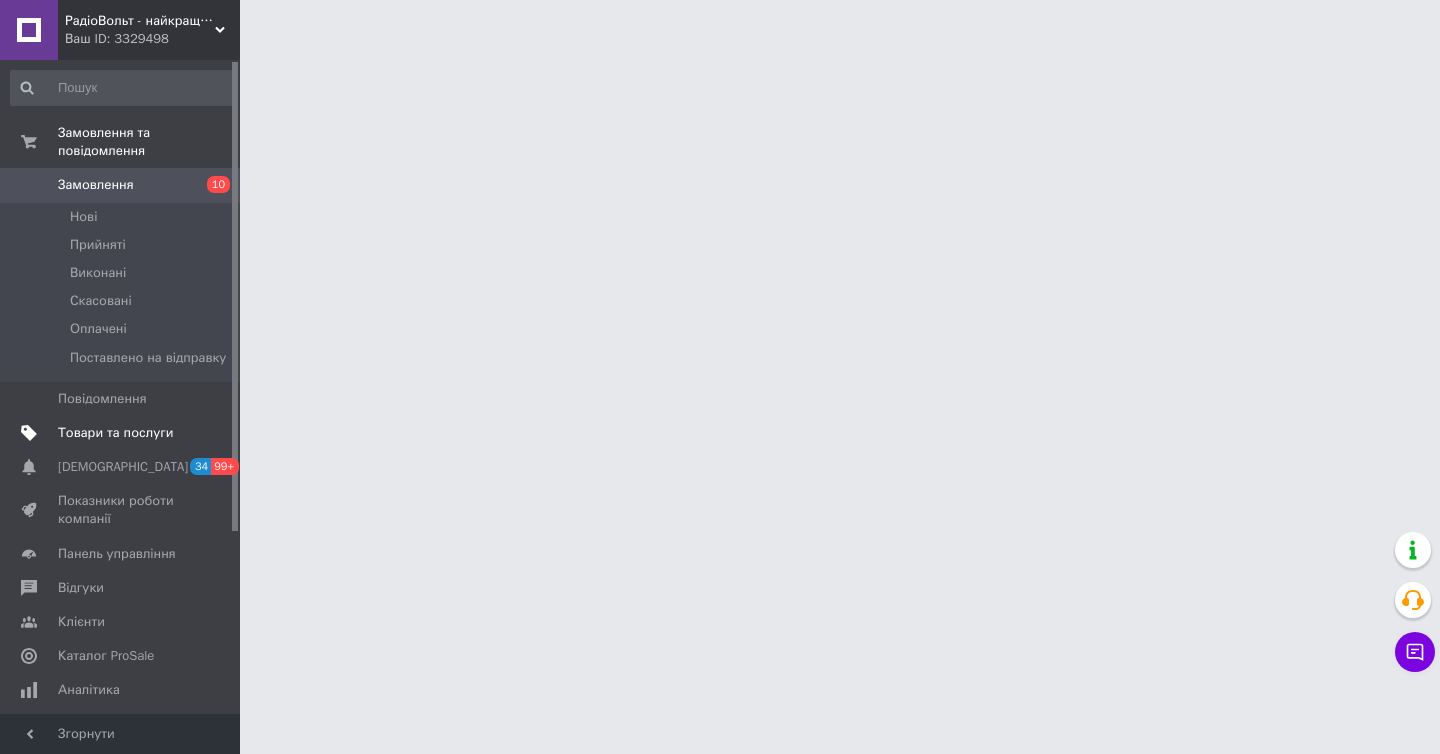 click on "Товари та послуги" at bounding box center [115, 433] 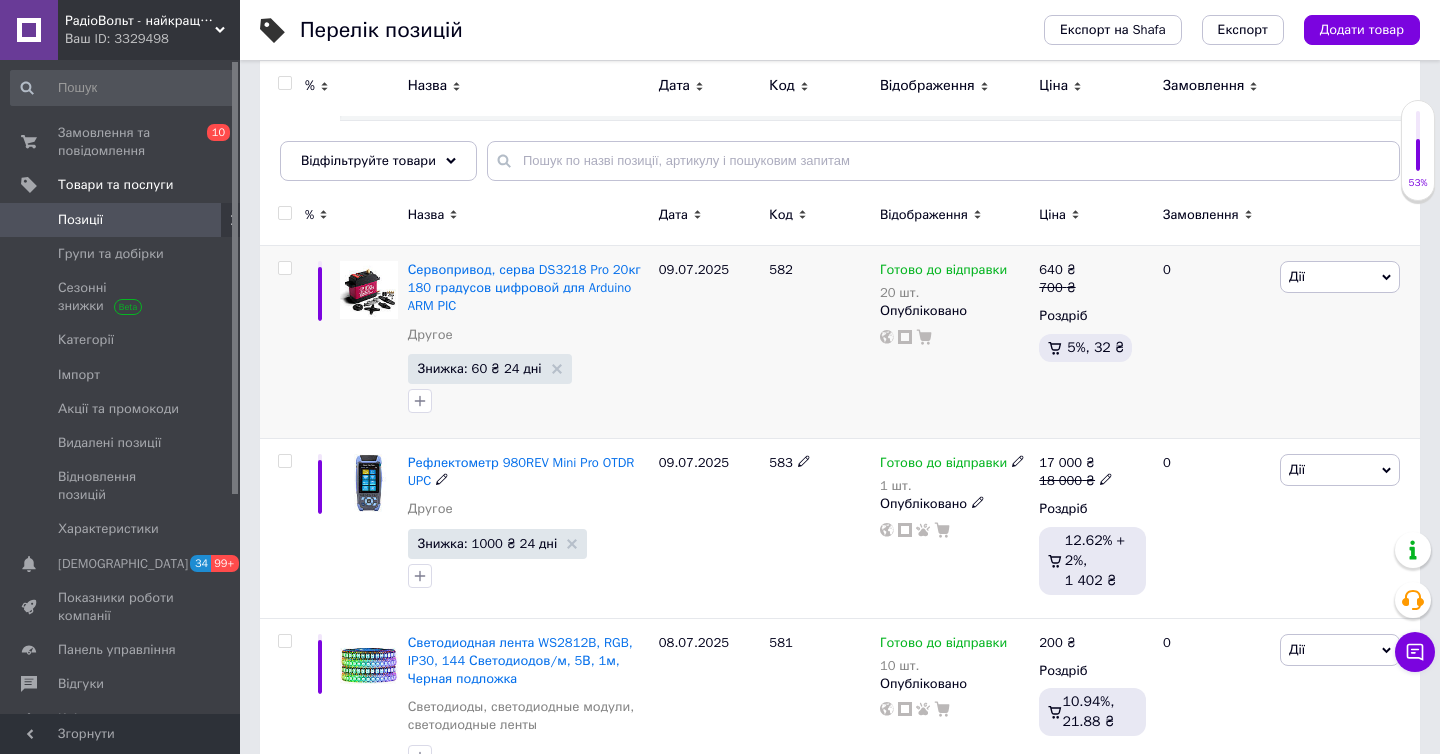 scroll, scrollTop: 150, scrollLeft: 0, axis: vertical 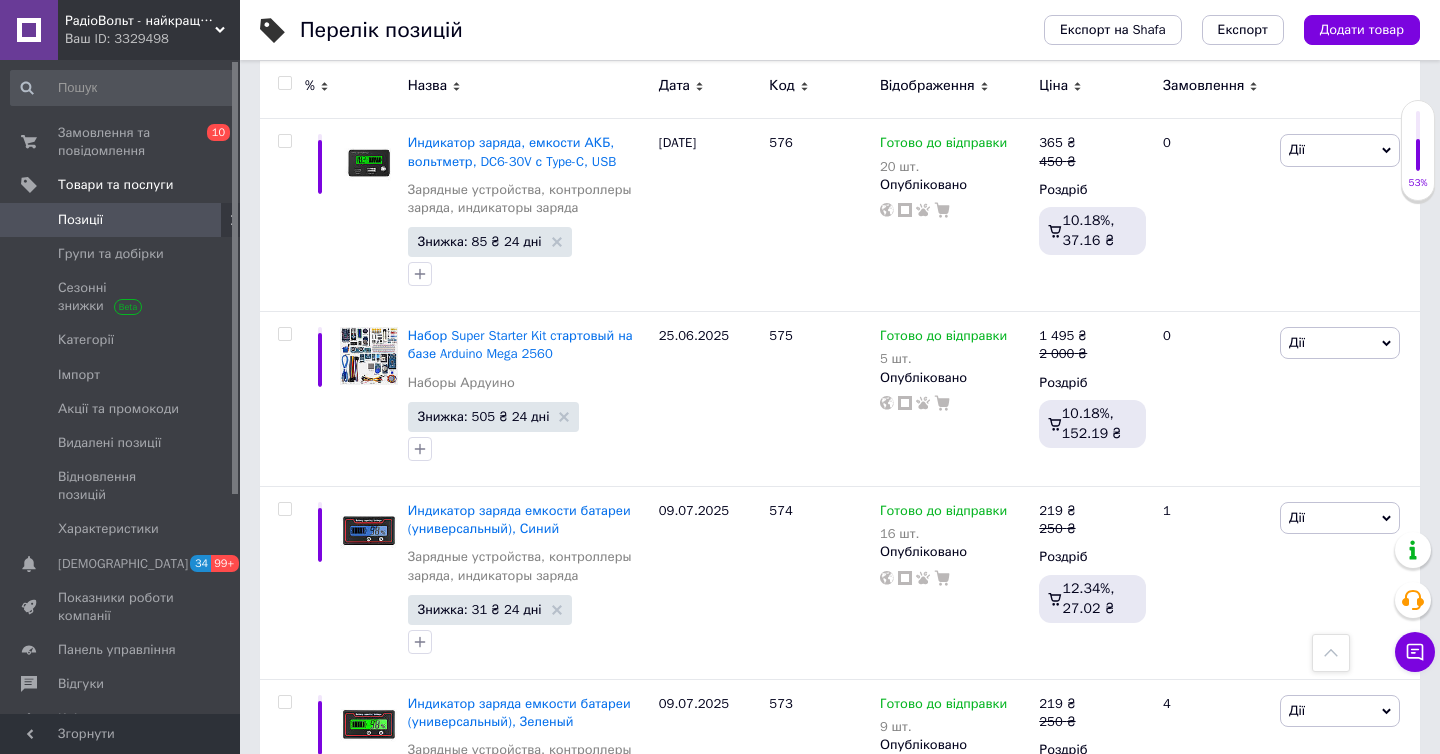 click on "РадіоВольт - найкращі товари для радіодлюбителя Ваш ID: 3329498" at bounding box center [149, 30] 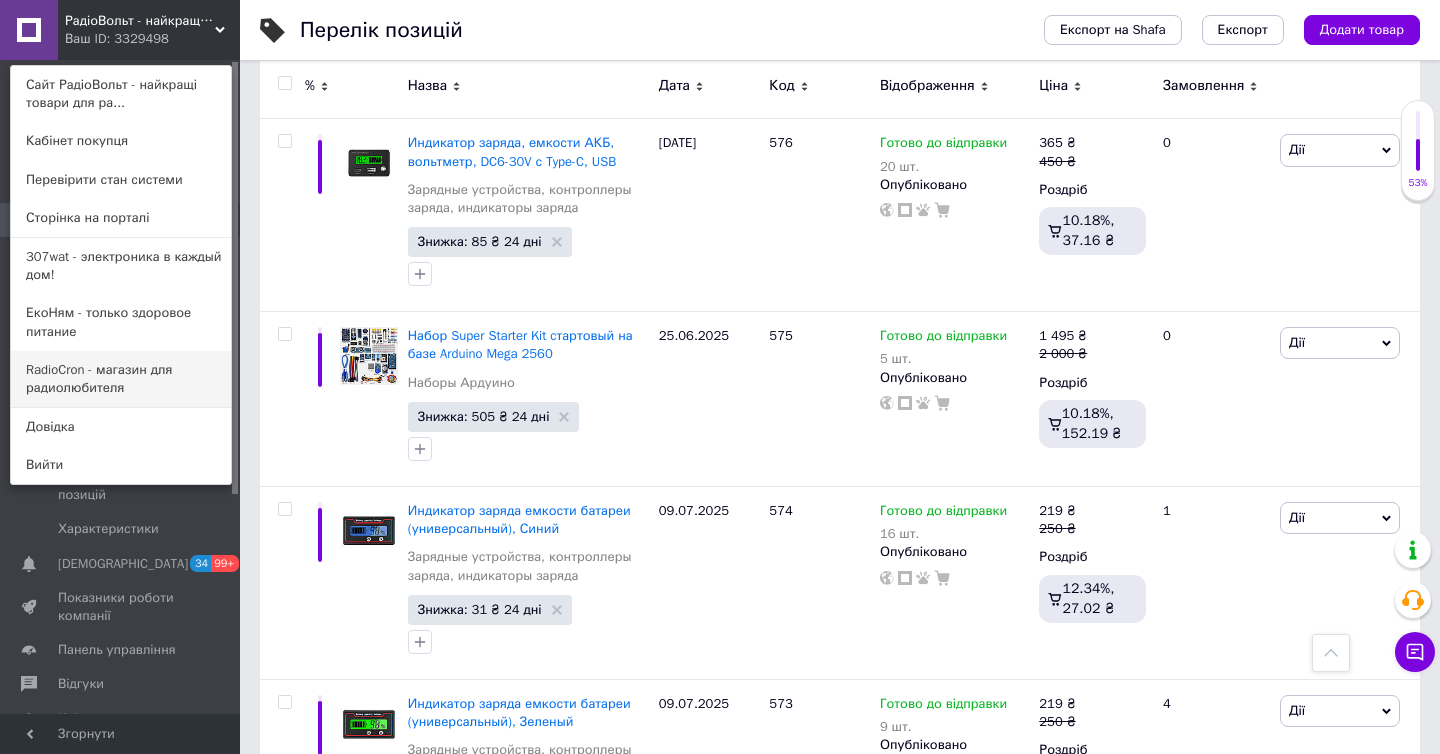click on "RadioCron - магазин для радиолюбителя" at bounding box center [121, 379] 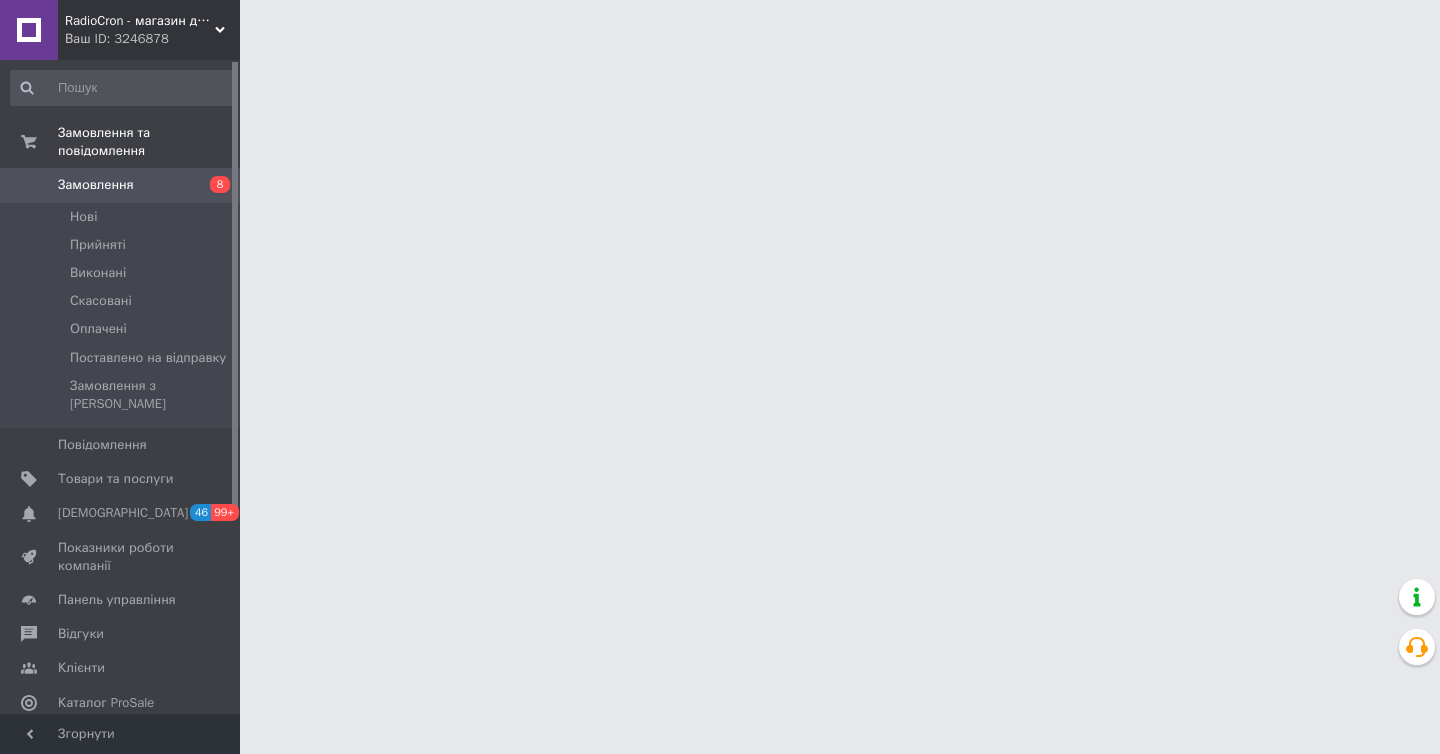 scroll, scrollTop: 0, scrollLeft: 0, axis: both 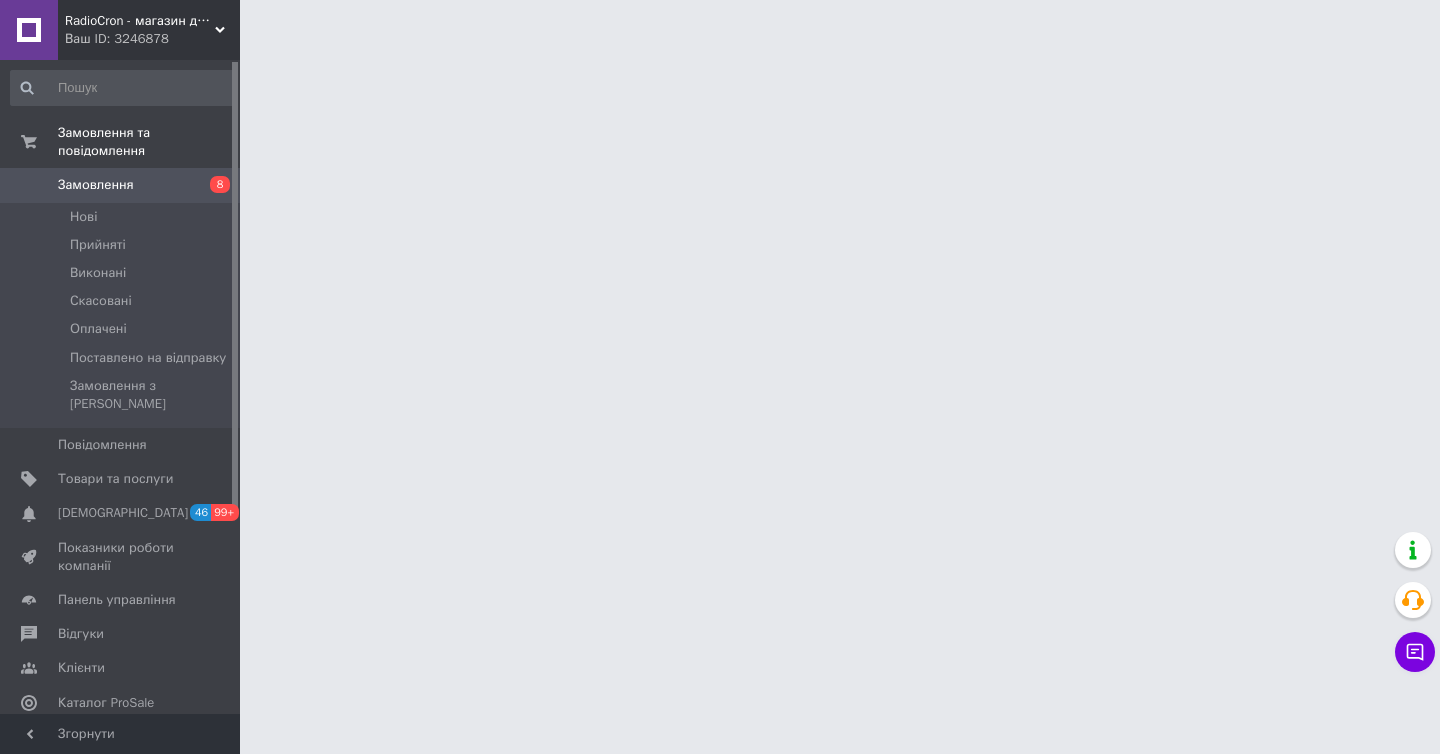 click on "Згорнути" at bounding box center (120, 734) 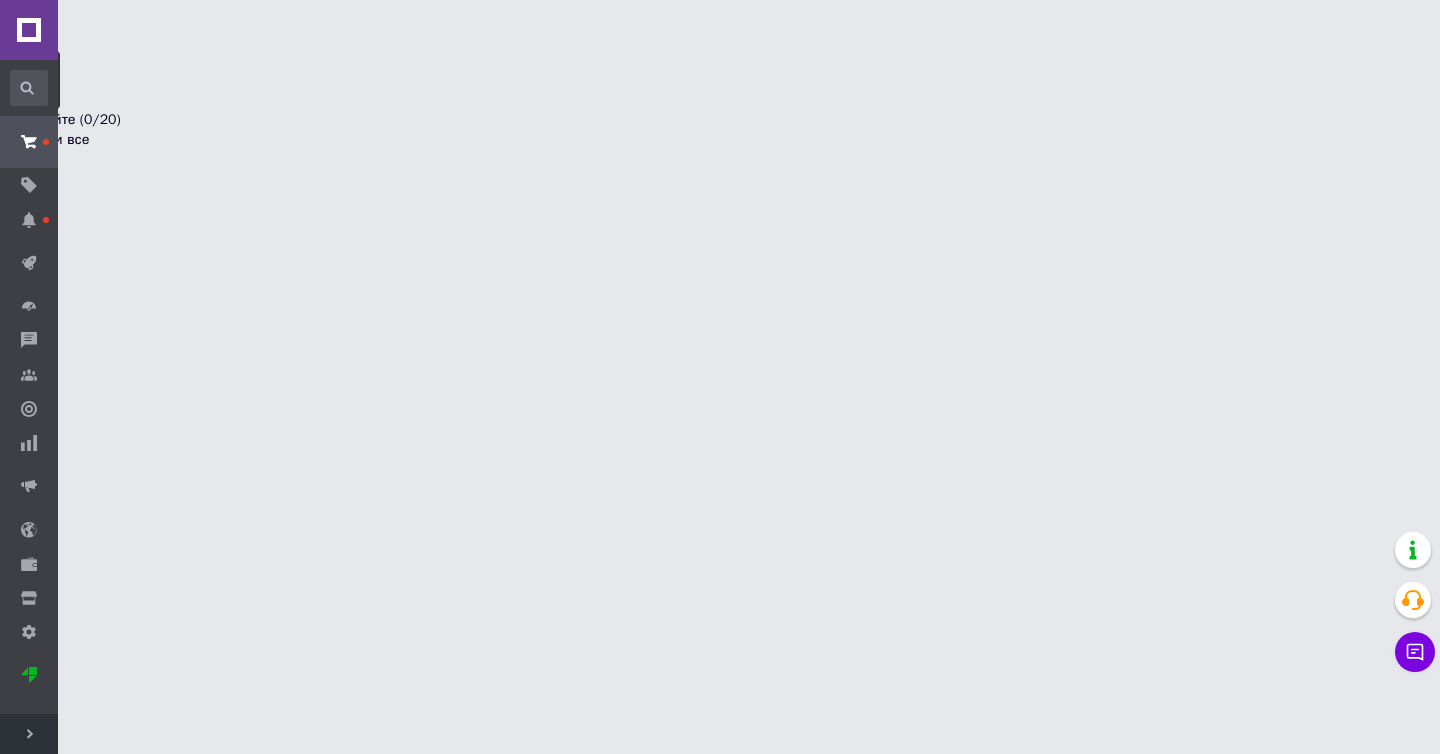 scroll, scrollTop: 0, scrollLeft: 0, axis: both 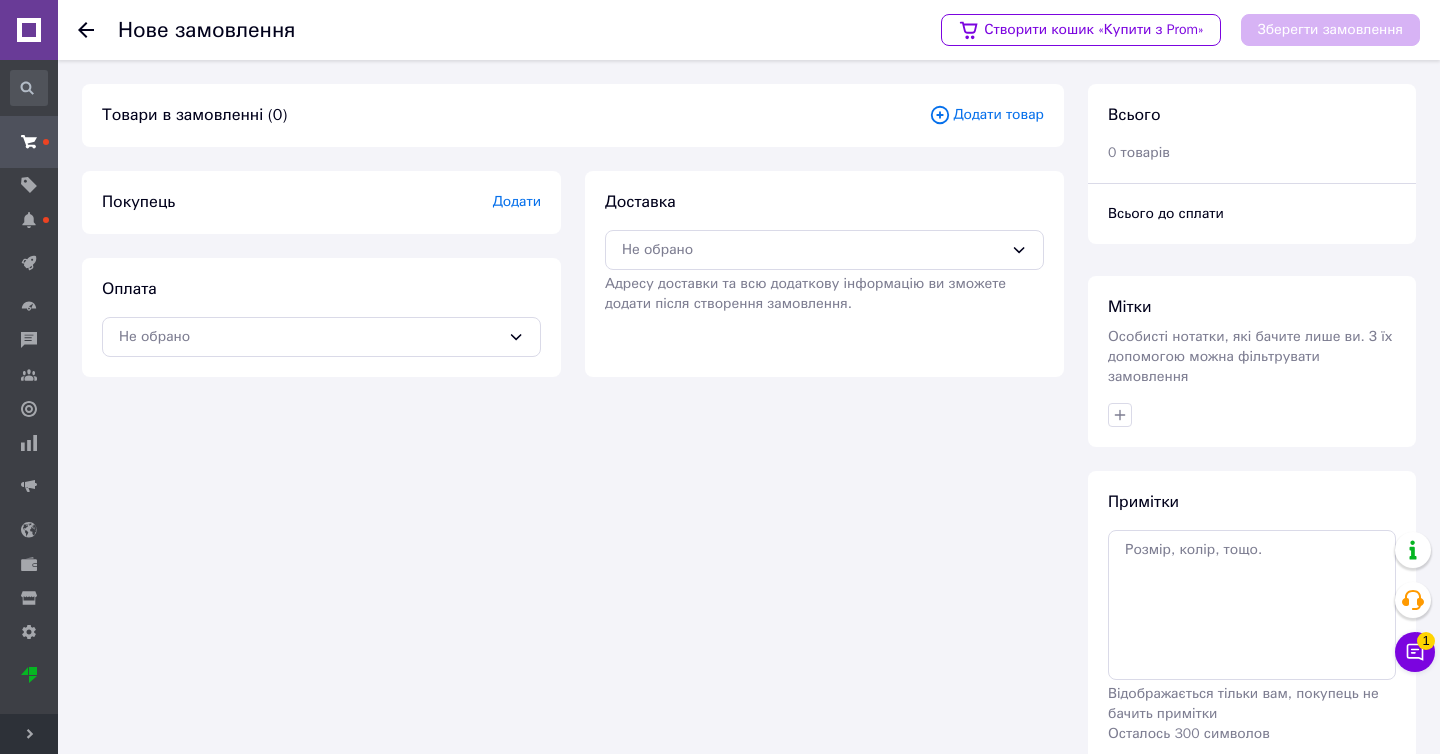 click on "Додати товар" at bounding box center [986, 115] 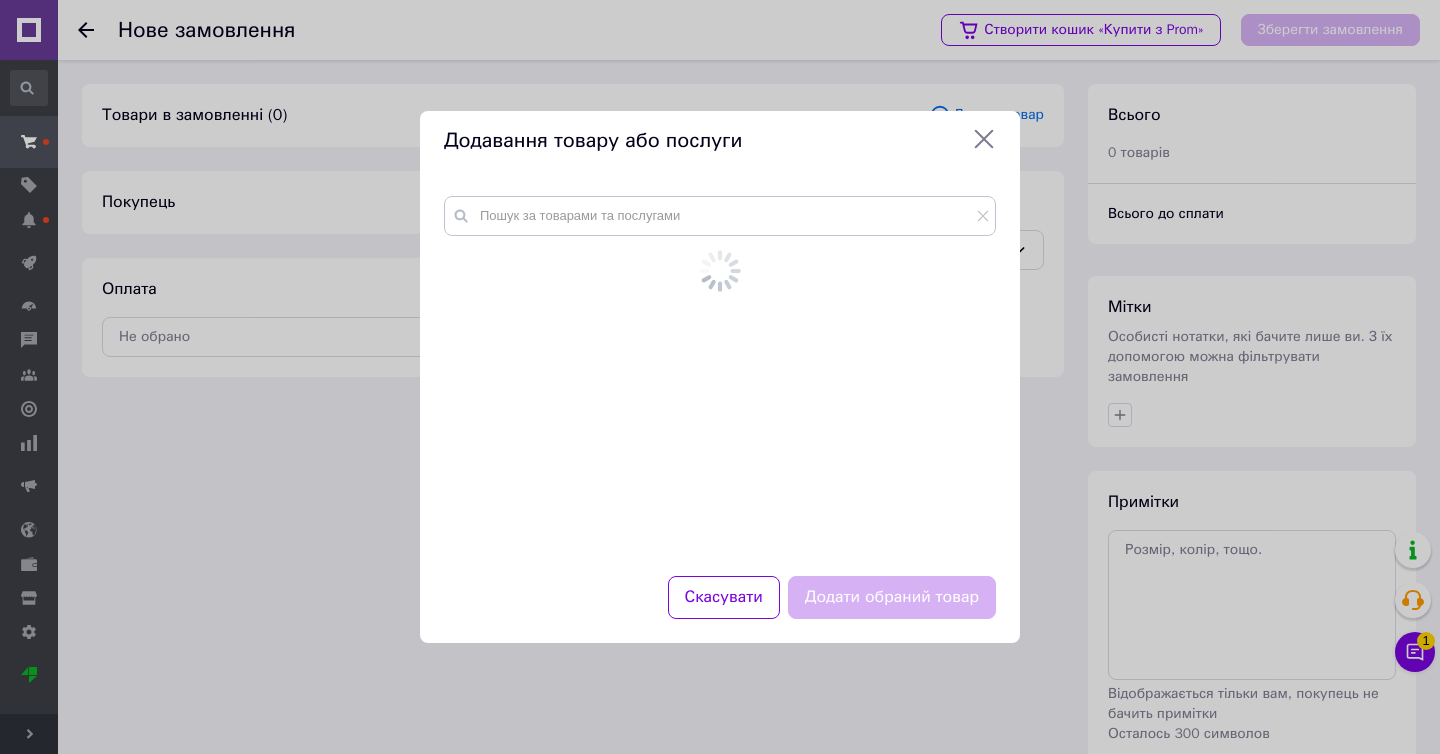 click at bounding box center (720, 374) 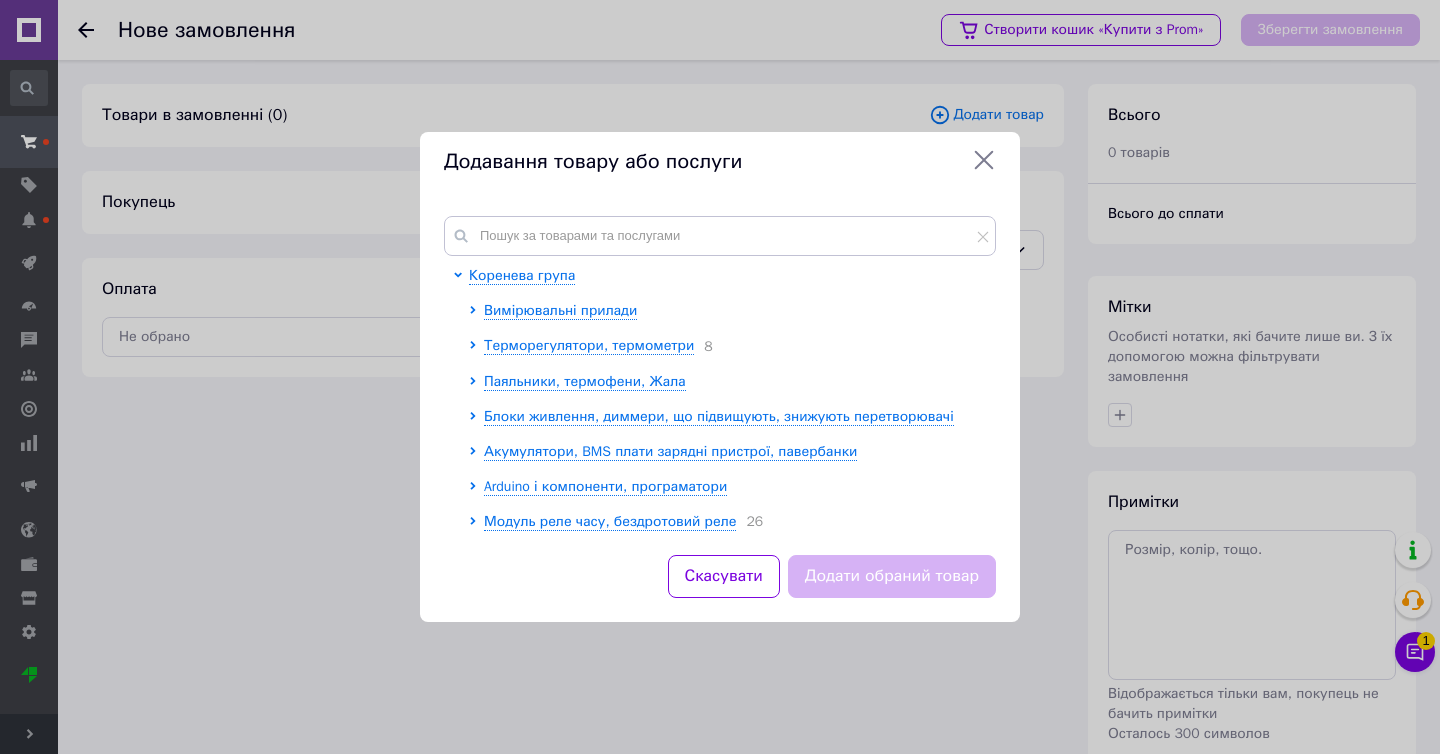 click on "Коренева група Вимірювальні прилади Терморегулятори, термометри 8 Паяльники, термофени, Жала Блоки живлення, диммери, що підвищують, знижують перетворювачі Акумулятори, BMS плати зарядні пристрої, павербанки Arduino і компоненти, програматори Модуль реле часу, бездротовий реле 26 Світлодіоди, світлодіодні модулі світлодіодні стрічки 33 Техніка і аксесуари для авто 13 Кнопки, потенціометри та аксесуари" at bounding box center (720, 373) 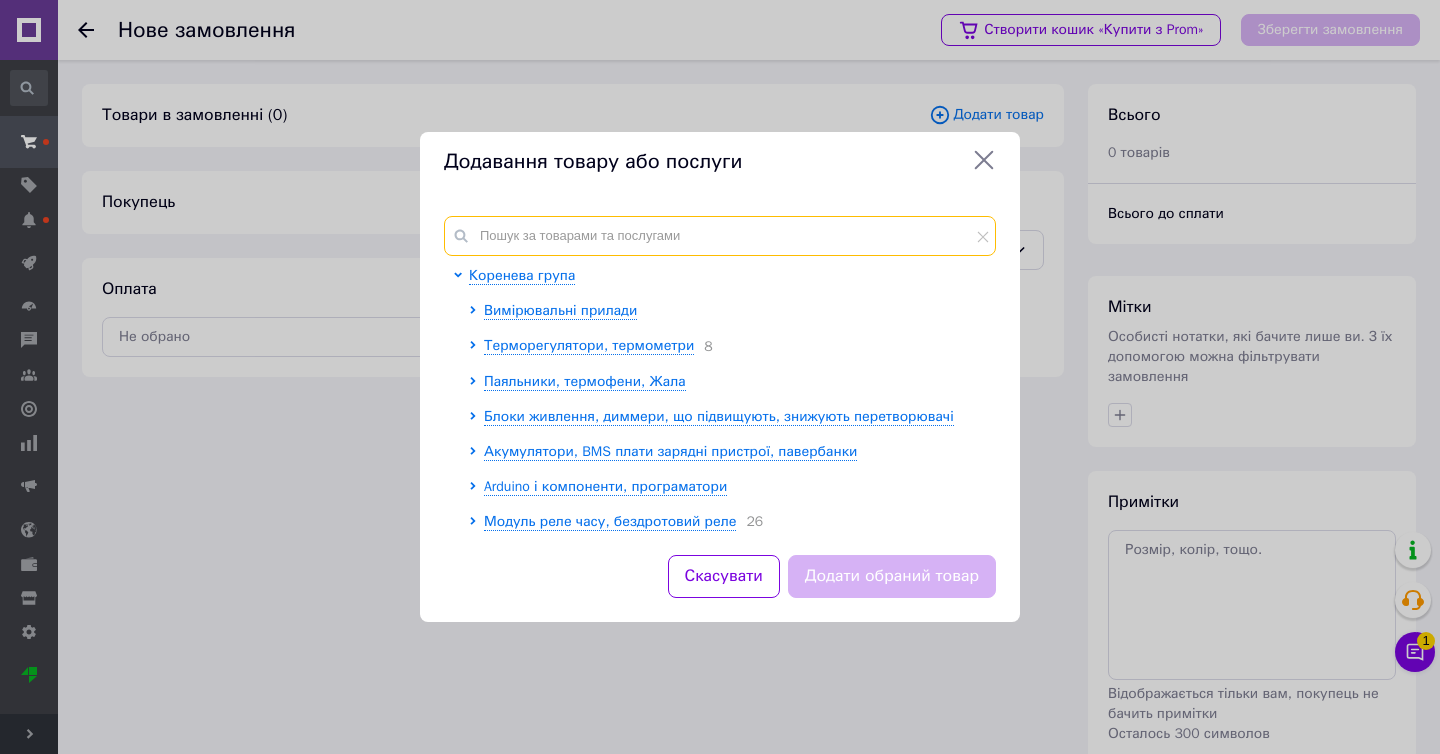 click at bounding box center [720, 236] 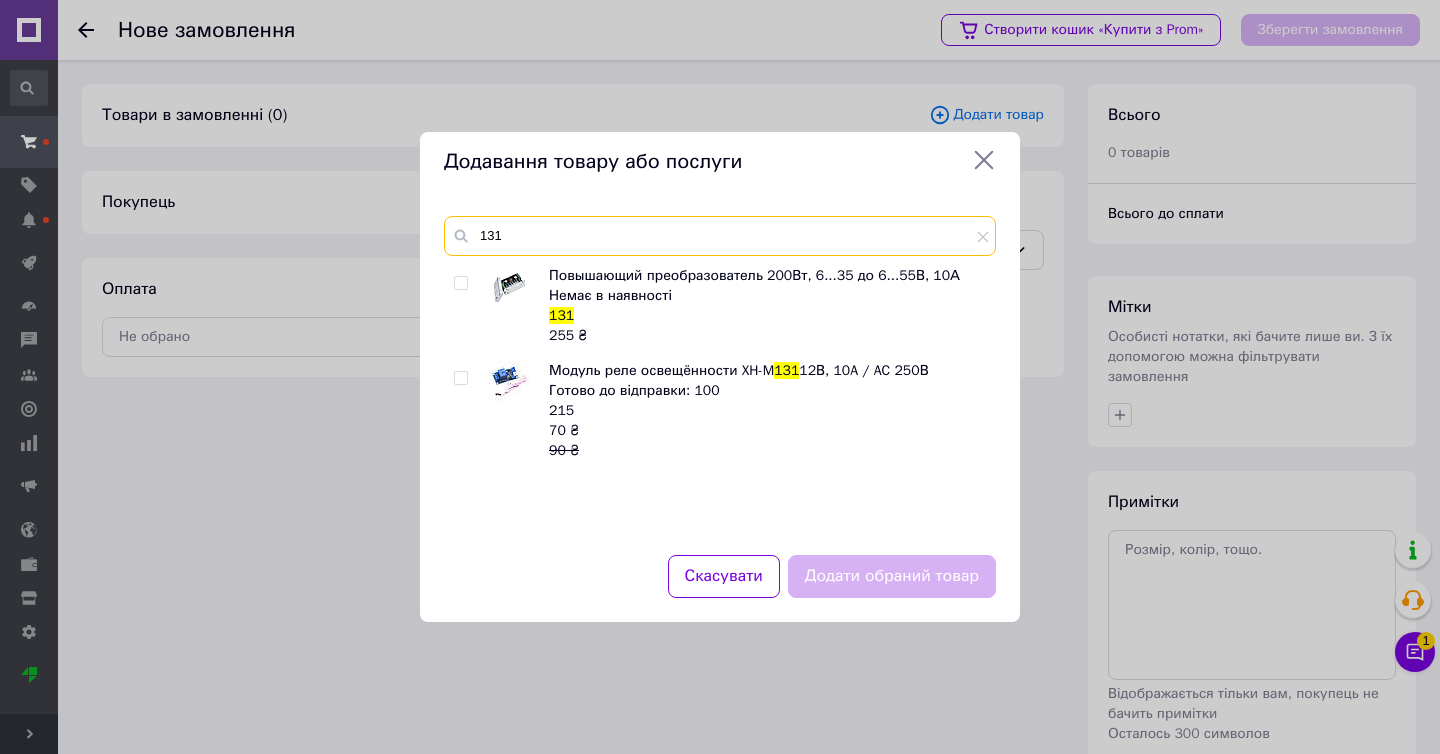 type on "131" 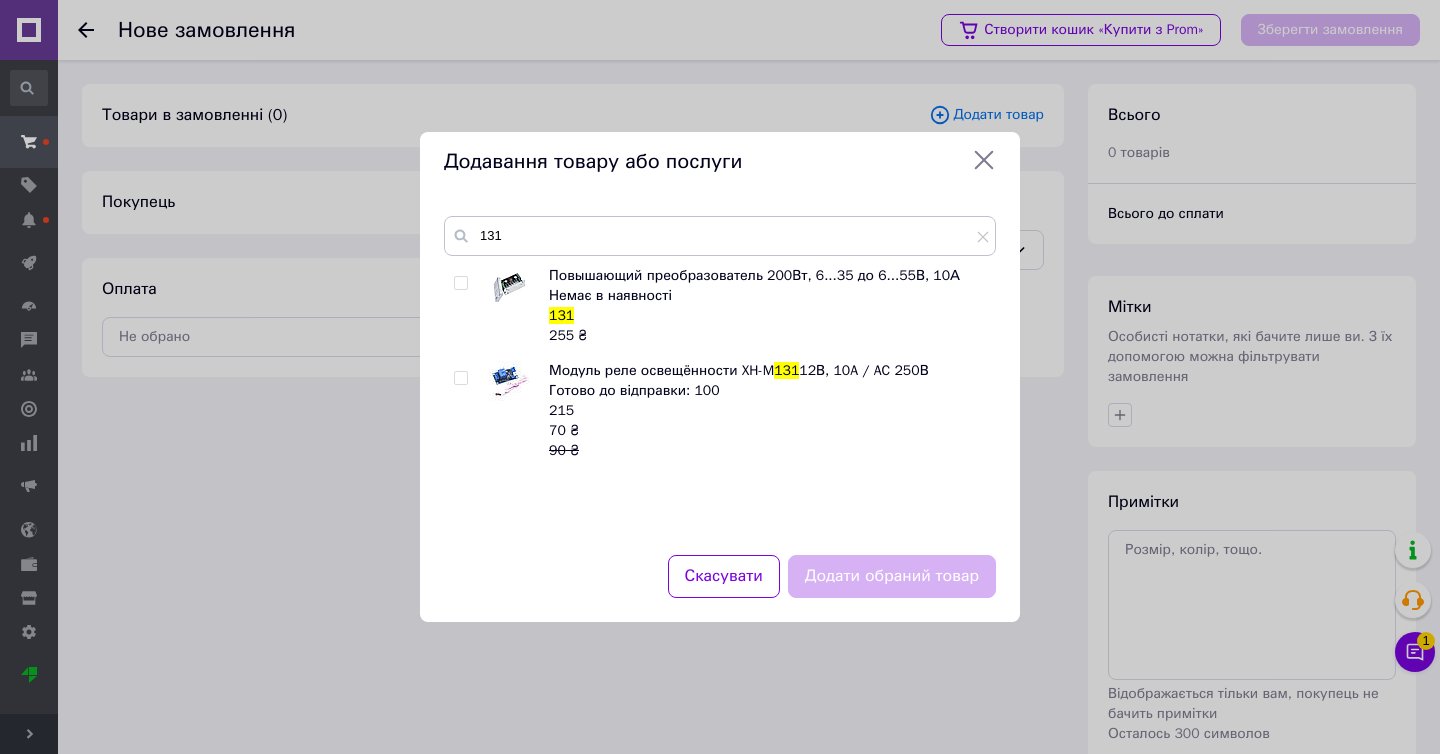 click on "Повышающий преобразователь 200Вт, 6...35 до 6...55В, 10А Немає в наявності 131 255   ₴ Модуль реле освещённости XH-M 131  12В, 10A / AC 250В Готово до відправки: 100 215 70   ₴ 90   ₴" at bounding box center (719, 398) 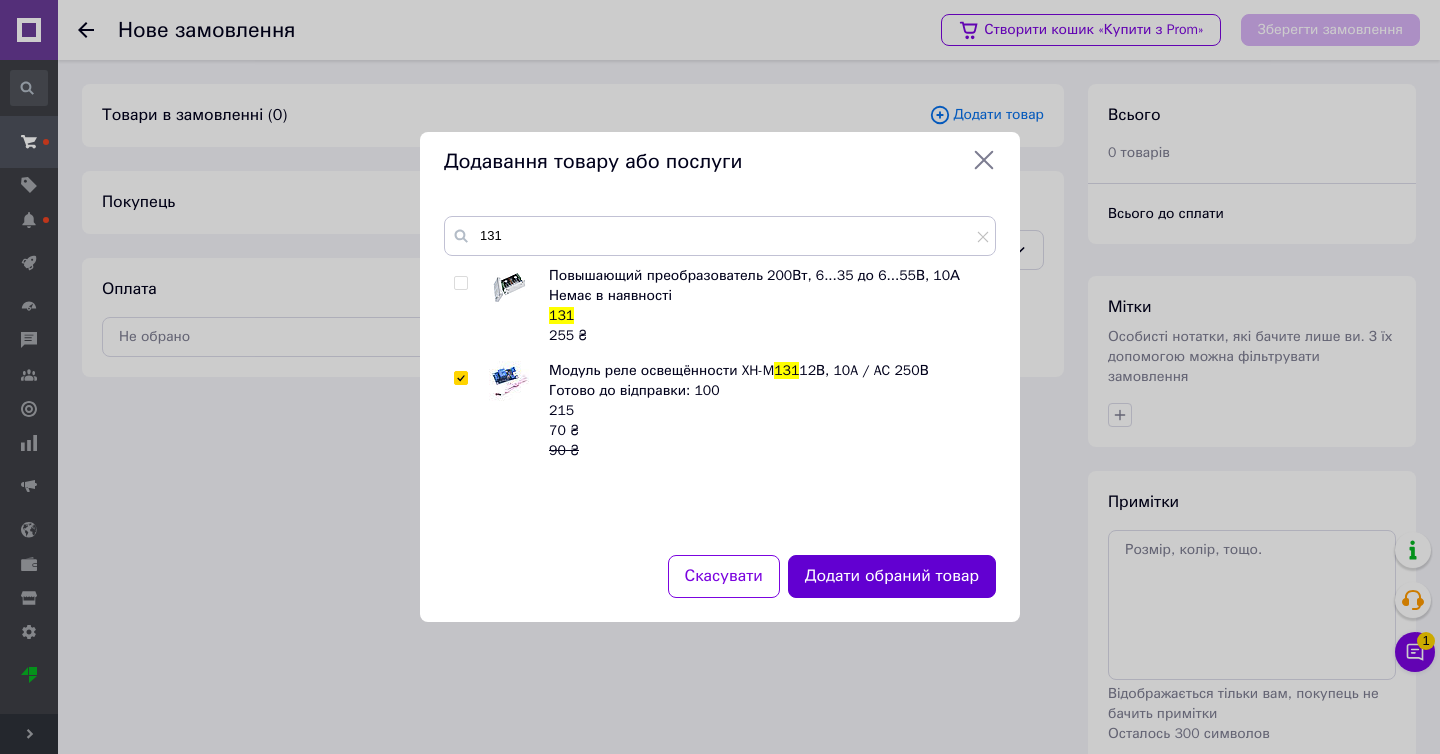 click on "Додати обраний товар" at bounding box center [892, 576] 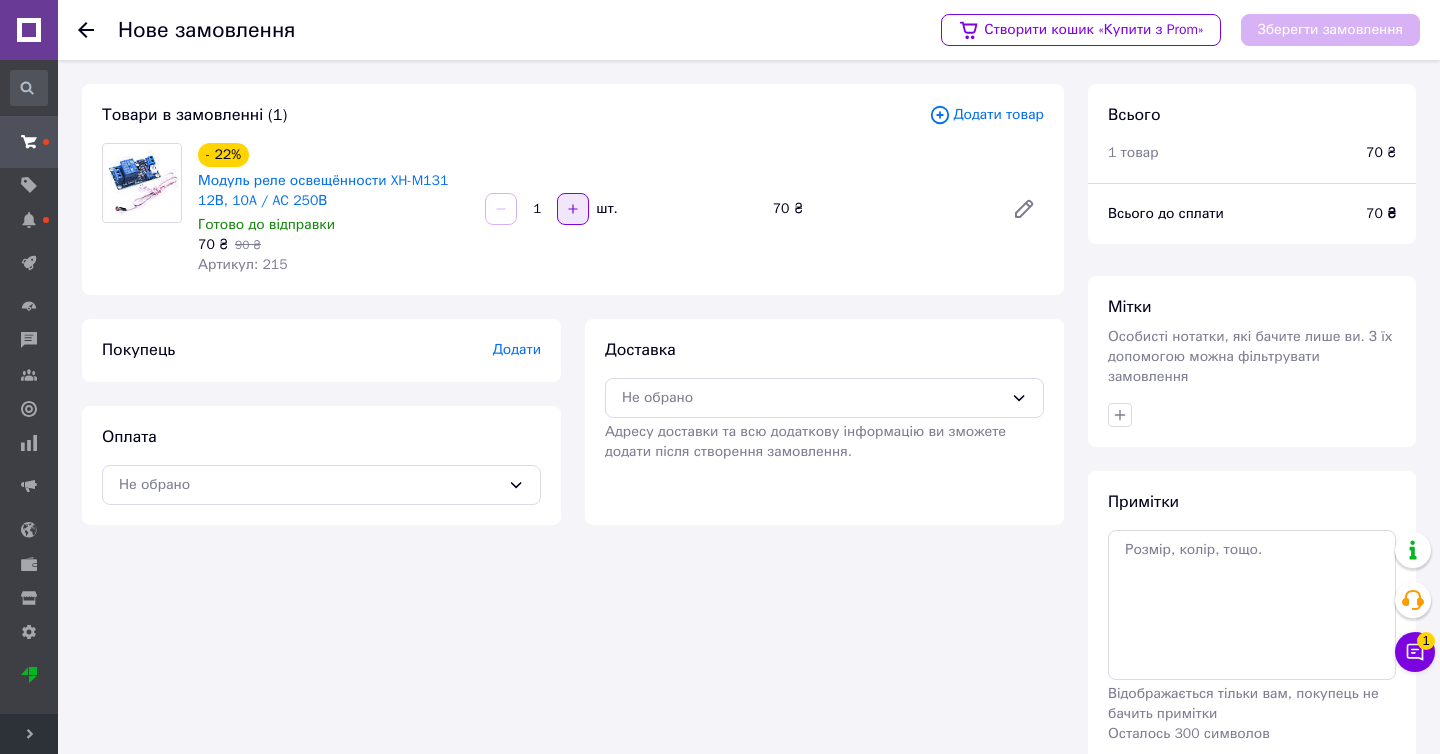 click 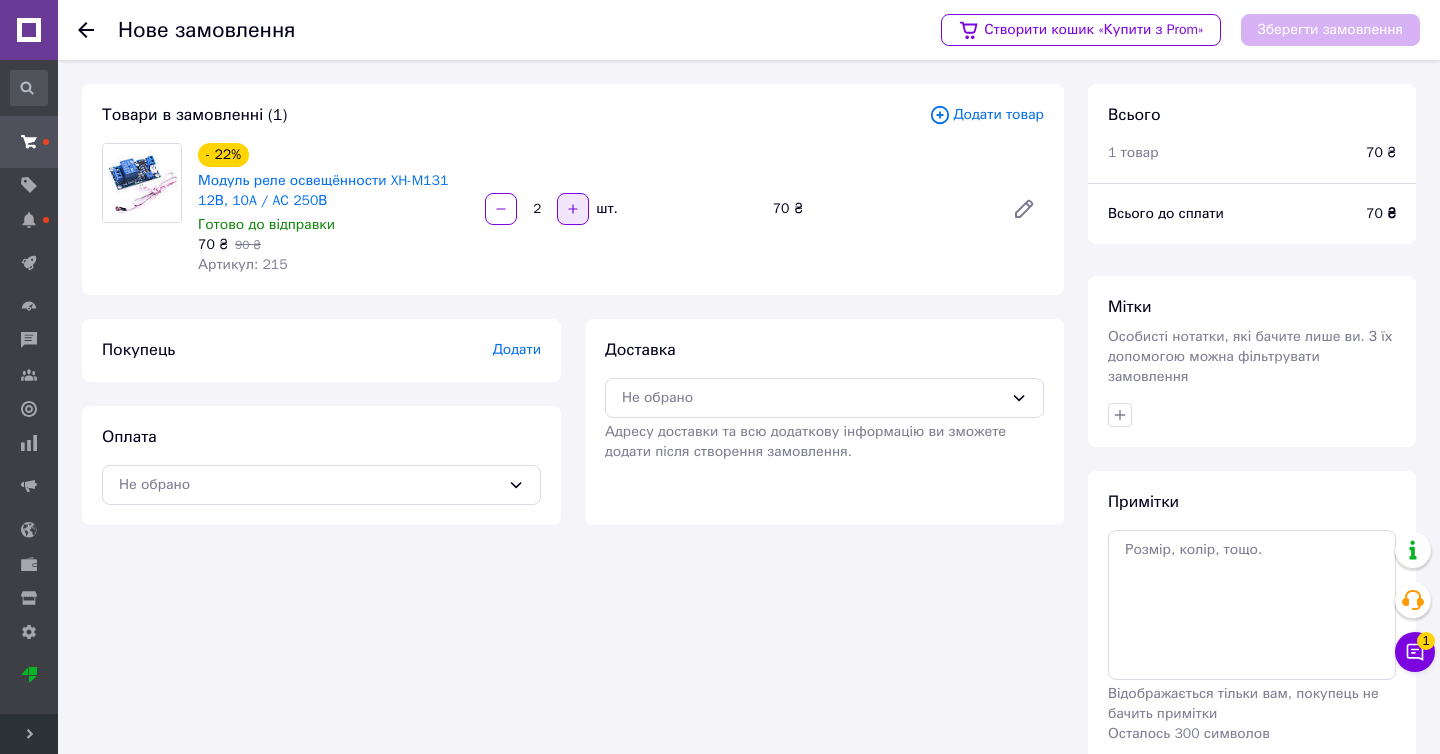 click 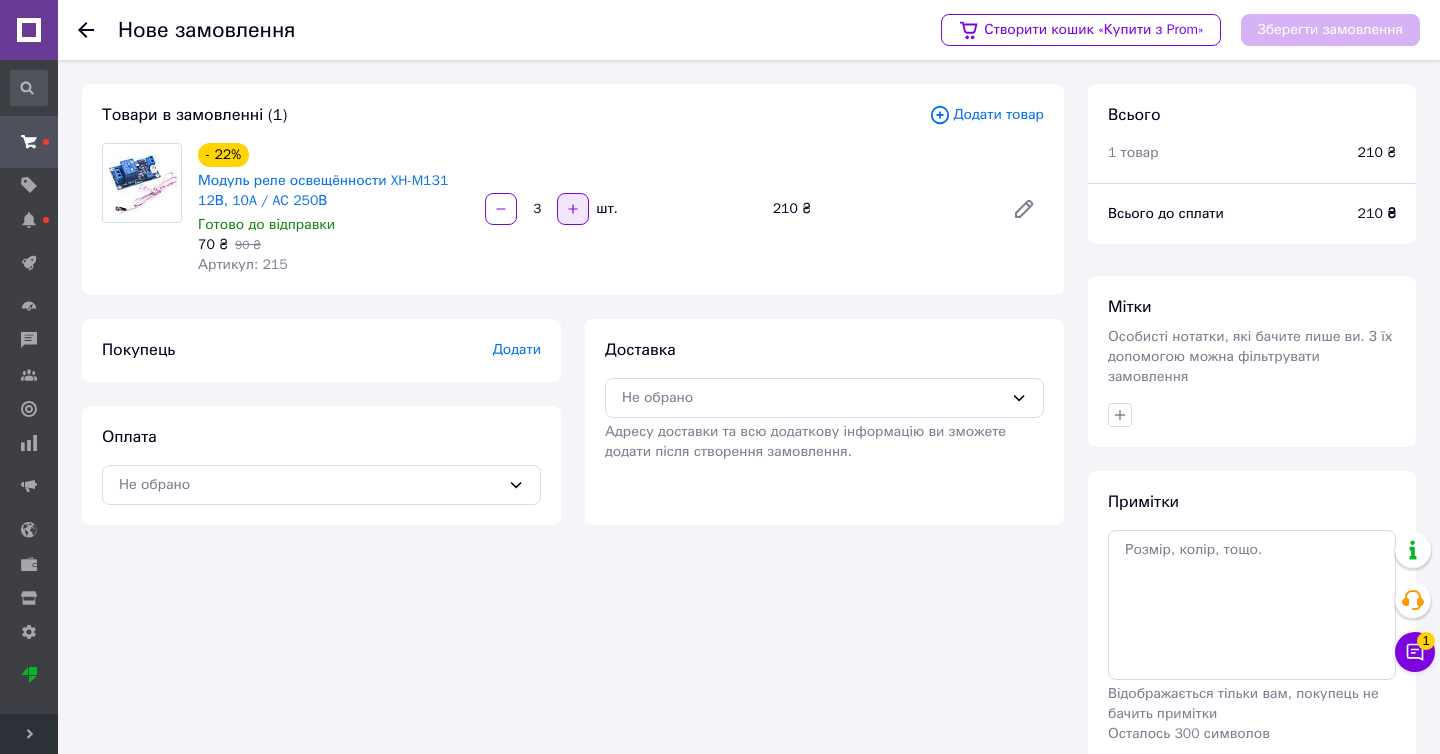 click 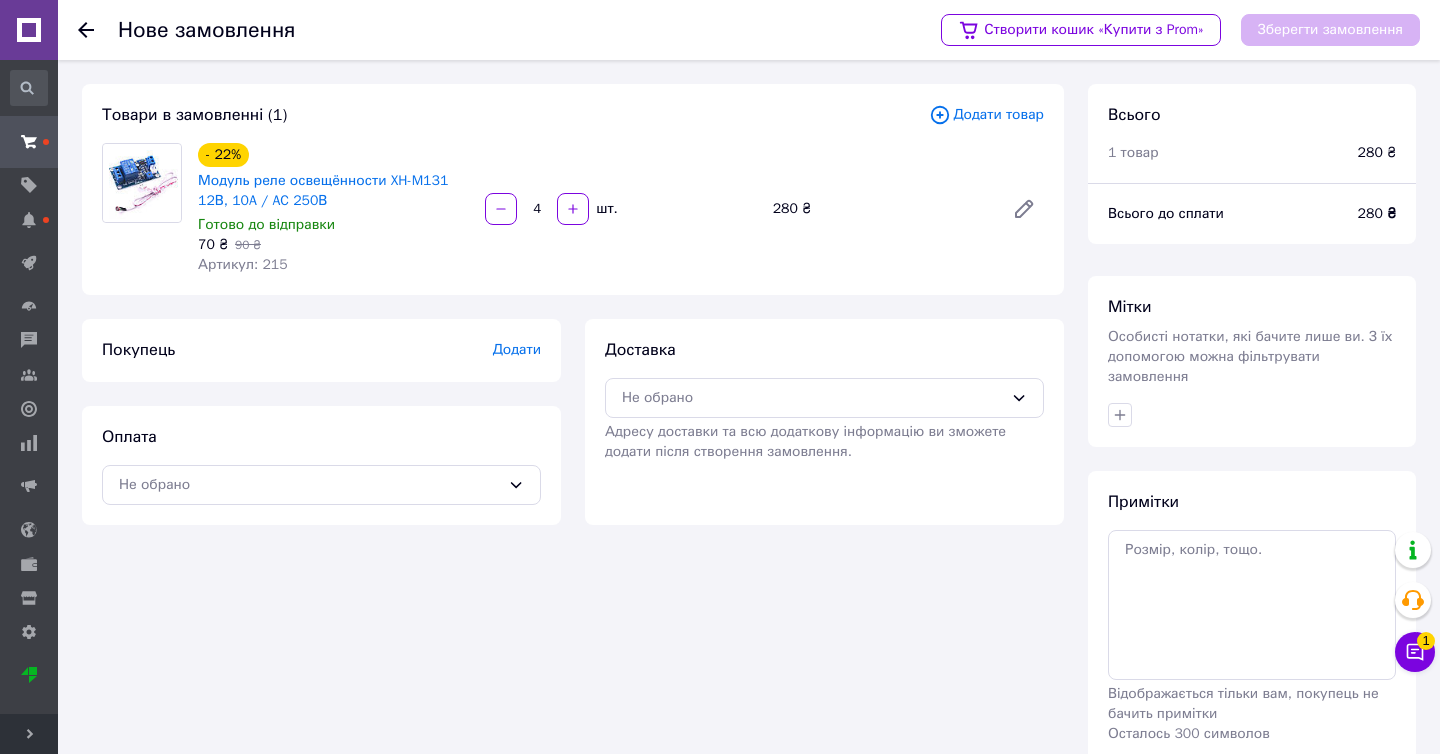 click on "Додати" at bounding box center [517, 349] 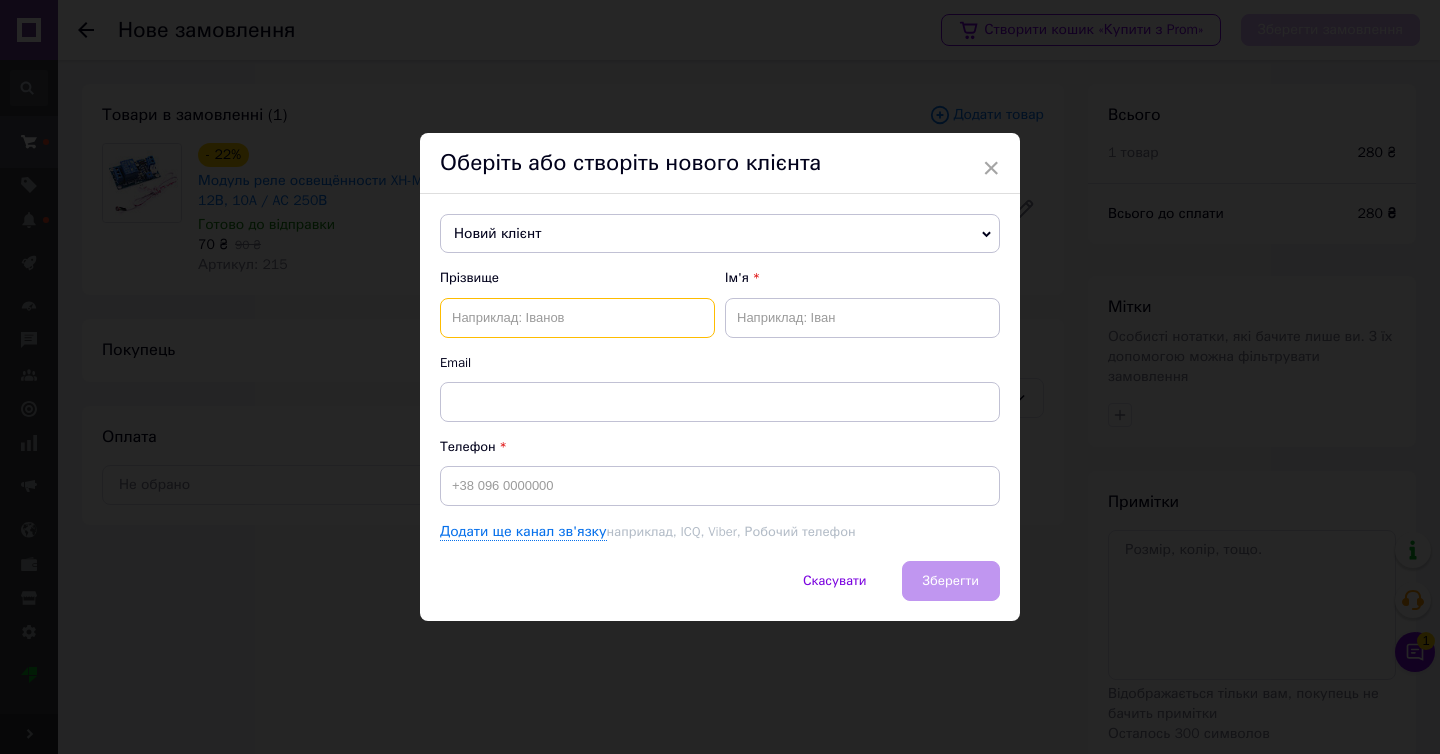 click at bounding box center (577, 318) 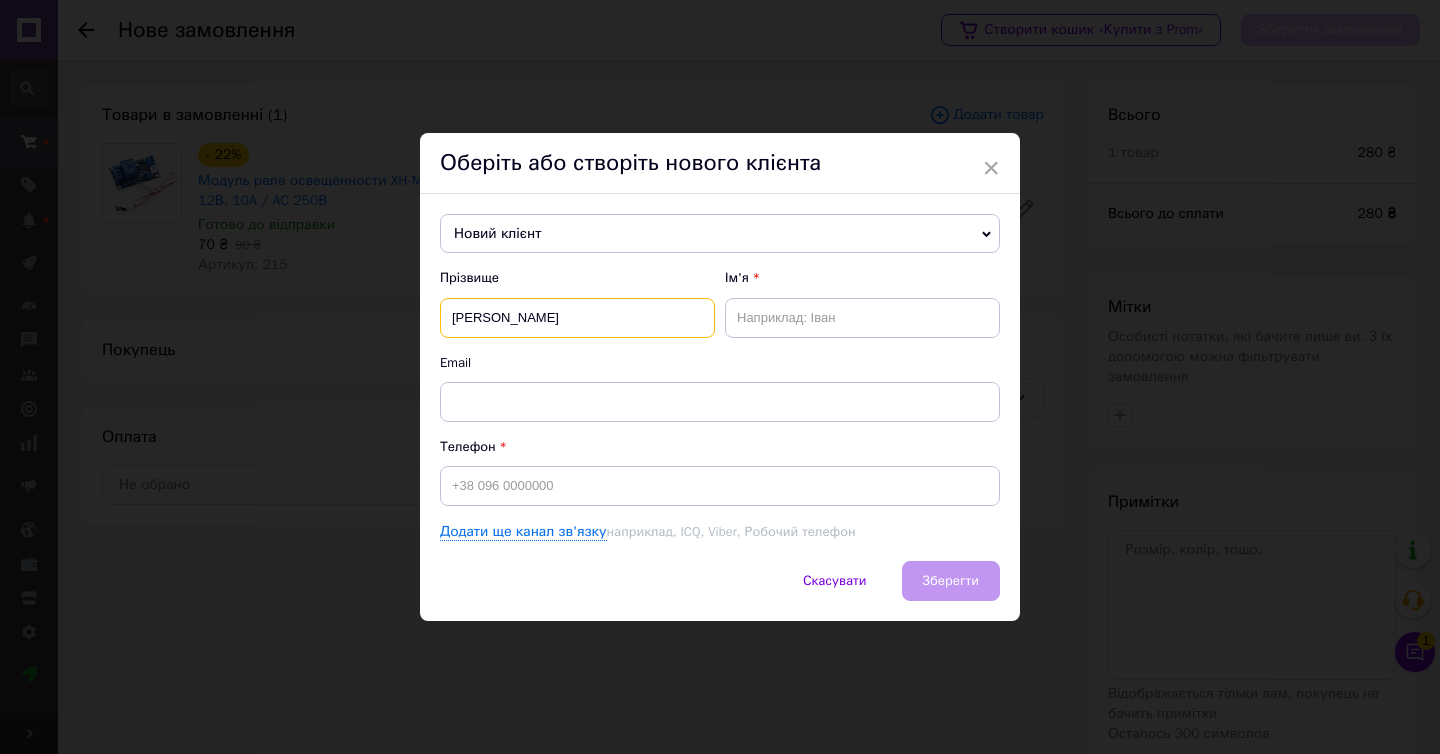 type on "Урсуляк" 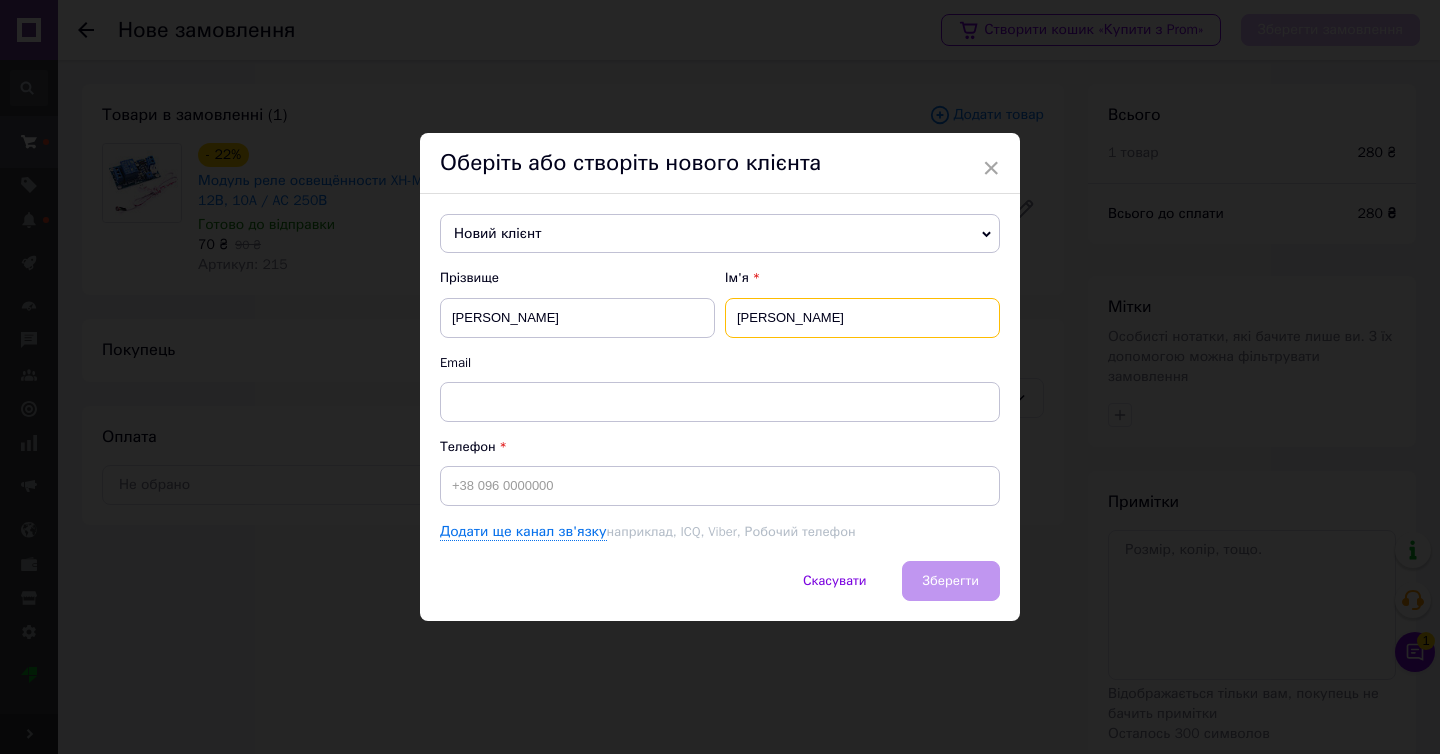type on "Ілля" 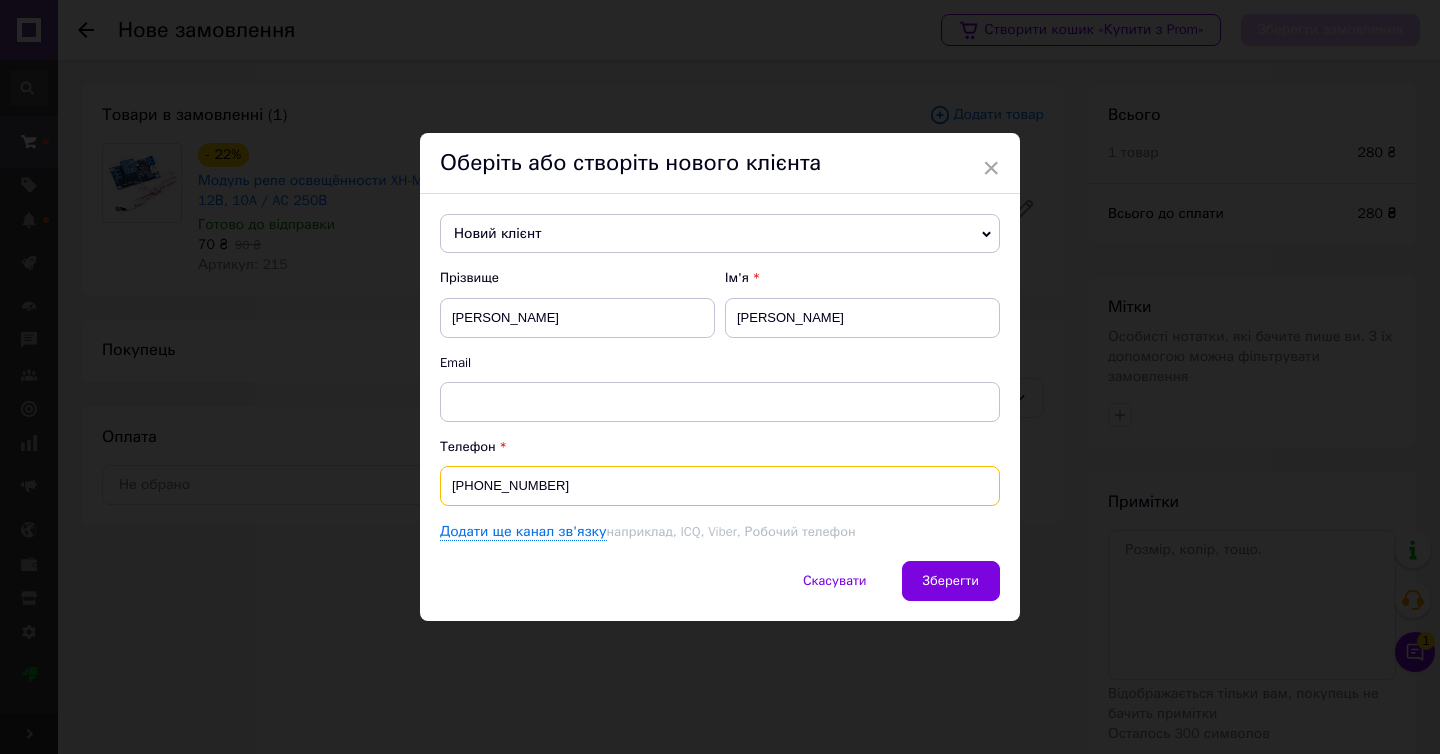 drag, startPoint x: 478, startPoint y: 491, endPoint x: 616, endPoint y: 502, distance: 138.43771 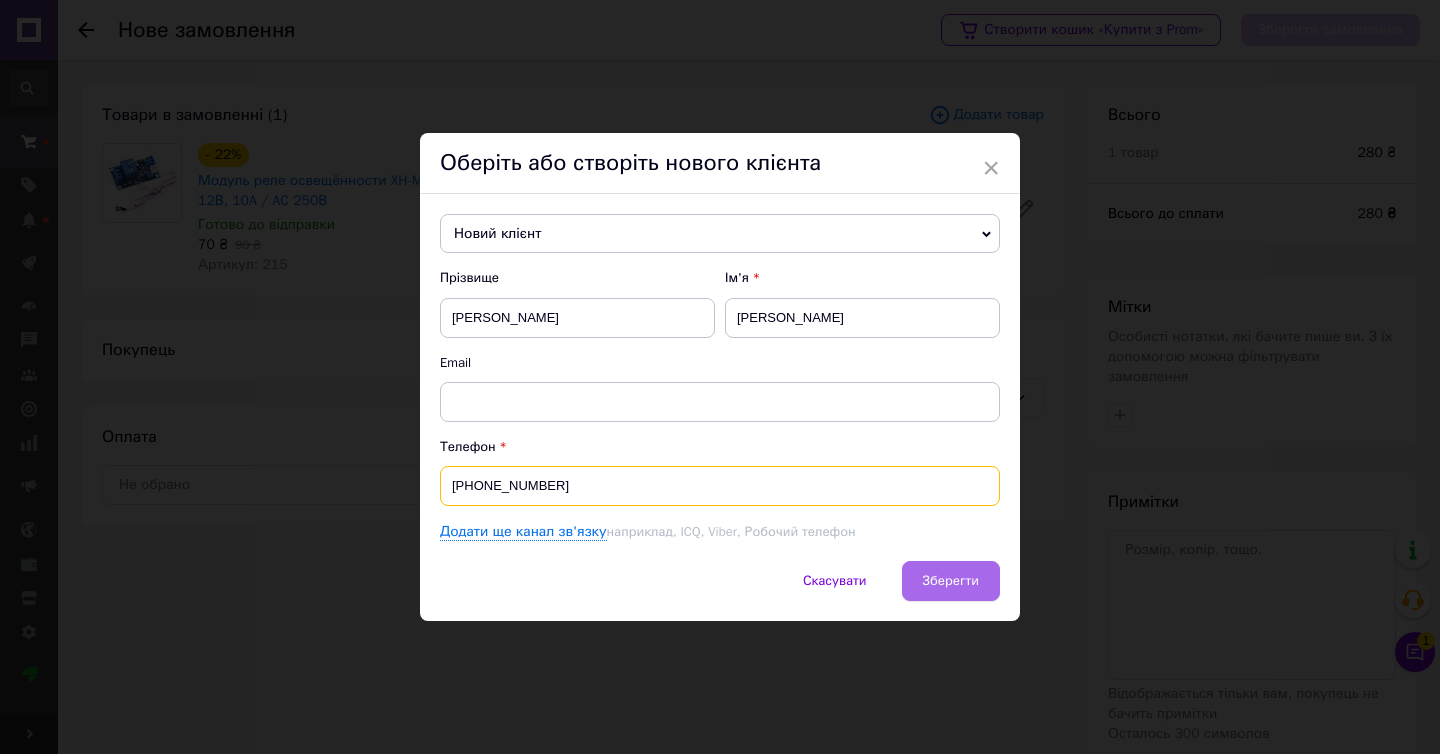 type on "[PHONE_NUMBER]" 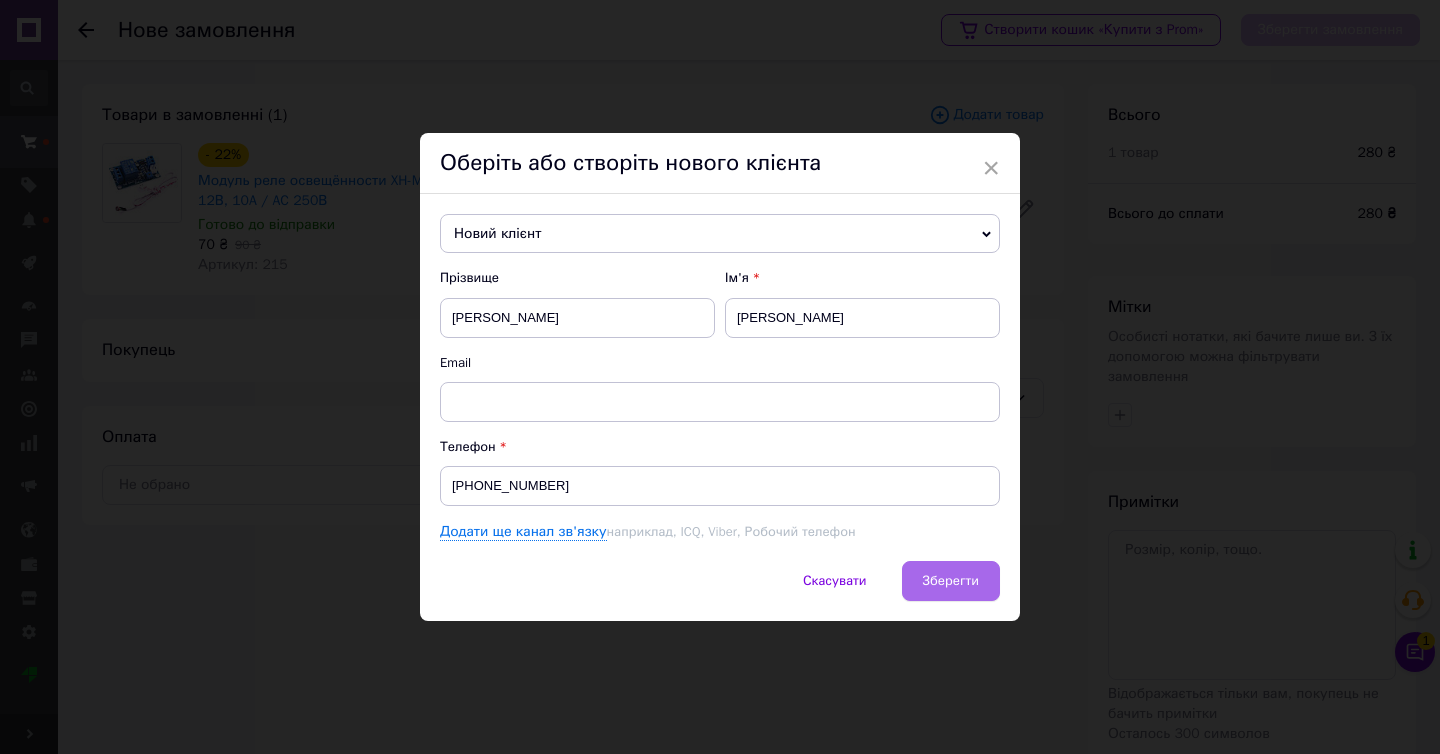 click on "Зберегти" at bounding box center (951, 580) 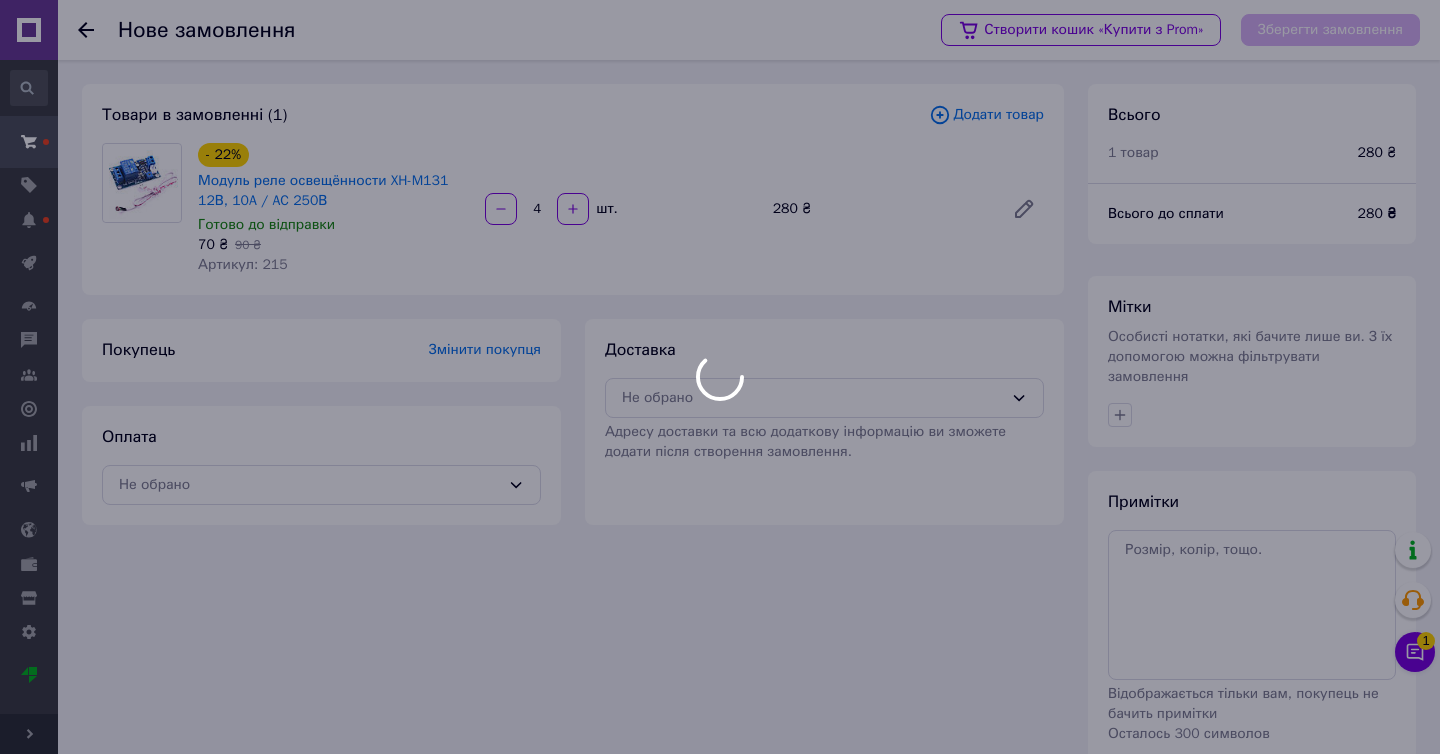 scroll, scrollTop: 68, scrollLeft: 0, axis: vertical 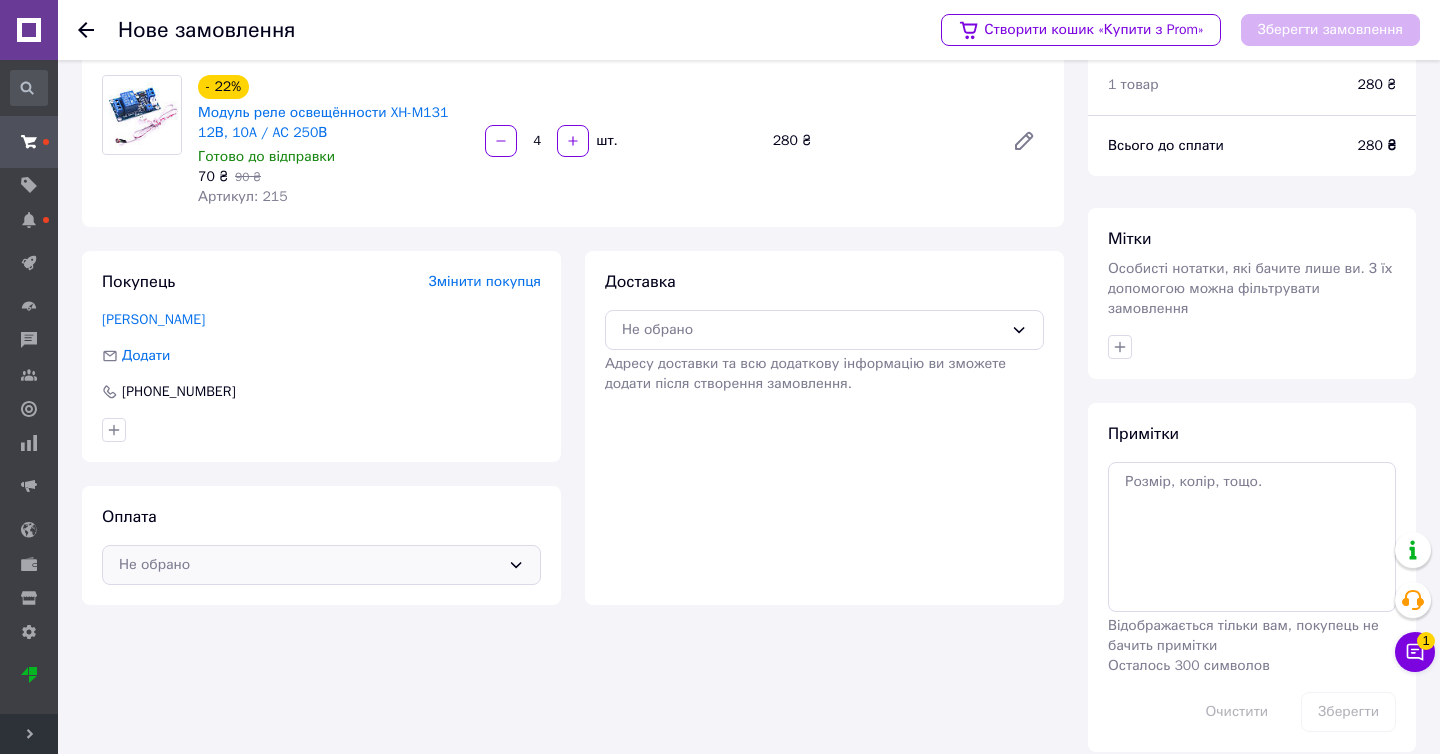 click on "Не обрано" at bounding box center (309, 565) 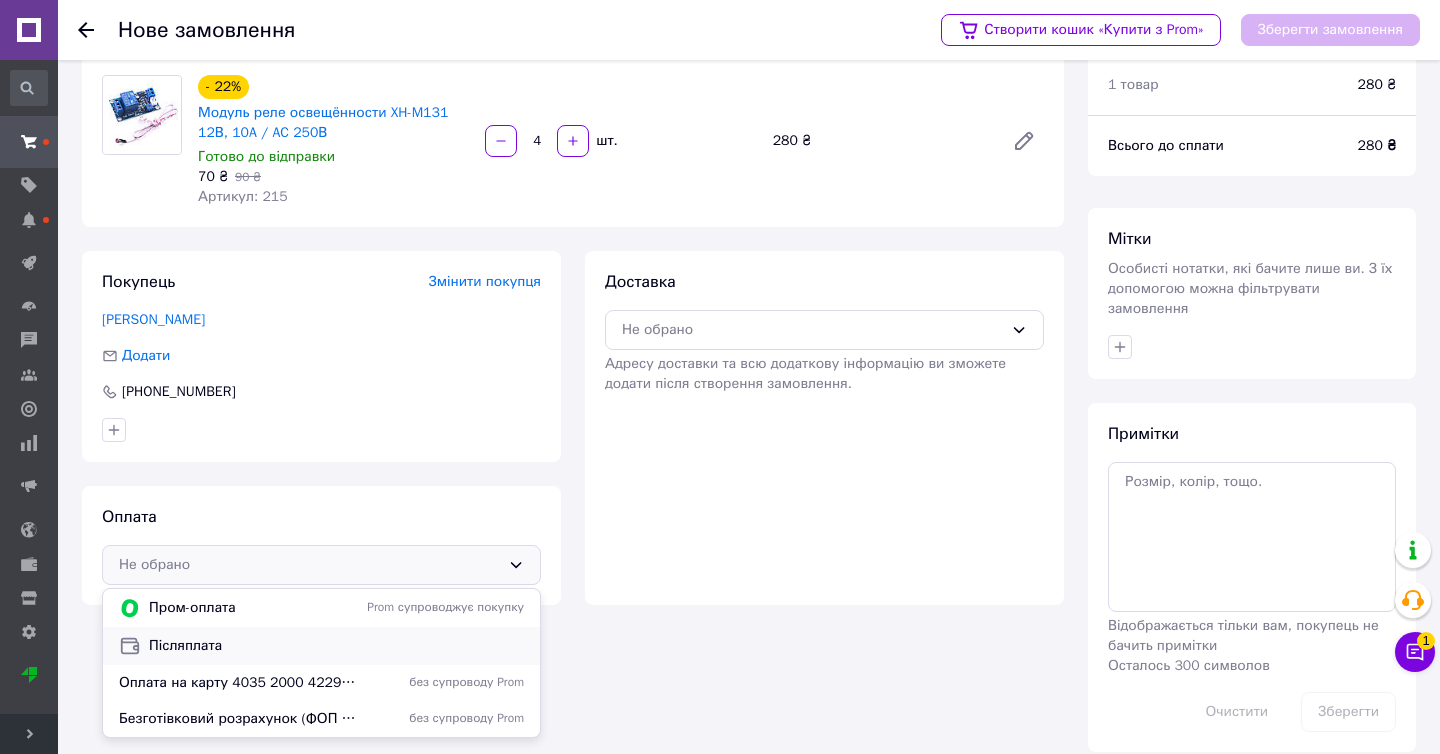 click on "Післяплата" at bounding box center [336, 646] 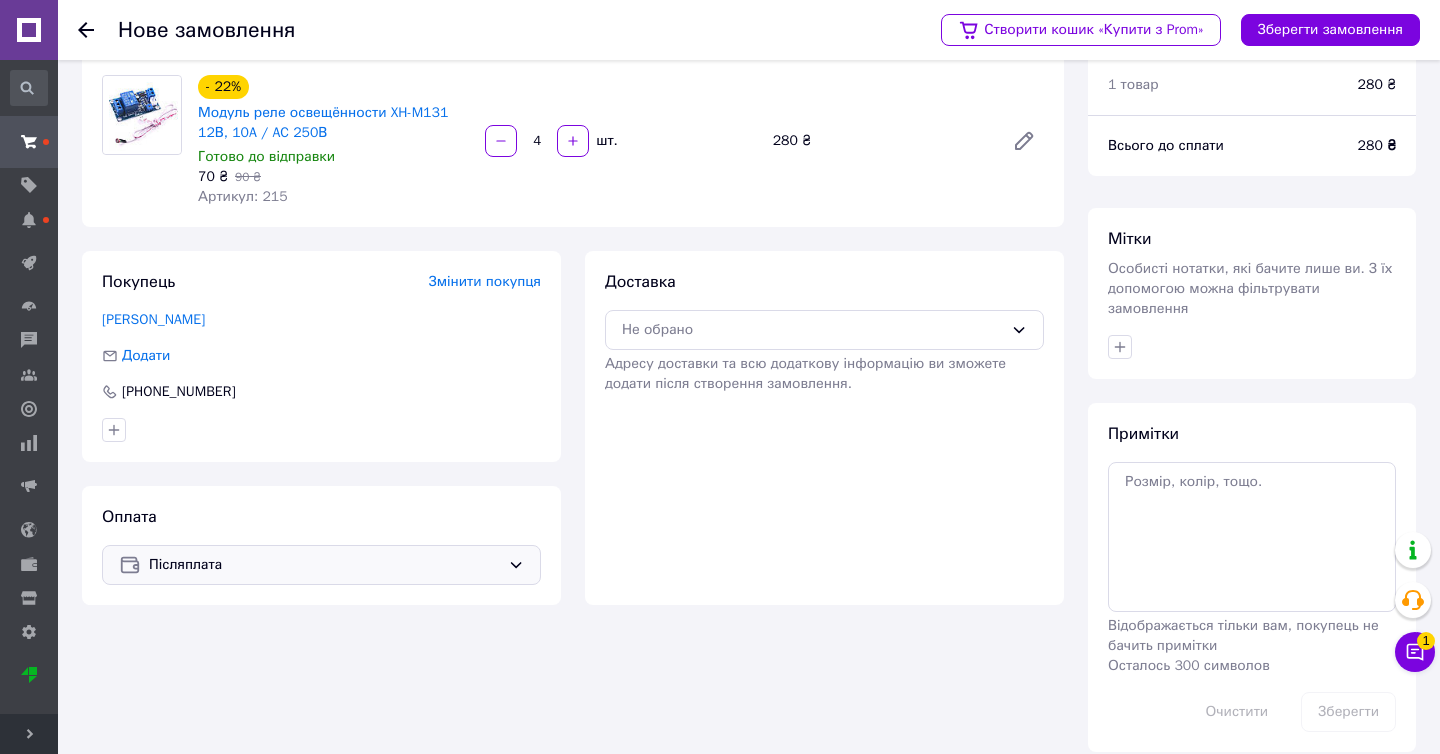 click on "Адресу доставки та всю додаткову інформацію
ви зможете додати після створення замовлення." at bounding box center (805, 373) 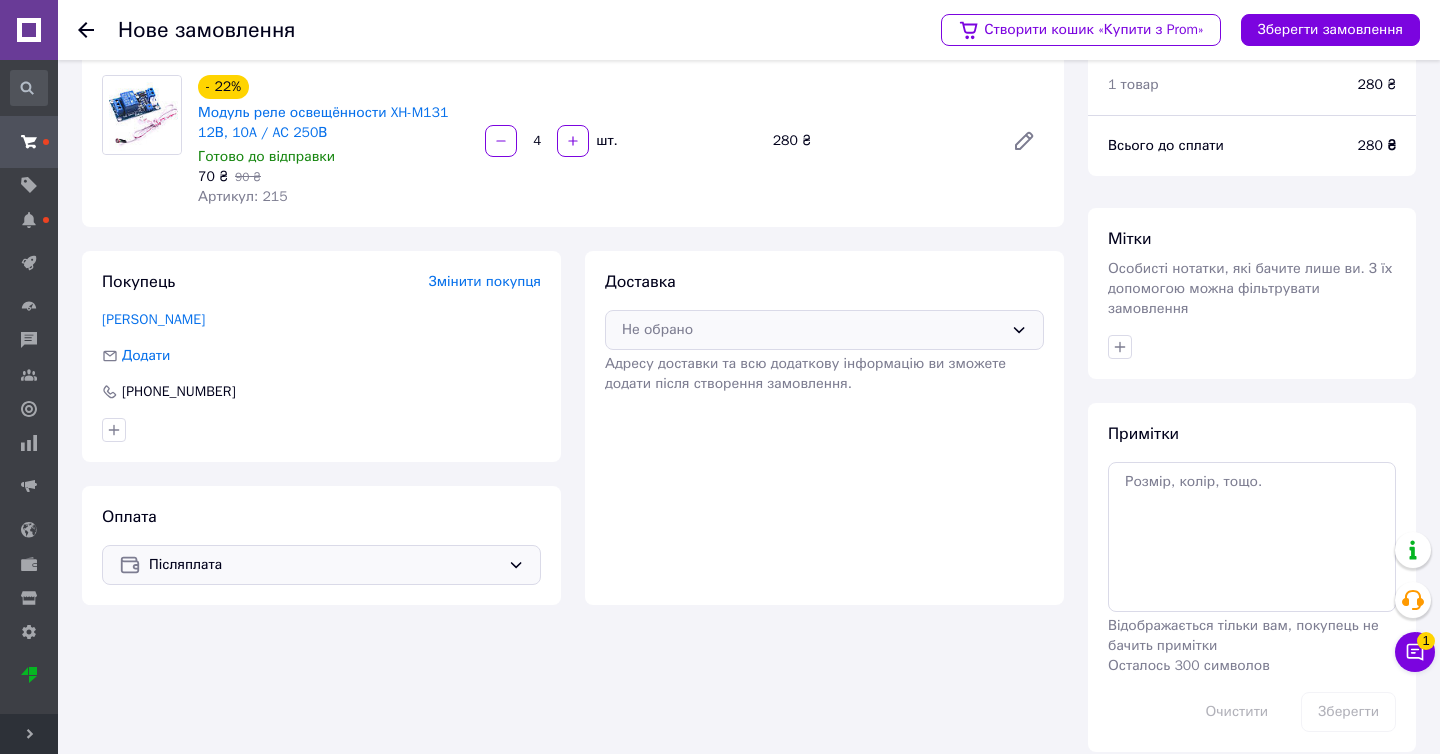 click on "Не обрано" at bounding box center (812, 330) 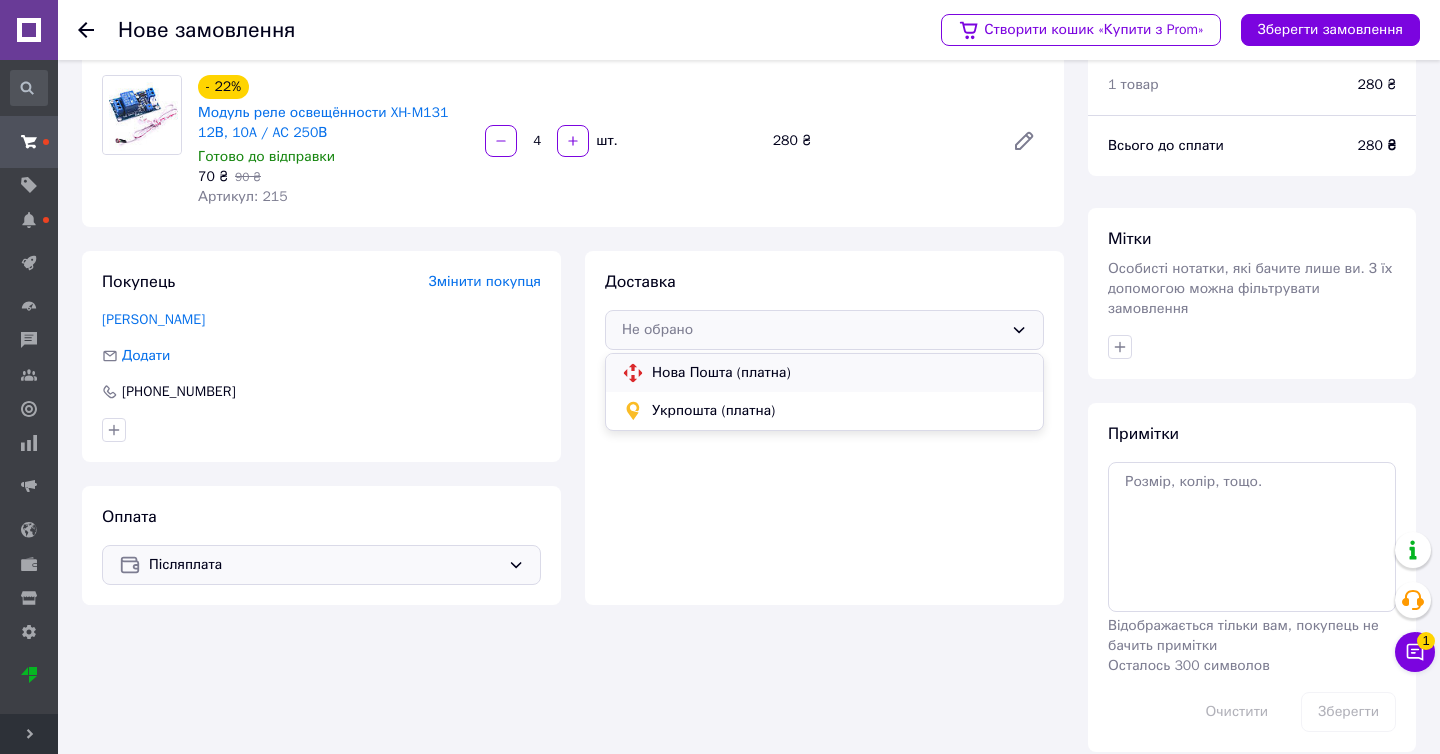 click on "Нова Пошта (платна)" at bounding box center (824, 373) 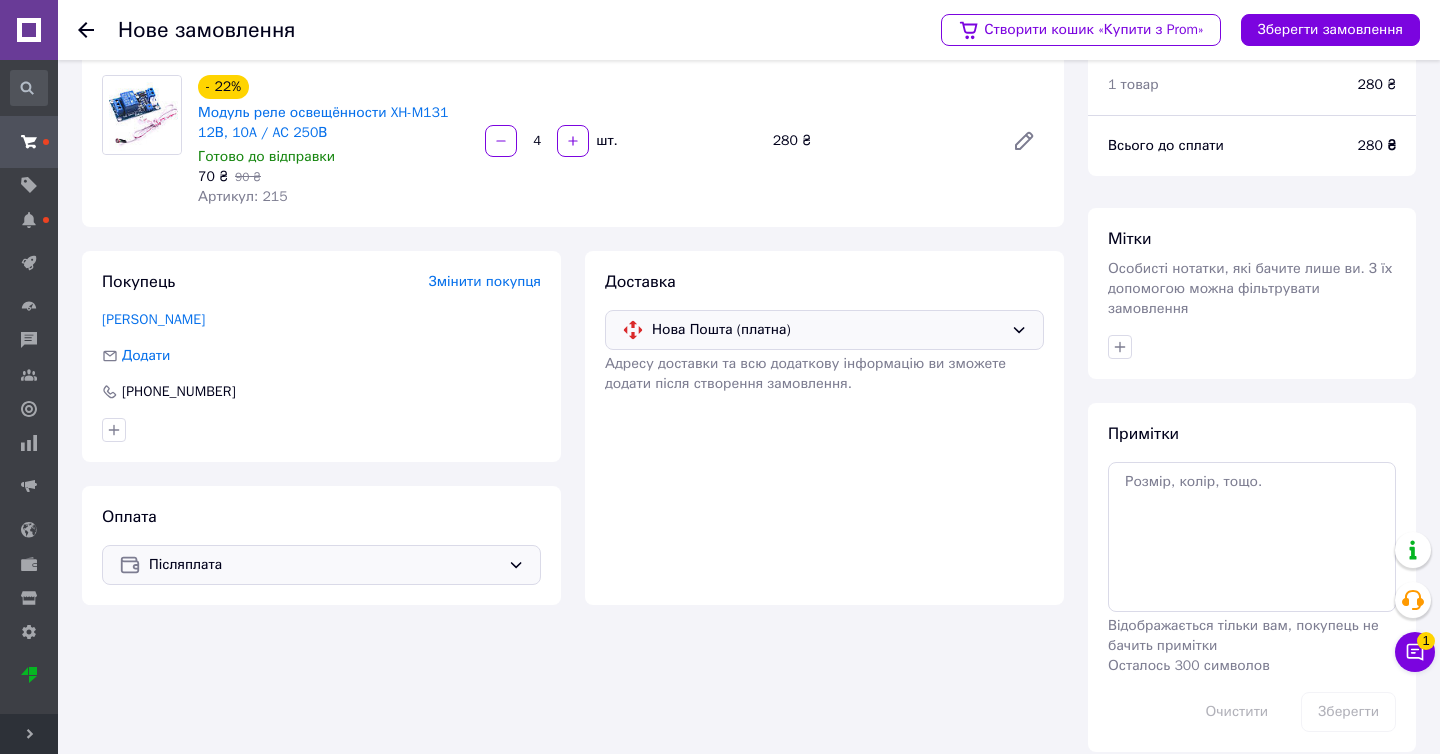 click on "Створити кошик «Купити з Prom» Зберегти замовлення" at bounding box center [1170, 30] 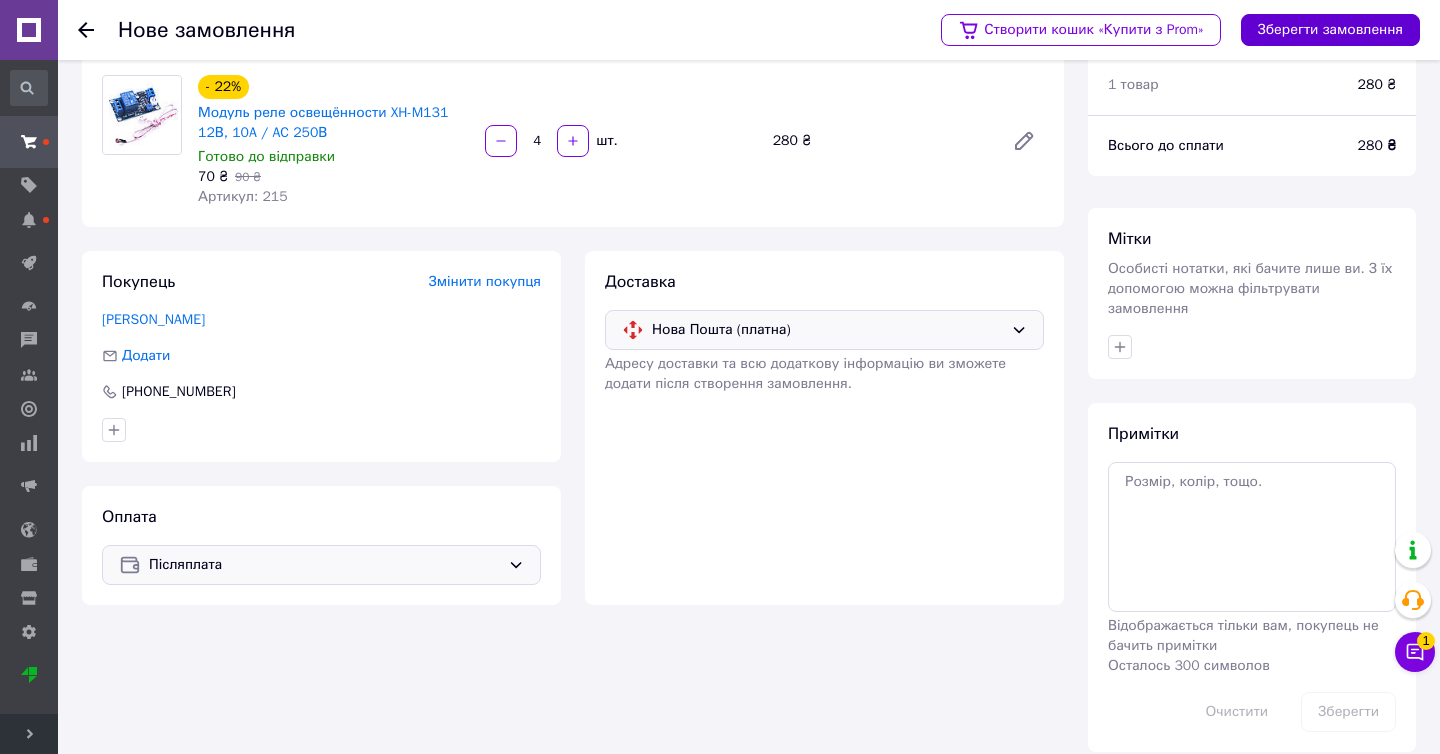click on "Зберегти замовлення" at bounding box center (1330, 30) 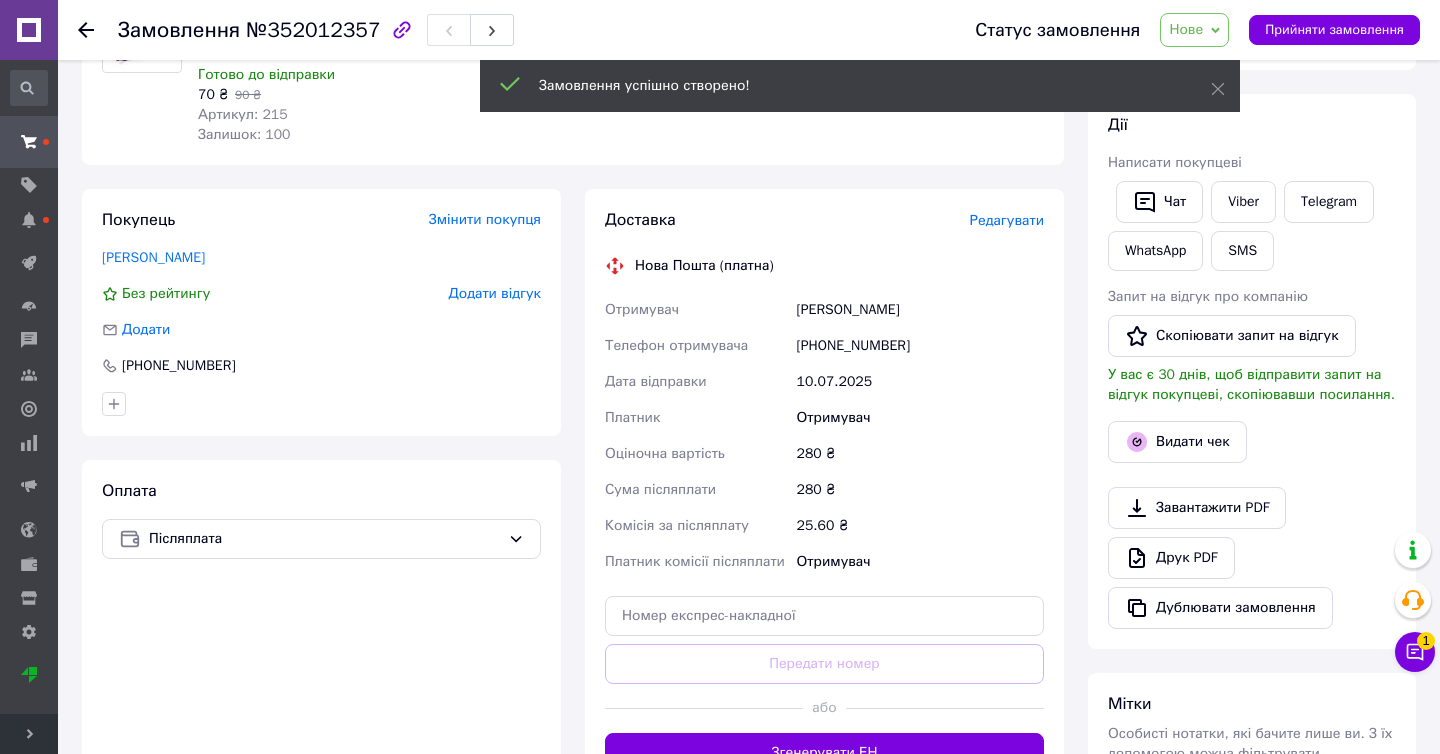 scroll, scrollTop: 264, scrollLeft: 0, axis: vertical 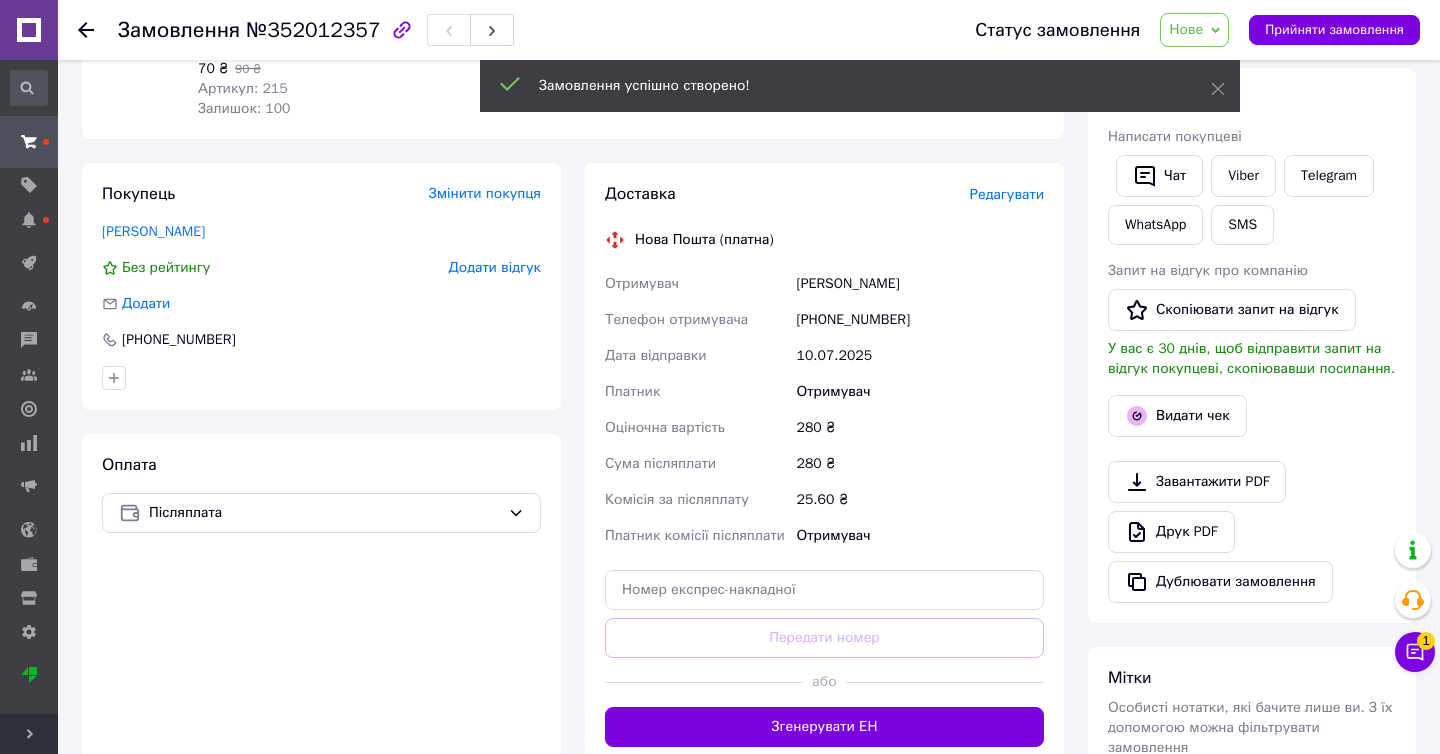 click on "Редагувати" at bounding box center (1007, 195) 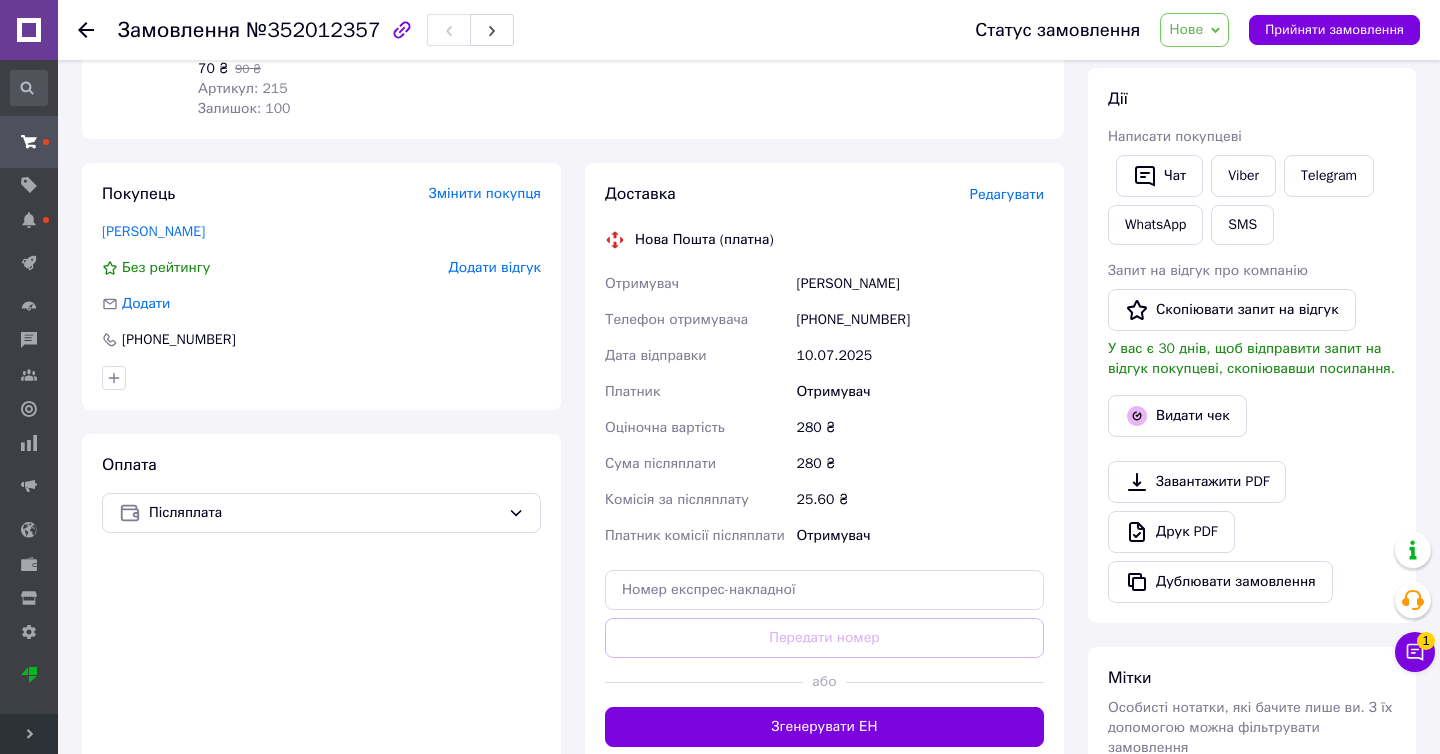 click on "Редагувати" at bounding box center (1007, 194) 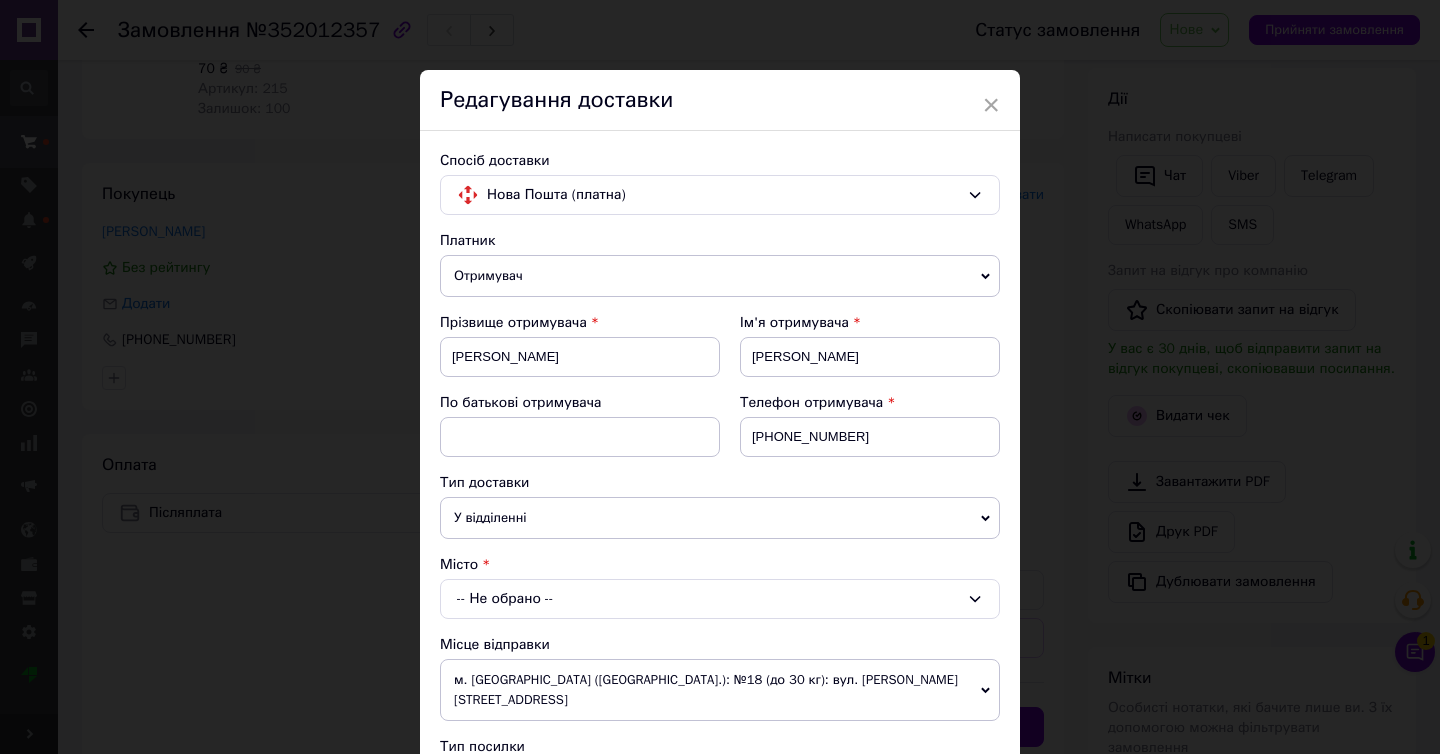 scroll, scrollTop: 32, scrollLeft: 0, axis: vertical 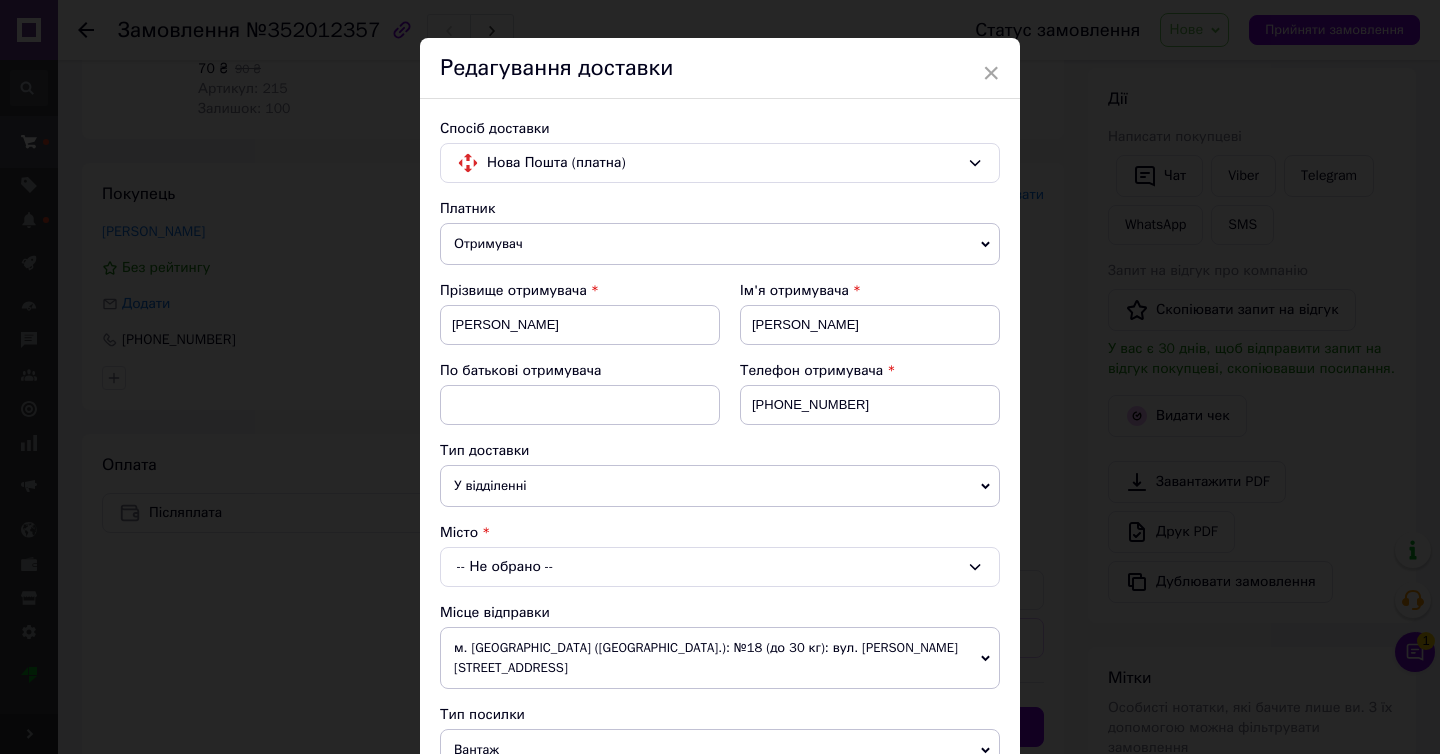 click on "Платник Отримувач Відправник Прізвище отримувача Урсуляк Ім'я отримувача Ілля По батькові отримувача Телефон отримувача +380986584748 Тип доставки У відділенні Кур'єром В поштоматі Місто -- Не обрано -- Місце відправки м. Чернівці (Чернівецька обл.): №18 (до 30 кг): вул. Богдана Хмельницького, 56 Немає збігів. Спробуйте змінити умови пошуку Додати ще місце відправки Тип посилки Вантаж Документи Номер упаковки (не обов'язково) Оціночна вартість 280 Дата відправки 10.07.2025 < 2025 > < Июль > Пн Вт Ср Чт Пт Сб Вс 30 1 2 3 4 5 6 7 8 9 10 11 12 13 14 15 16 17 18 19 20 21 22 23 24 25 26 27 28 29 30 31 1 2 3 4 5 6 7 8 9 10       * 280" at bounding box center (720, 751) 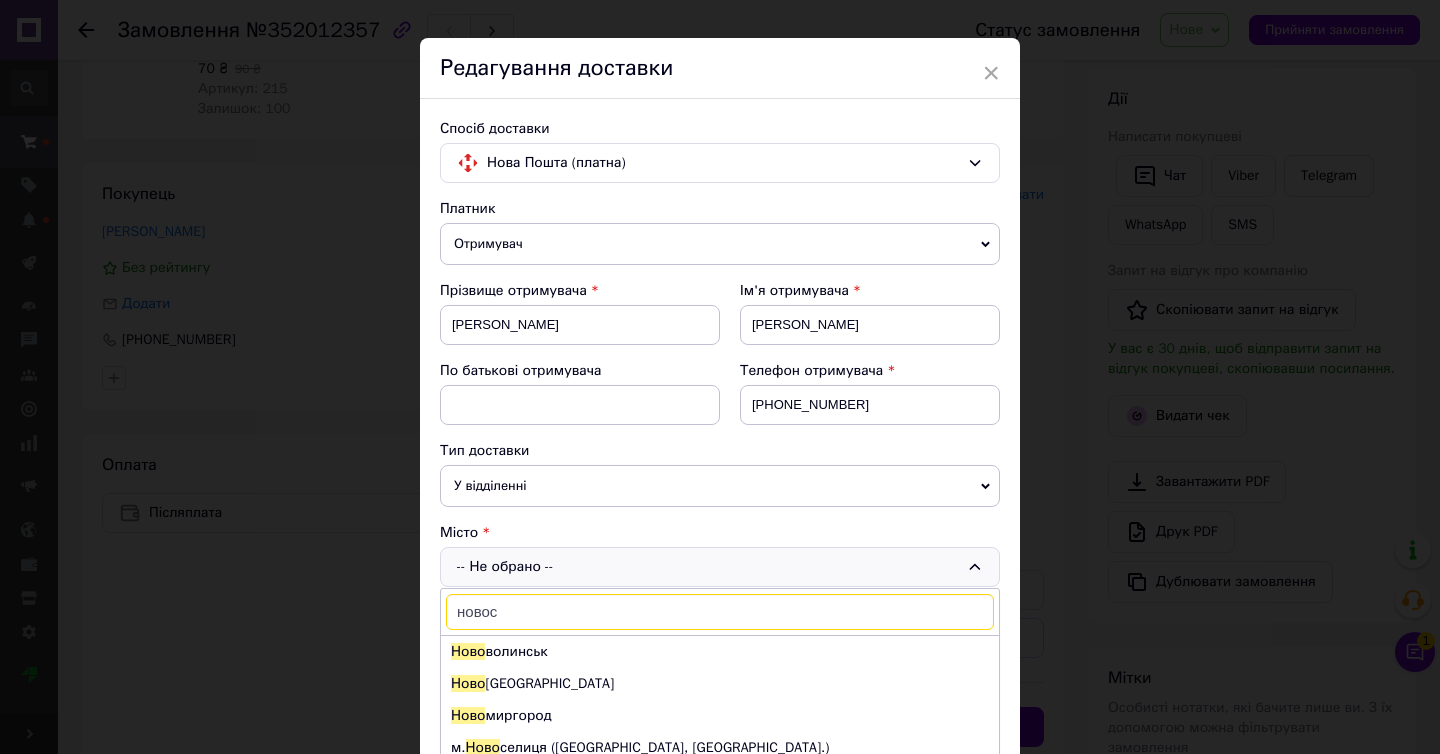 type on "новосе" 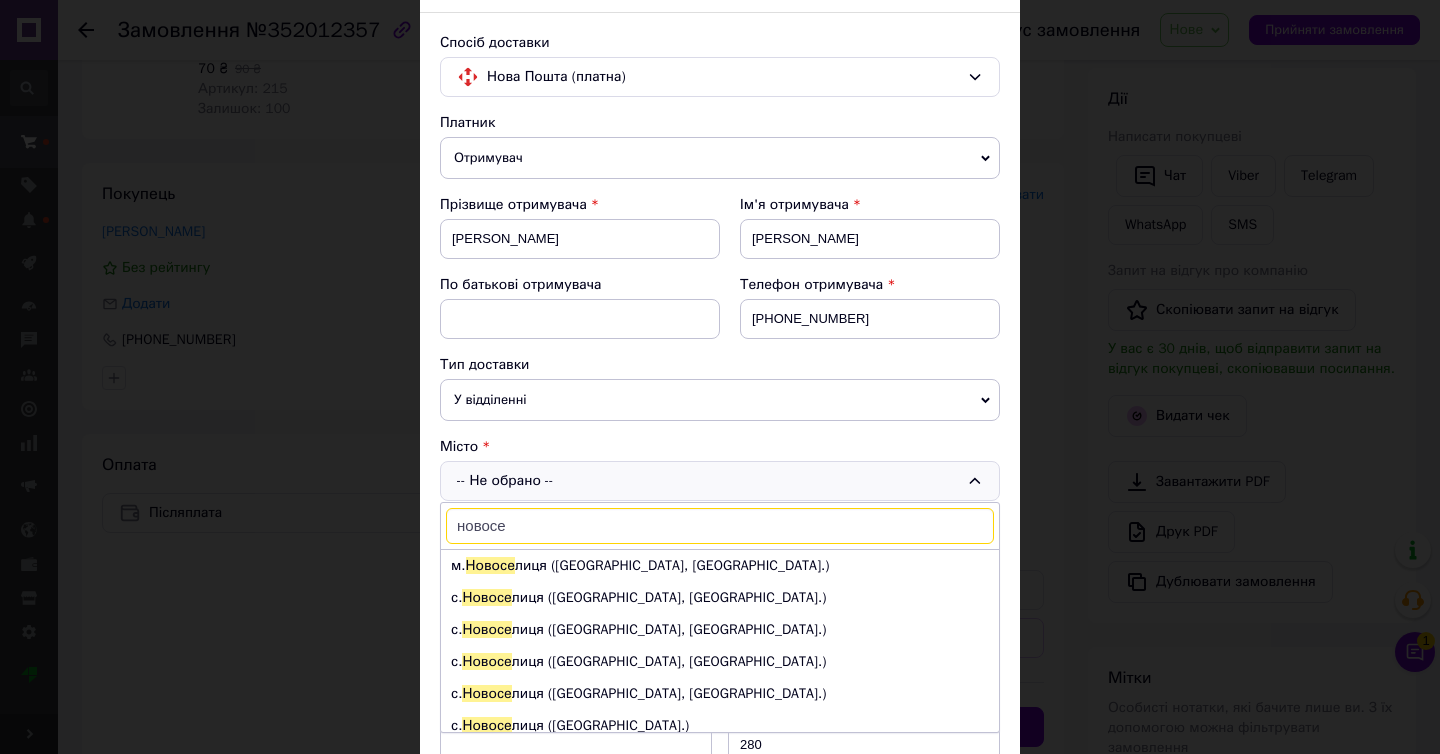 scroll, scrollTop: 283, scrollLeft: 0, axis: vertical 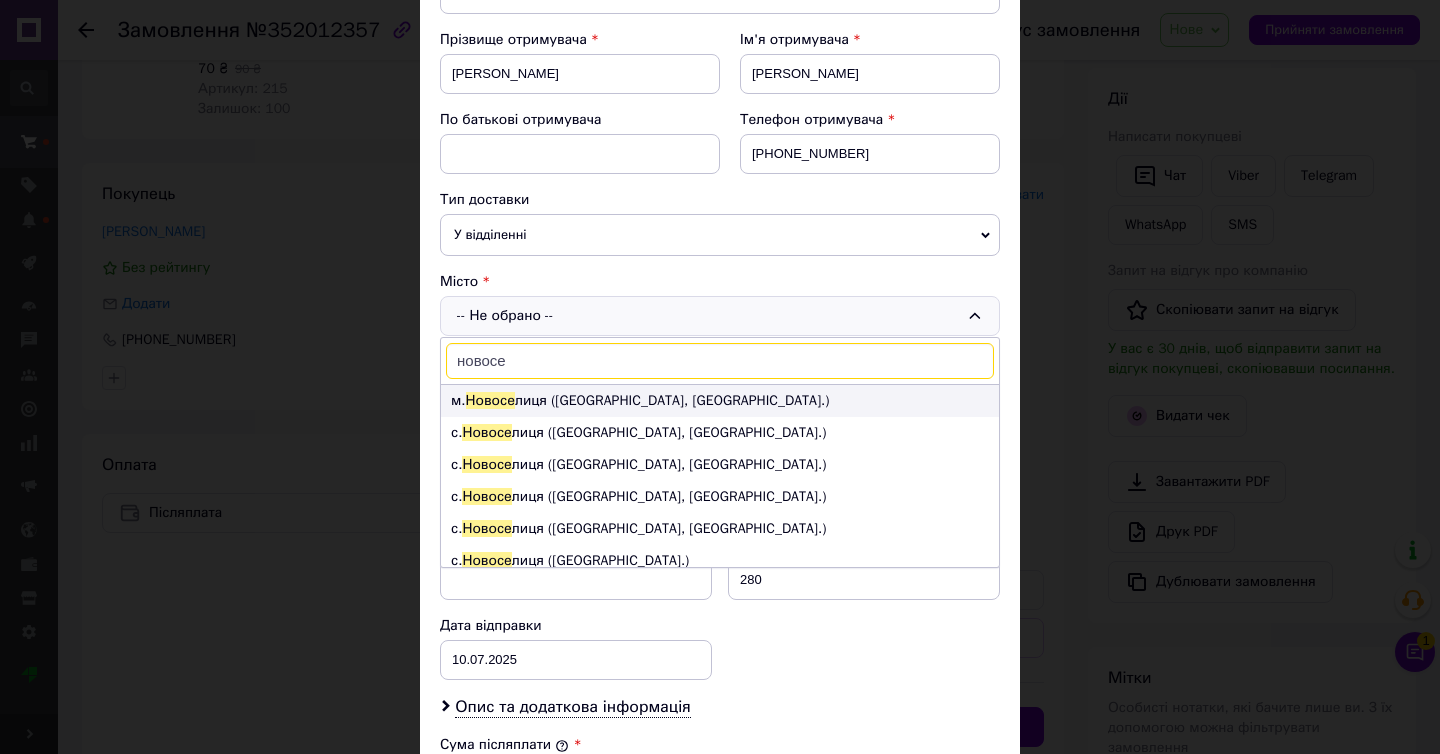 click on "м.  Новосе лиця (Чернівецька обл., Чернівецький р-н.)" at bounding box center (720, 401) 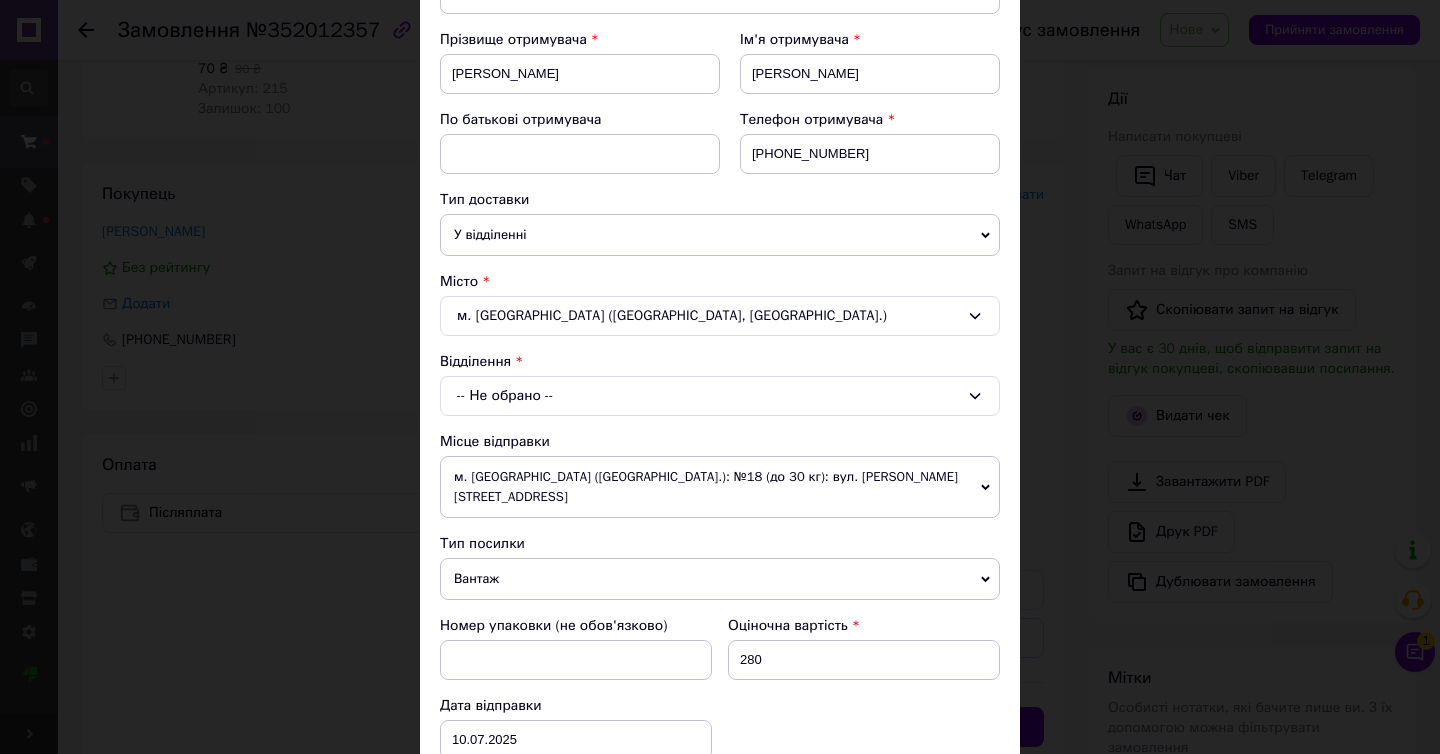 click on "-- Не обрано --" at bounding box center [720, 396] 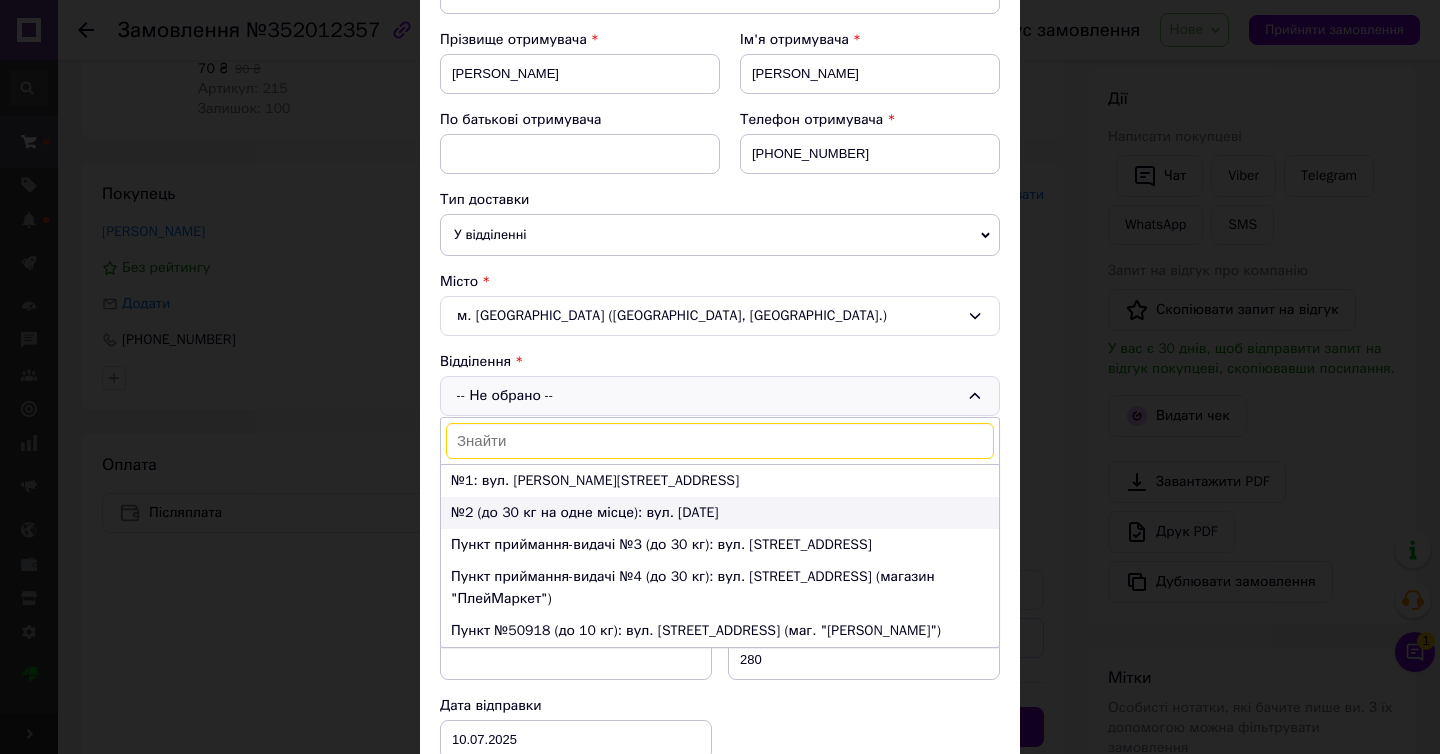 click on "№2 (до 30 кг на одне місце): вул. 28 Червня, 28" at bounding box center (720, 513) 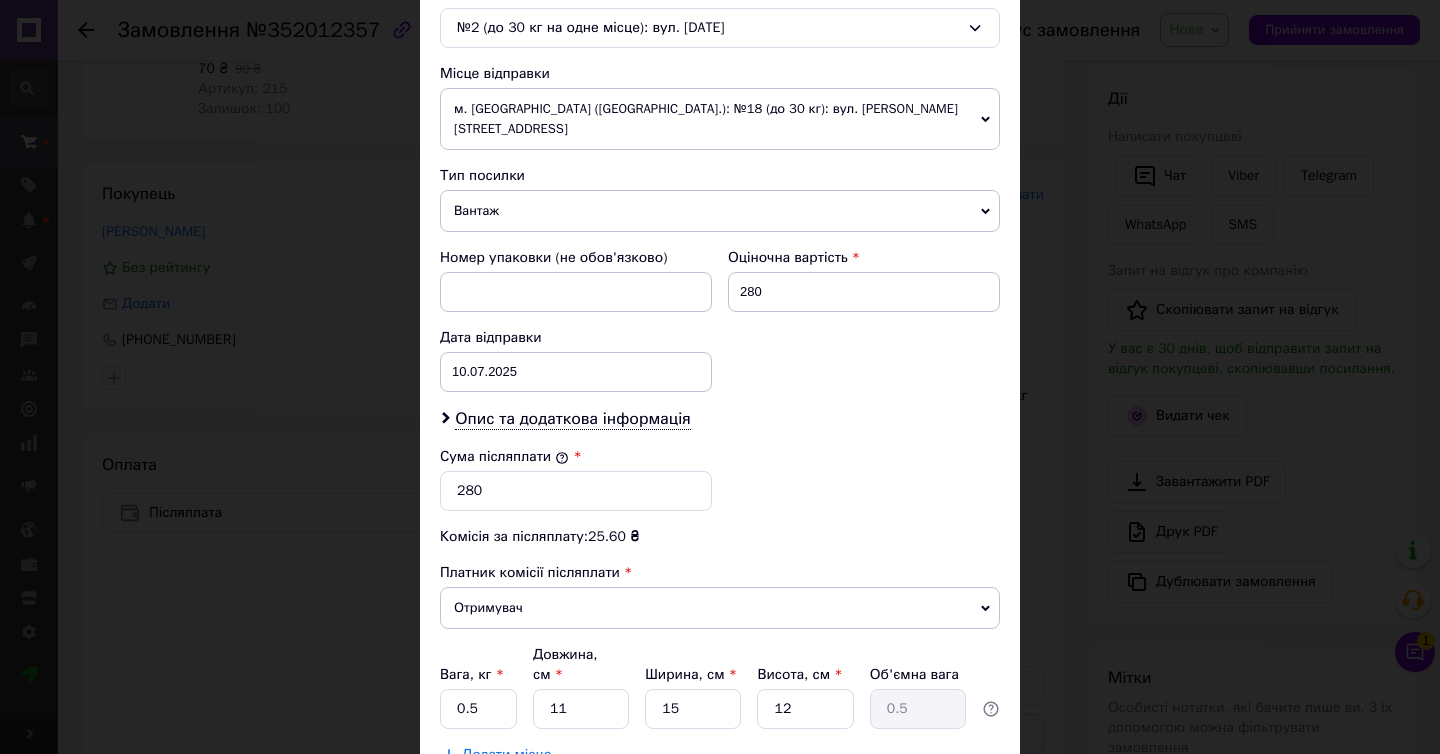 scroll, scrollTop: 792, scrollLeft: 0, axis: vertical 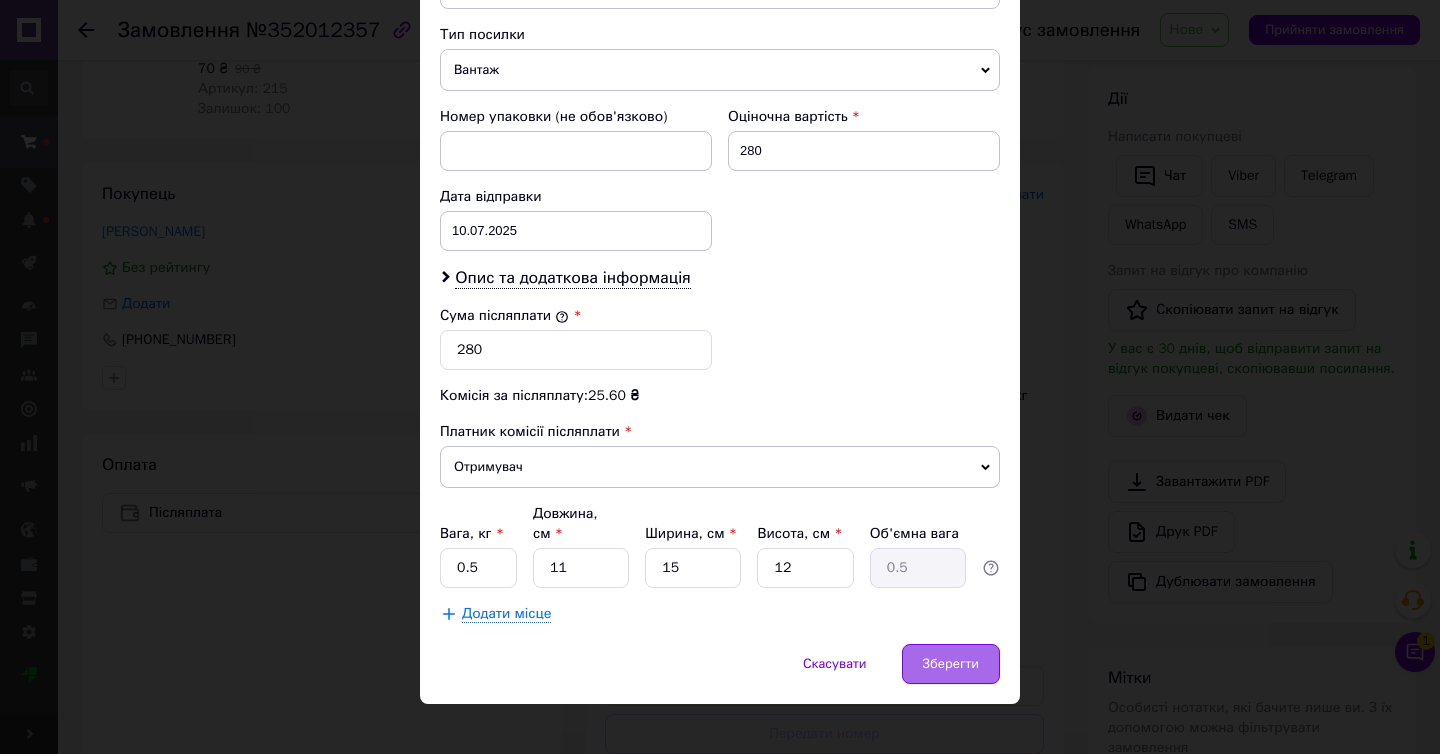 click on "Зберегти" at bounding box center (951, 664) 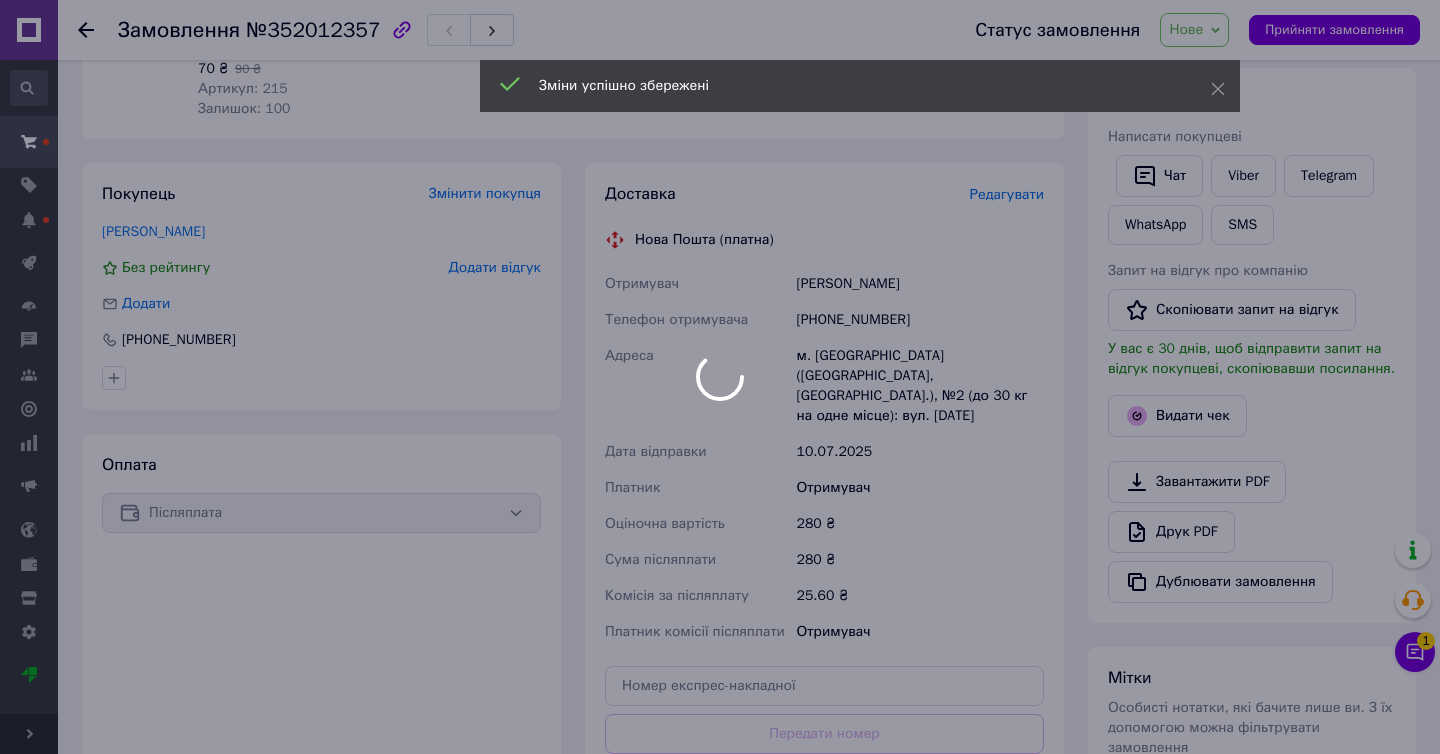 click at bounding box center [720, 377] 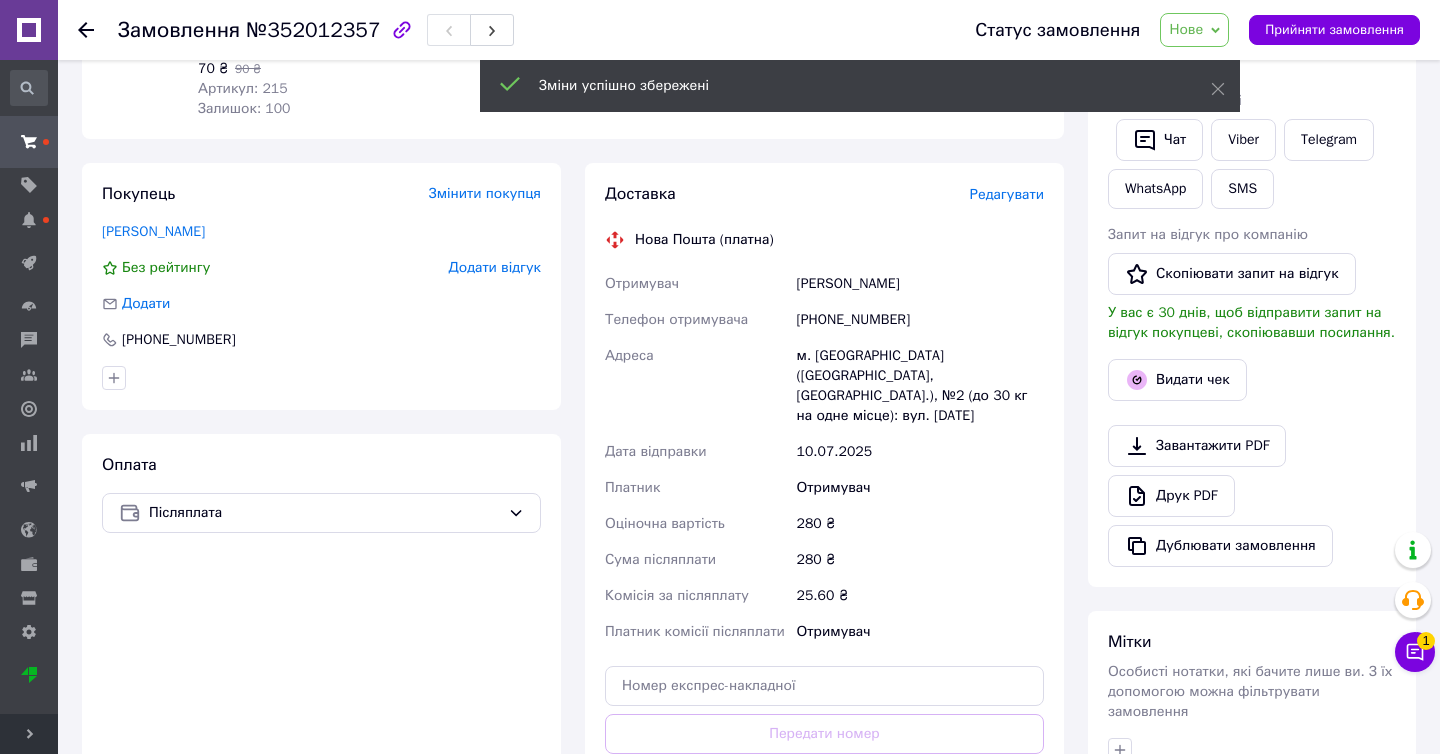 click 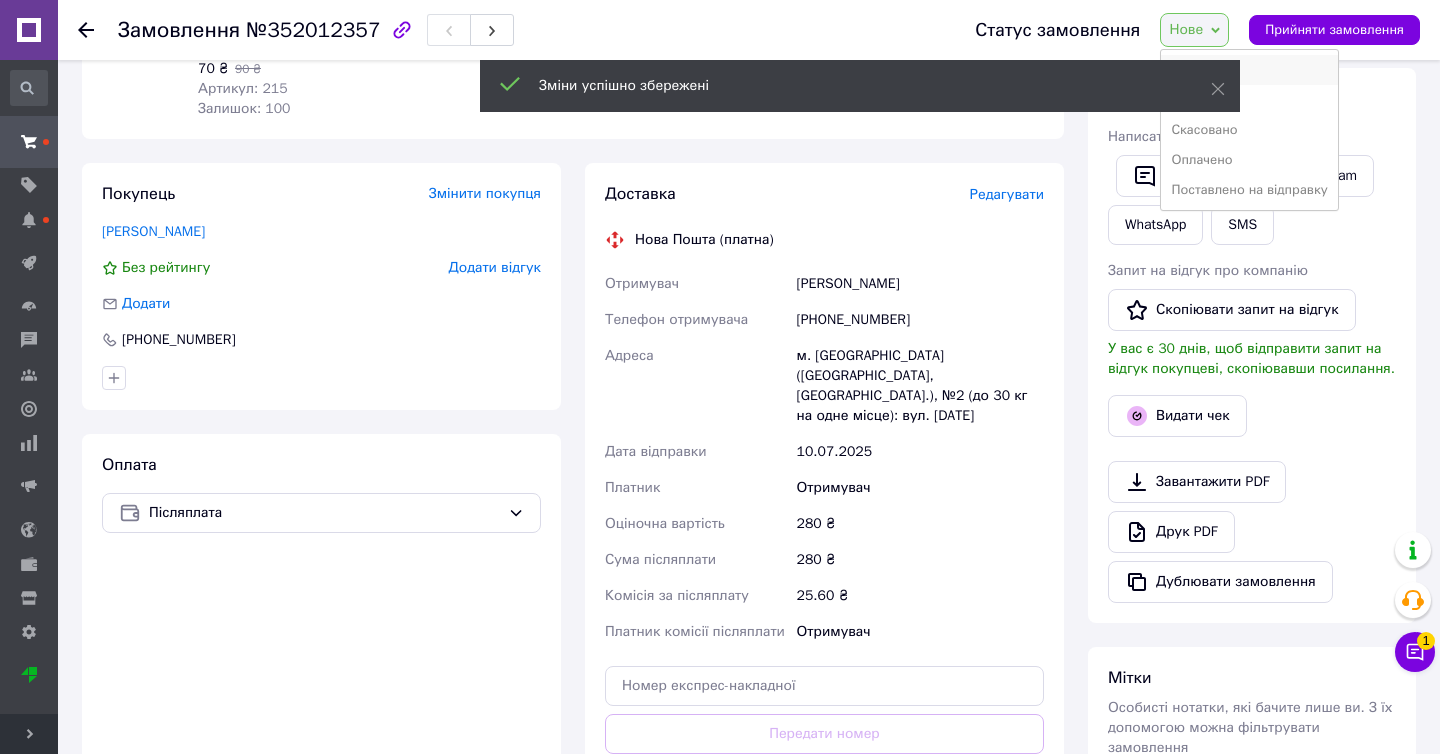 click on "Прийнято" at bounding box center (1249, 70) 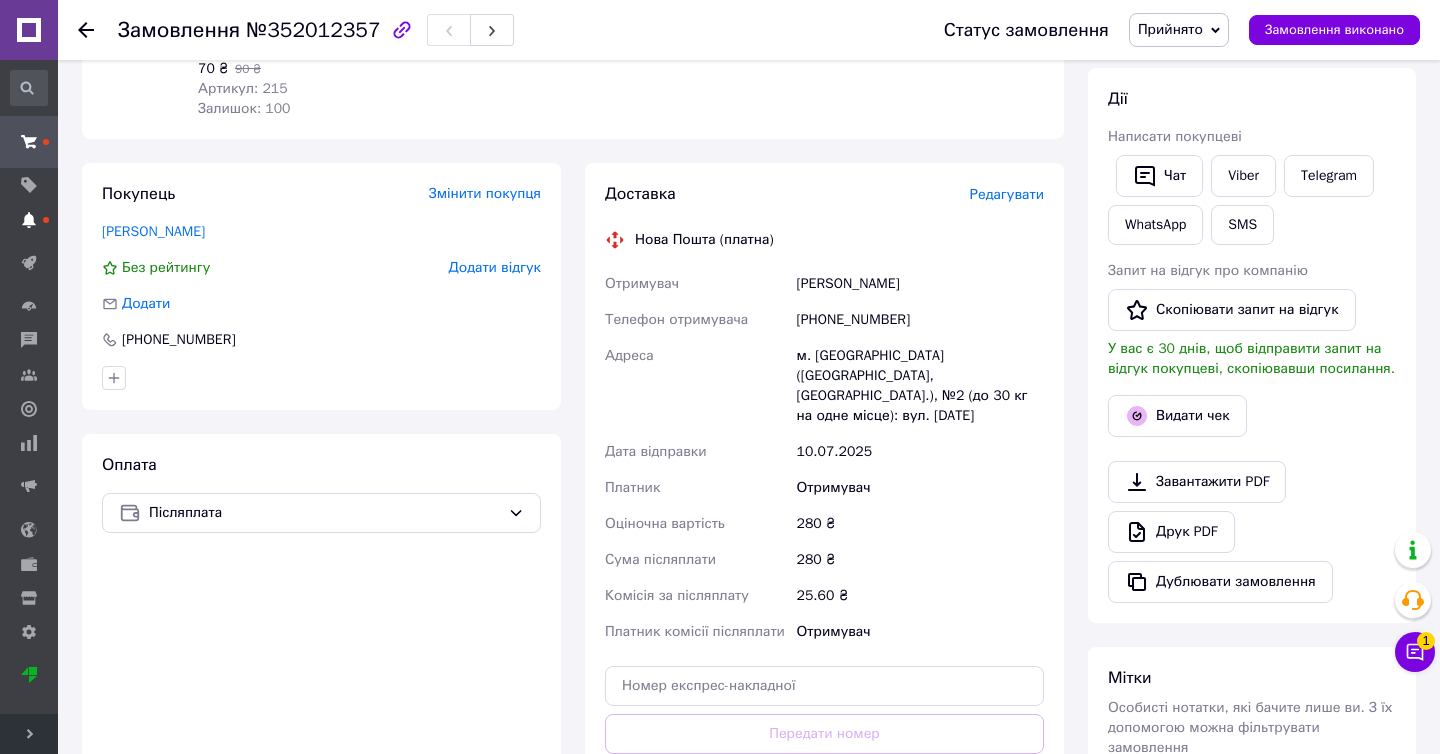 click on "[DEMOGRAPHIC_DATA]" at bounding box center [29, 220] 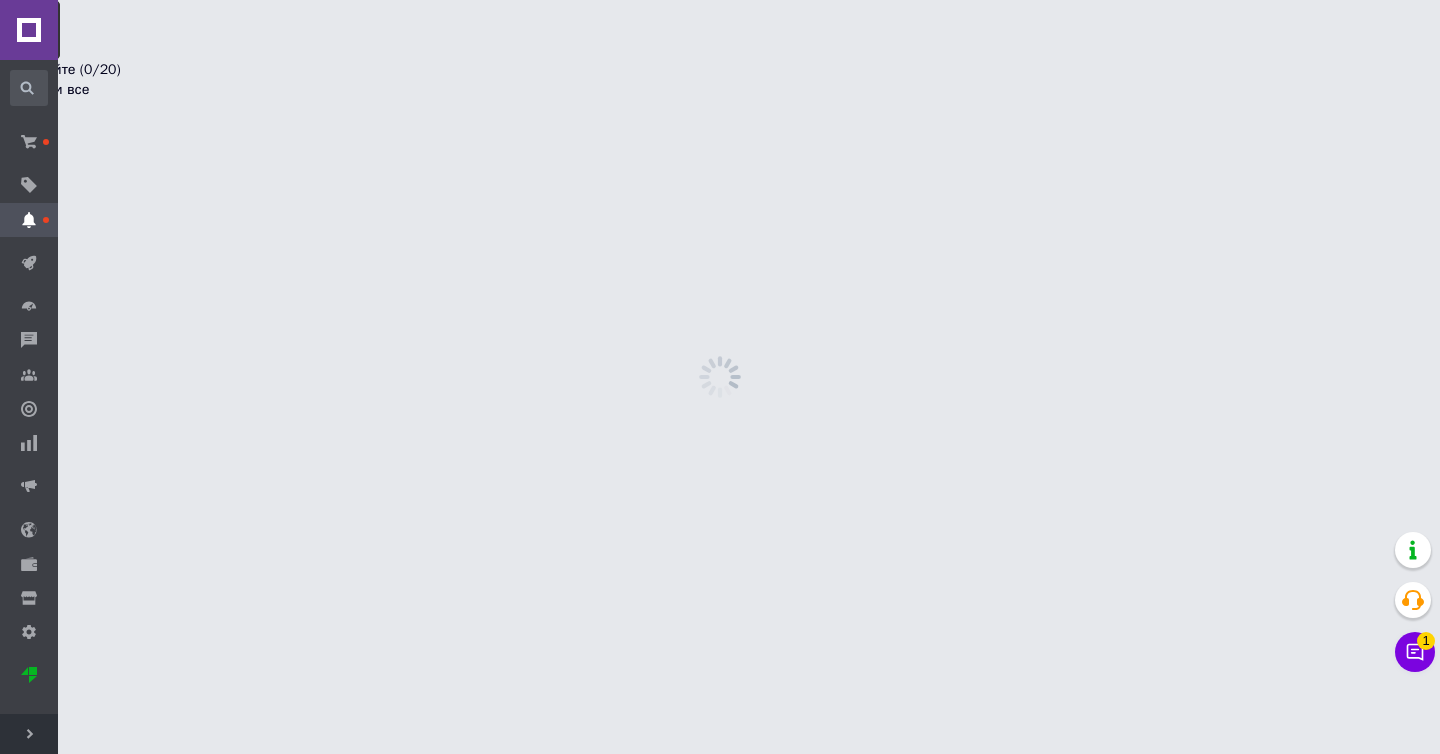 scroll, scrollTop: 0, scrollLeft: 0, axis: both 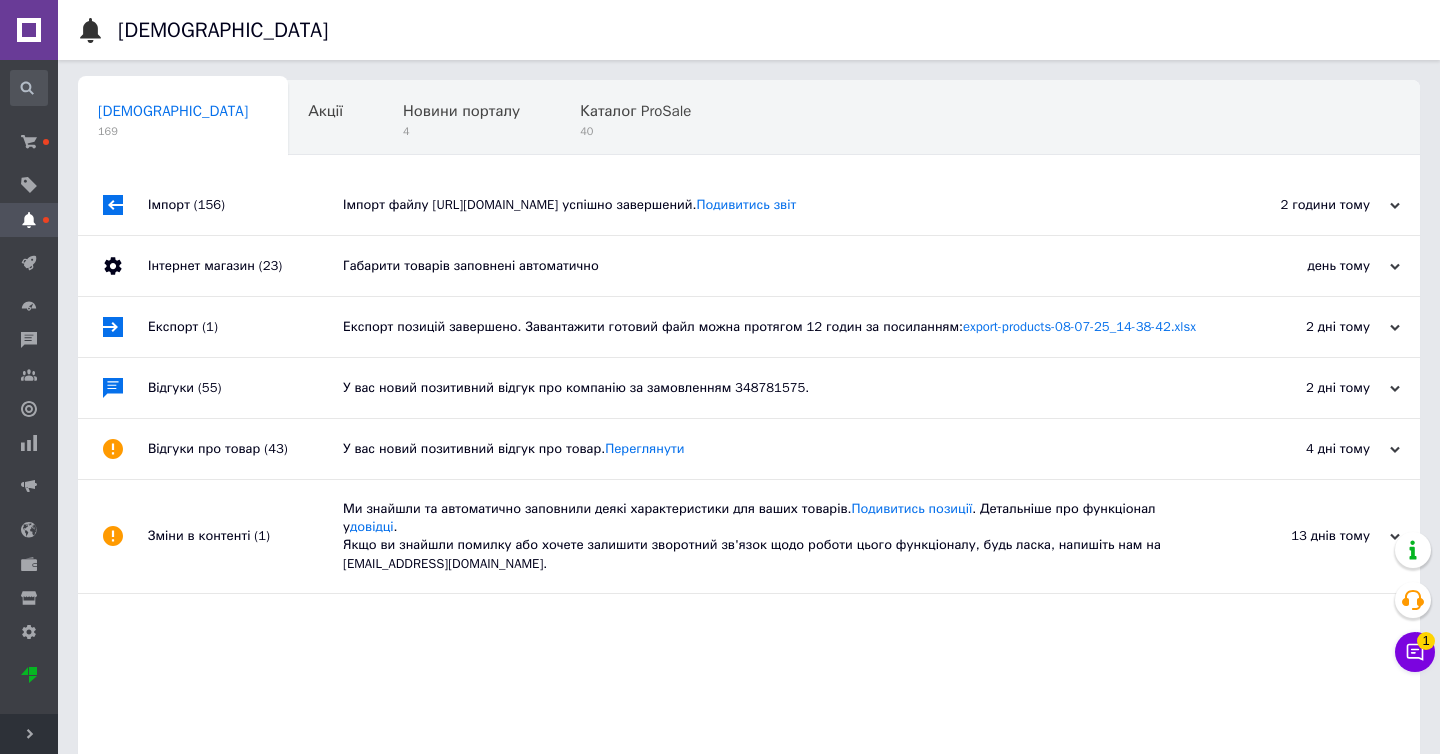 click 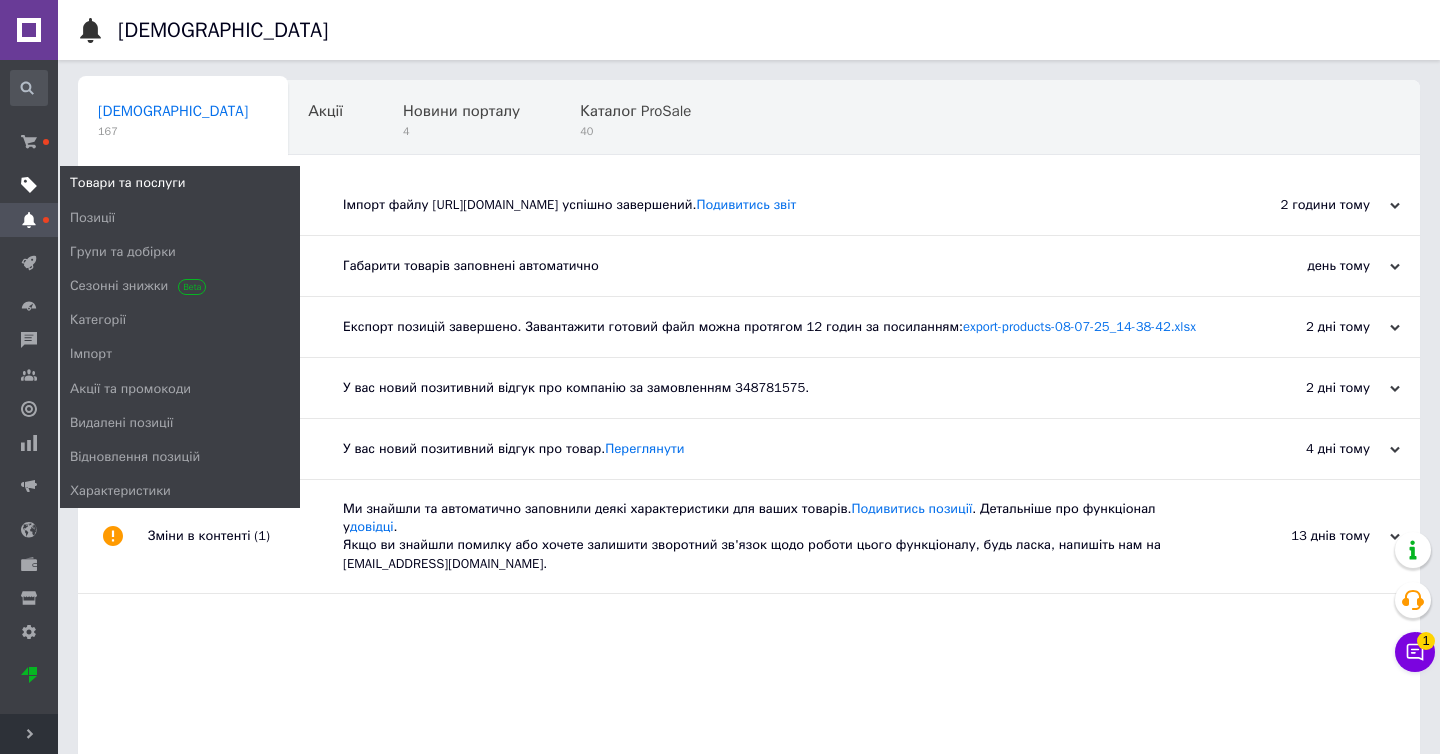 click 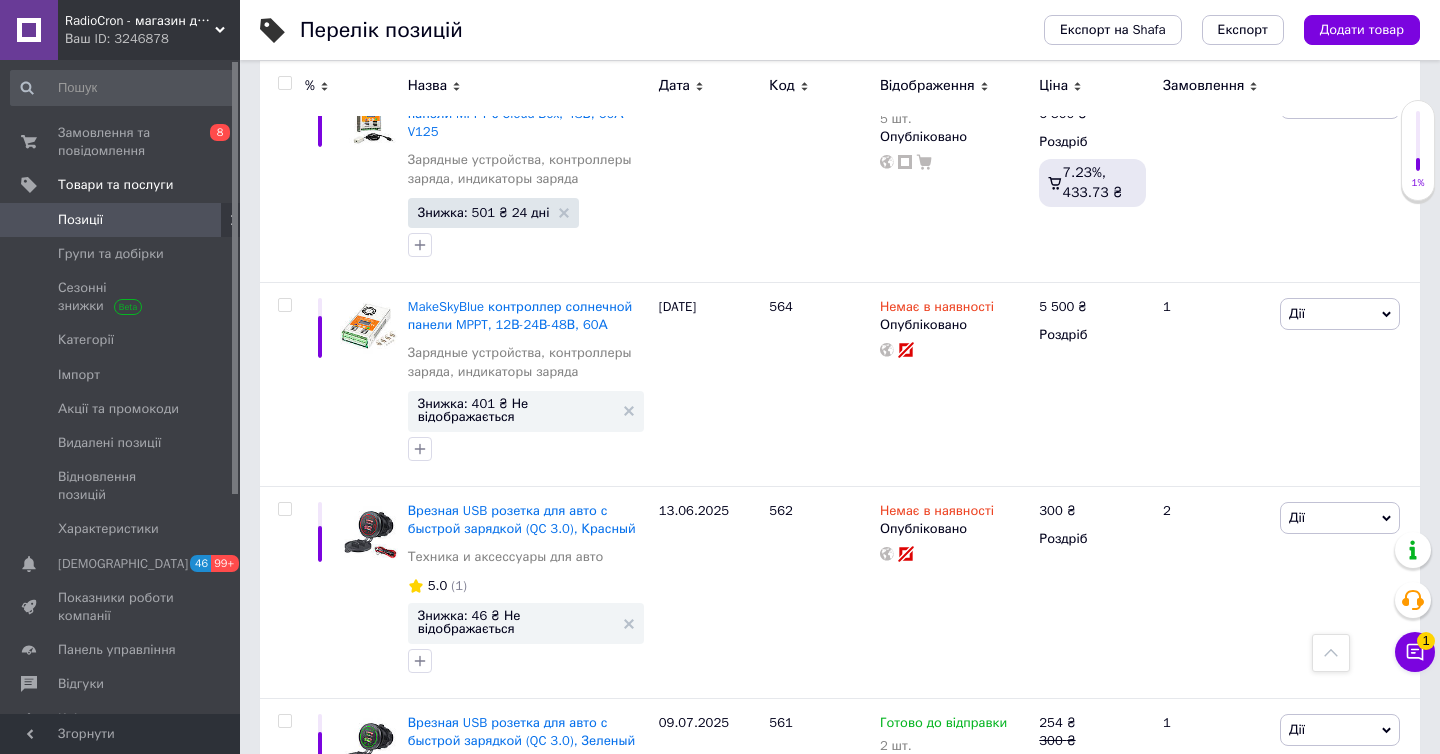 scroll, scrollTop: 3689, scrollLeft: 0, axis: vertical 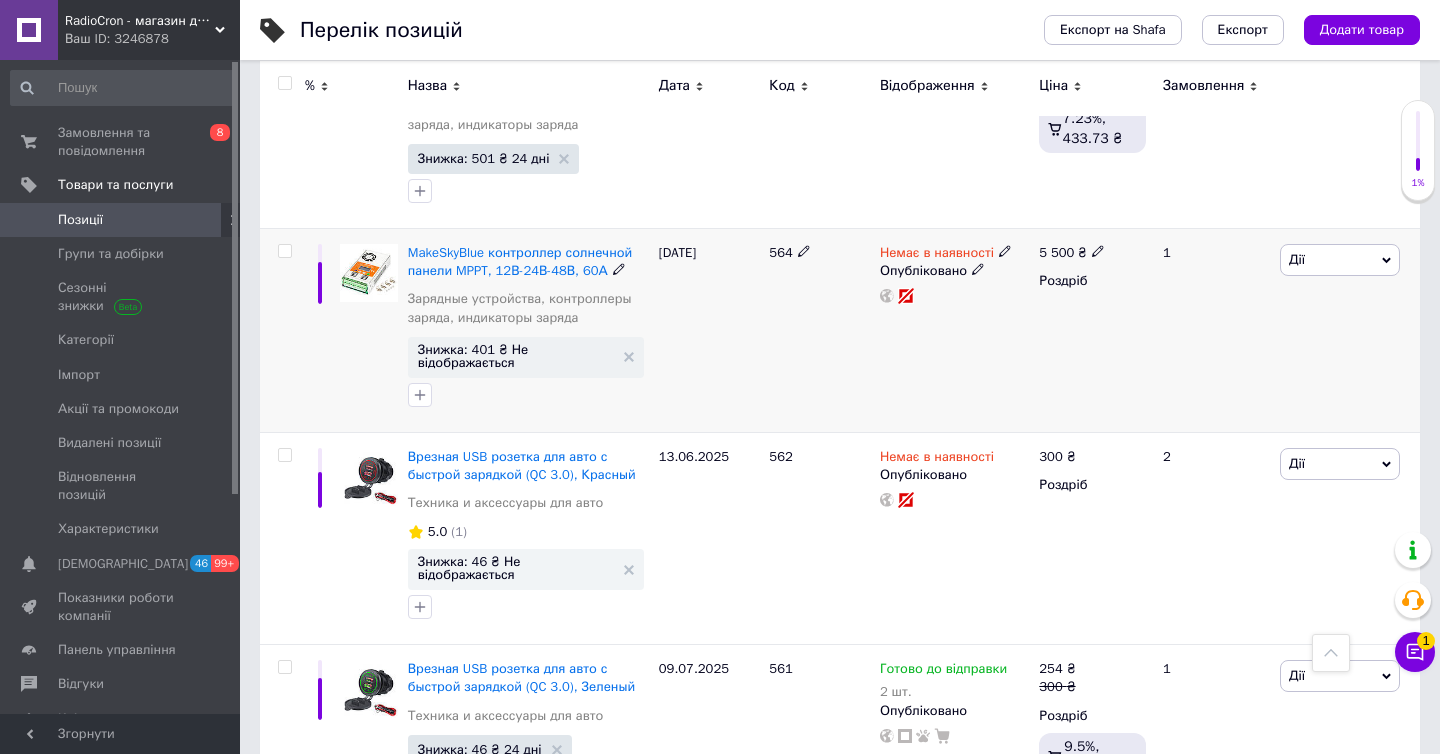 click 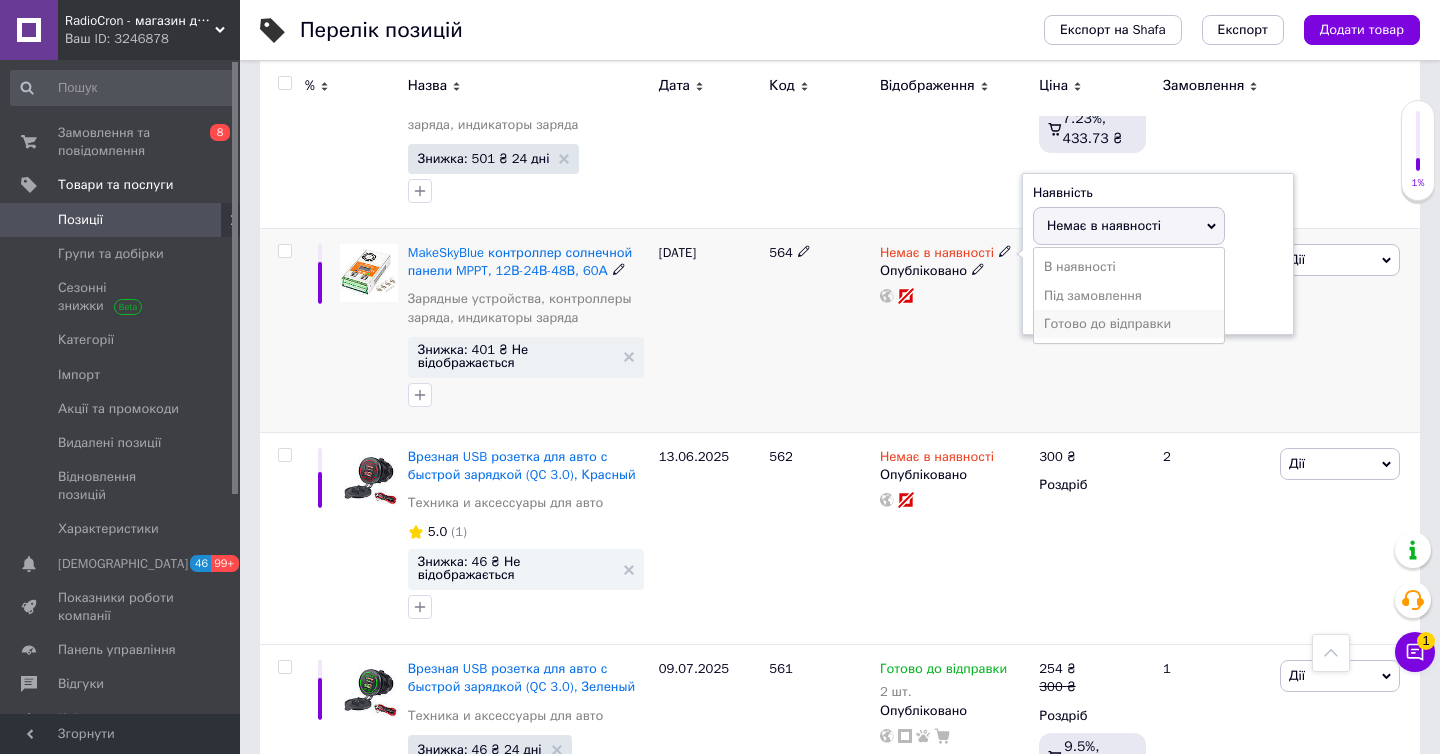 click on "Готово до відправки" at bounding box center (1129, 324) 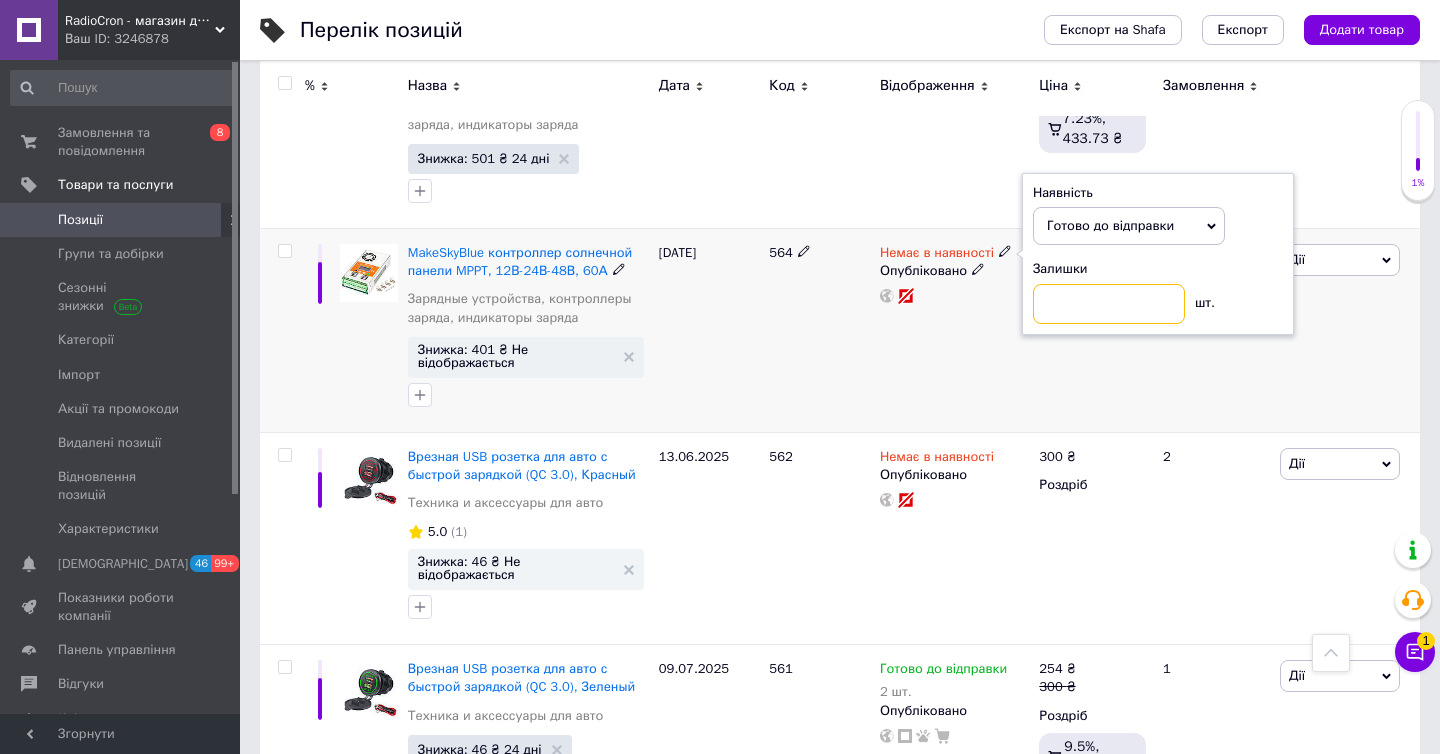 click at bounding box center (1109, 304) 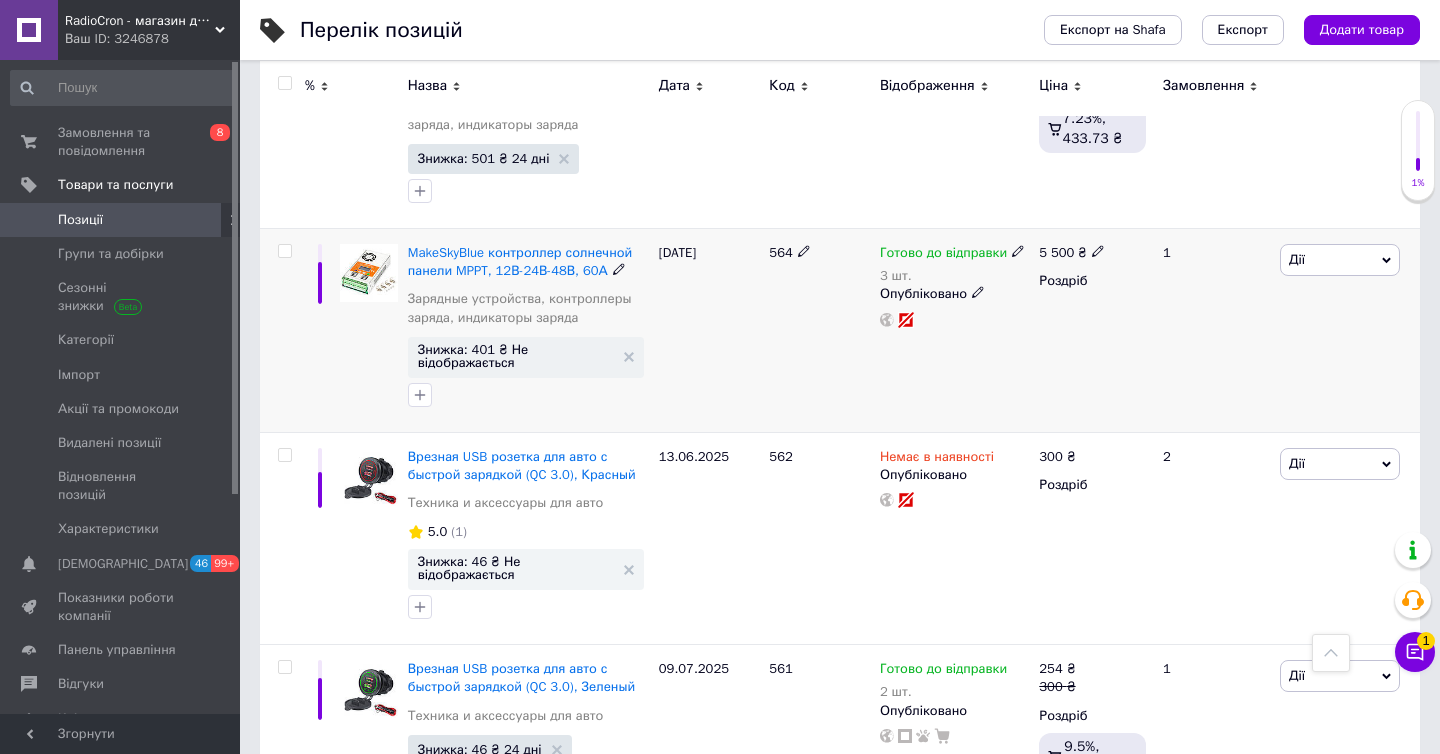 click on "Готово до відправки 3 шт. Опубліковано" at bounding box center [954, 331] 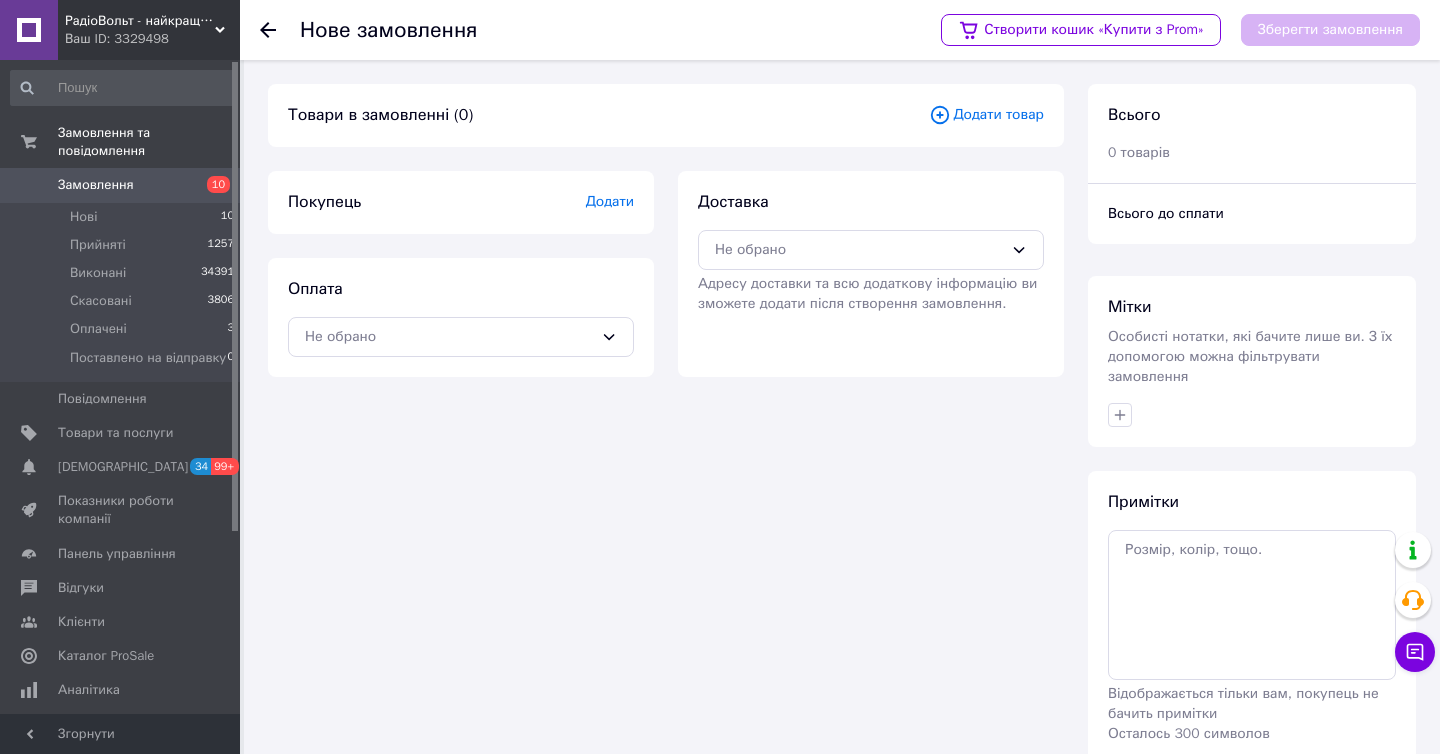 scroll, scrollTop: 0, scrollLeft: 0, axis: both 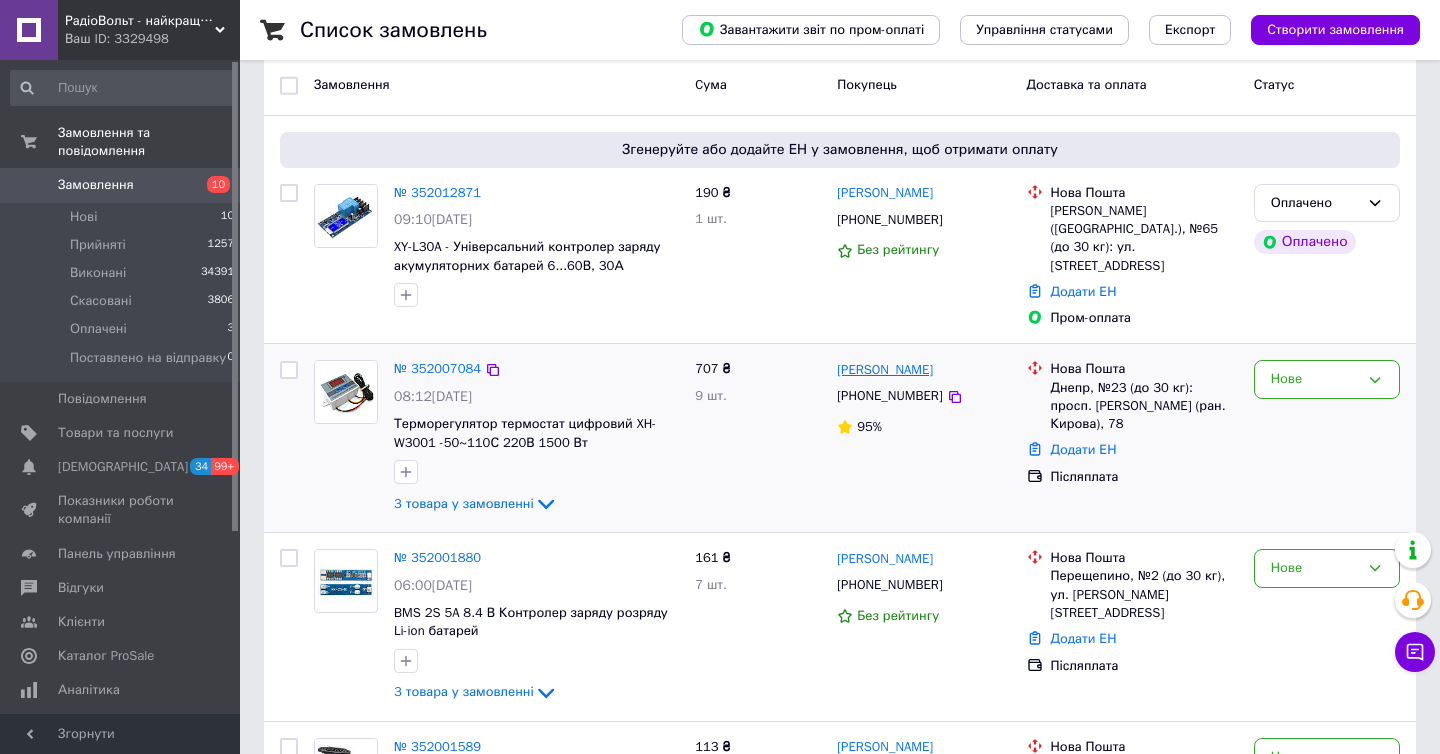 click on "[PERSON_NAME]" at bounding box center (885, 370) 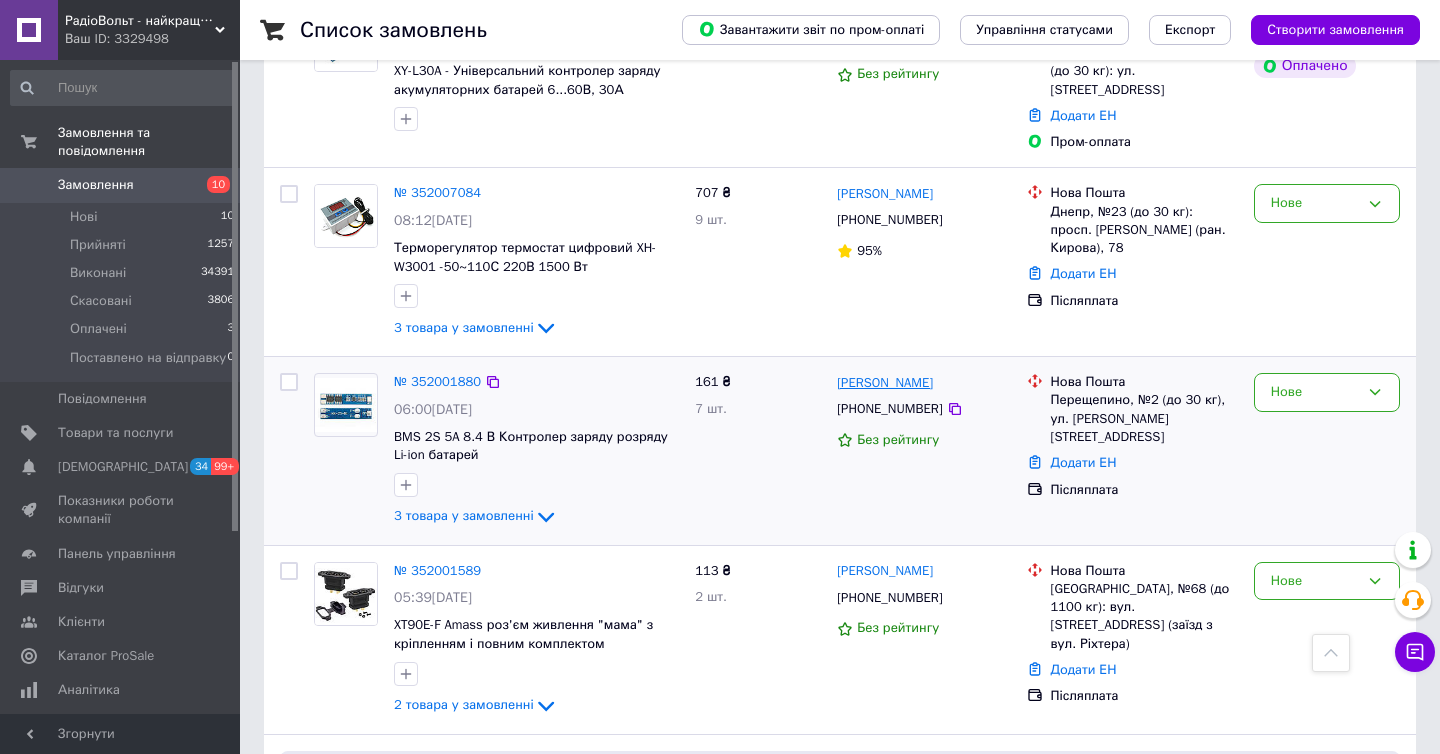 click on "Валентин Козуб" at bounding box center (885, 383) 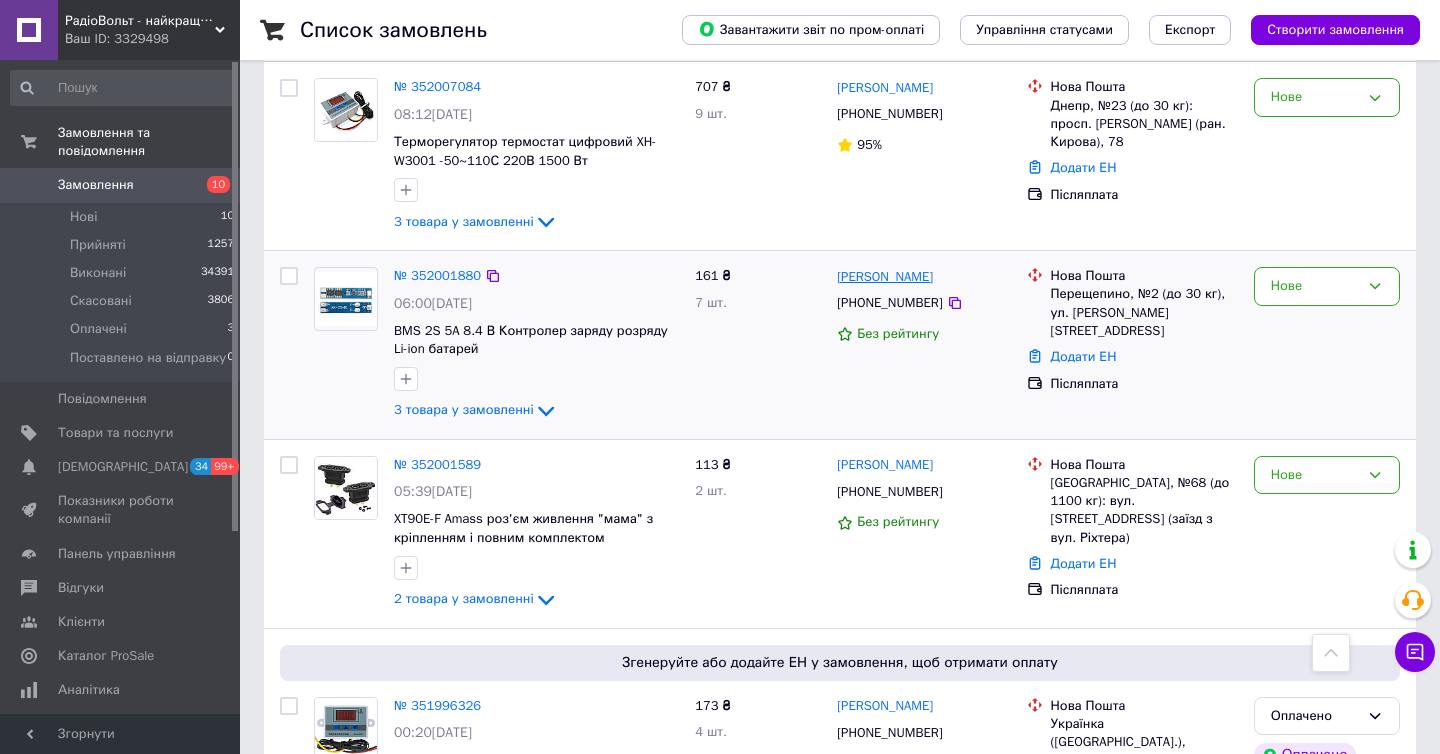 scroll, scrollTop: 577, scrollLeft: 0, axis: vertical 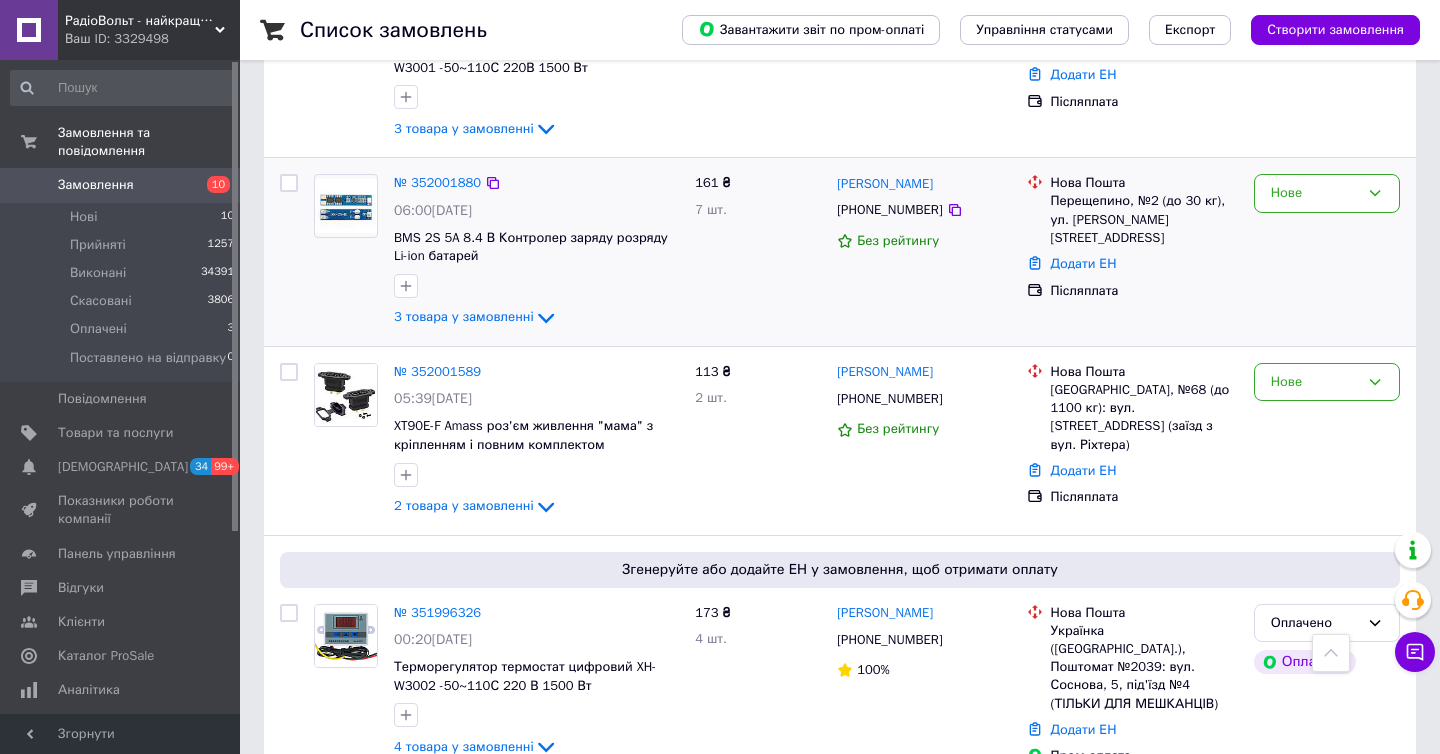 click on "Валентин Козуб +380974505558 Без рейтингу" at bounding box center [923, 252] 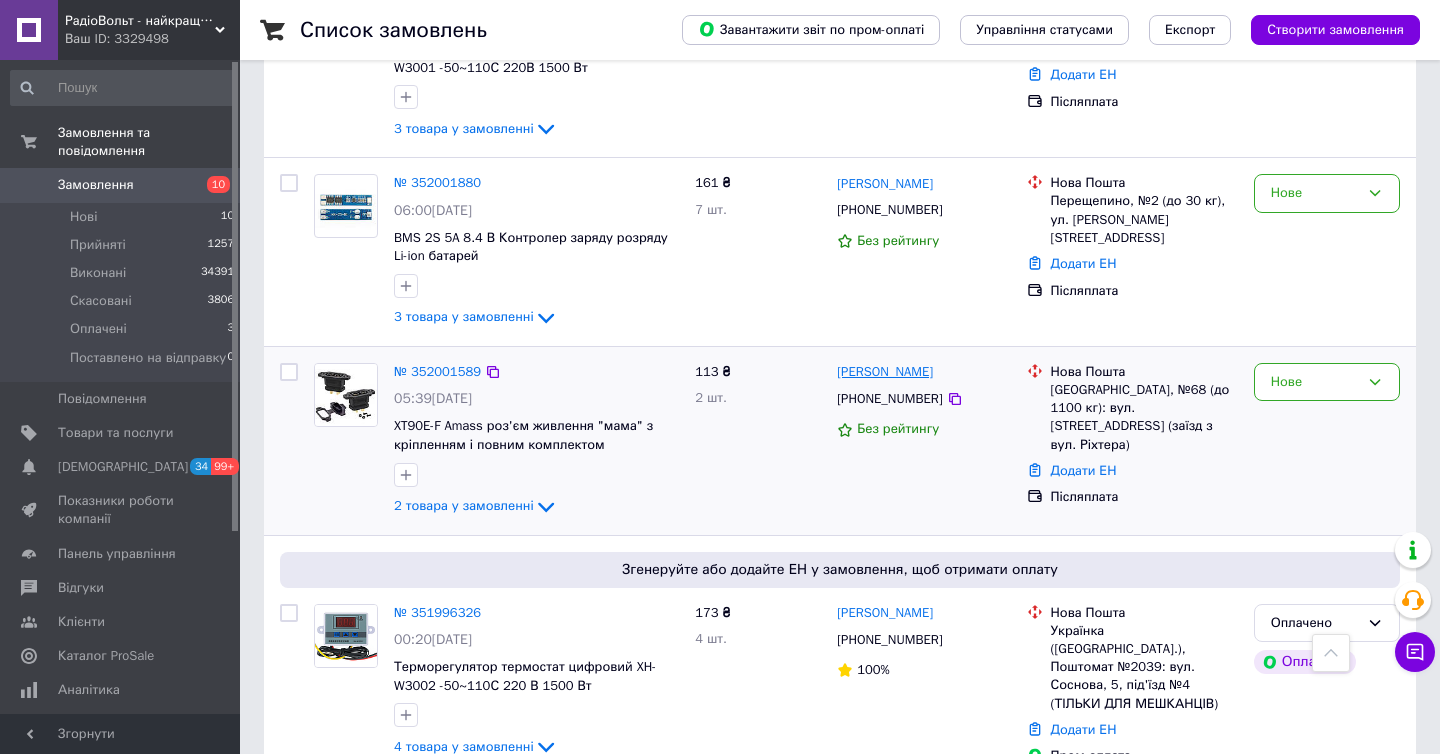 click on "Артур Окоман" at bounding box center (885, 372) 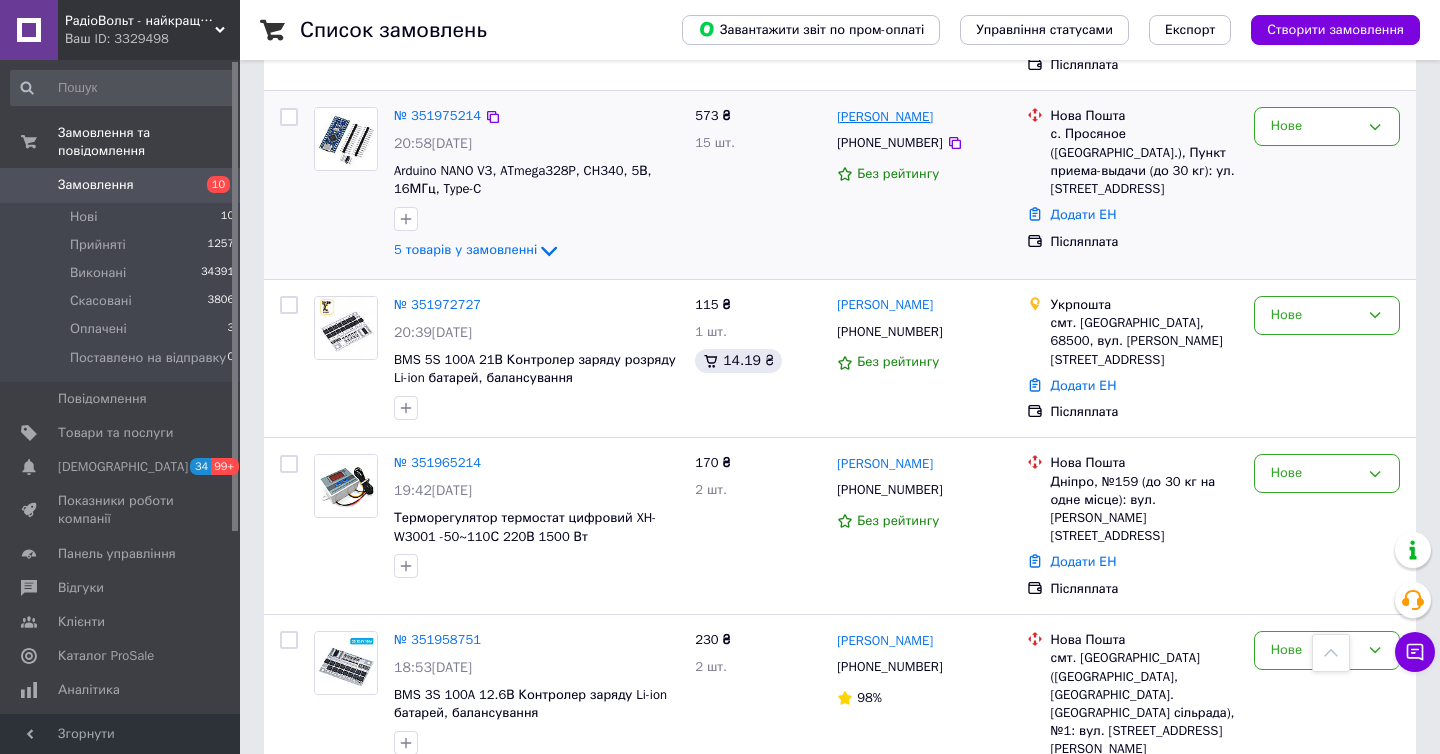 scroll, scrollTop: 1528, scrollLeft: 0, axis: vertical 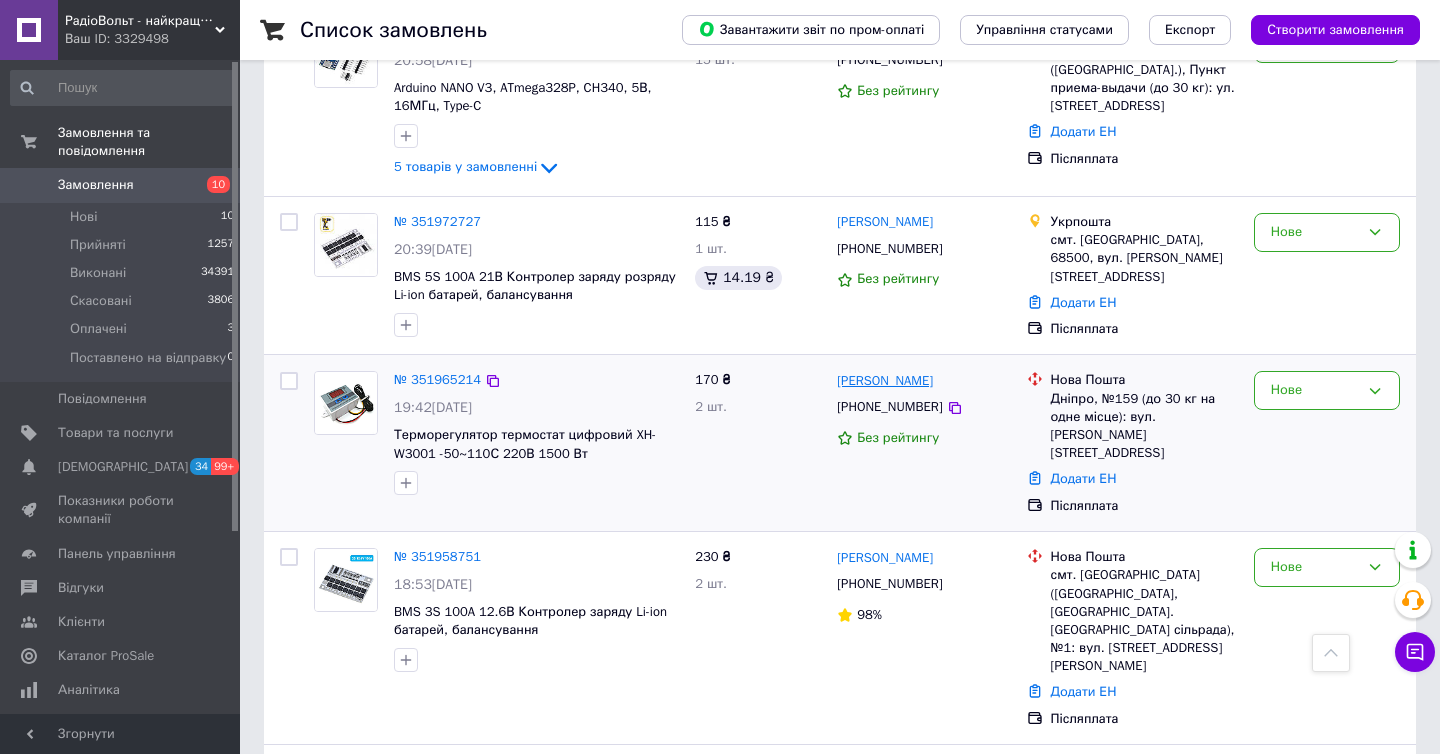 click on "Елена Барсукова" at bounding box center [885, 381] 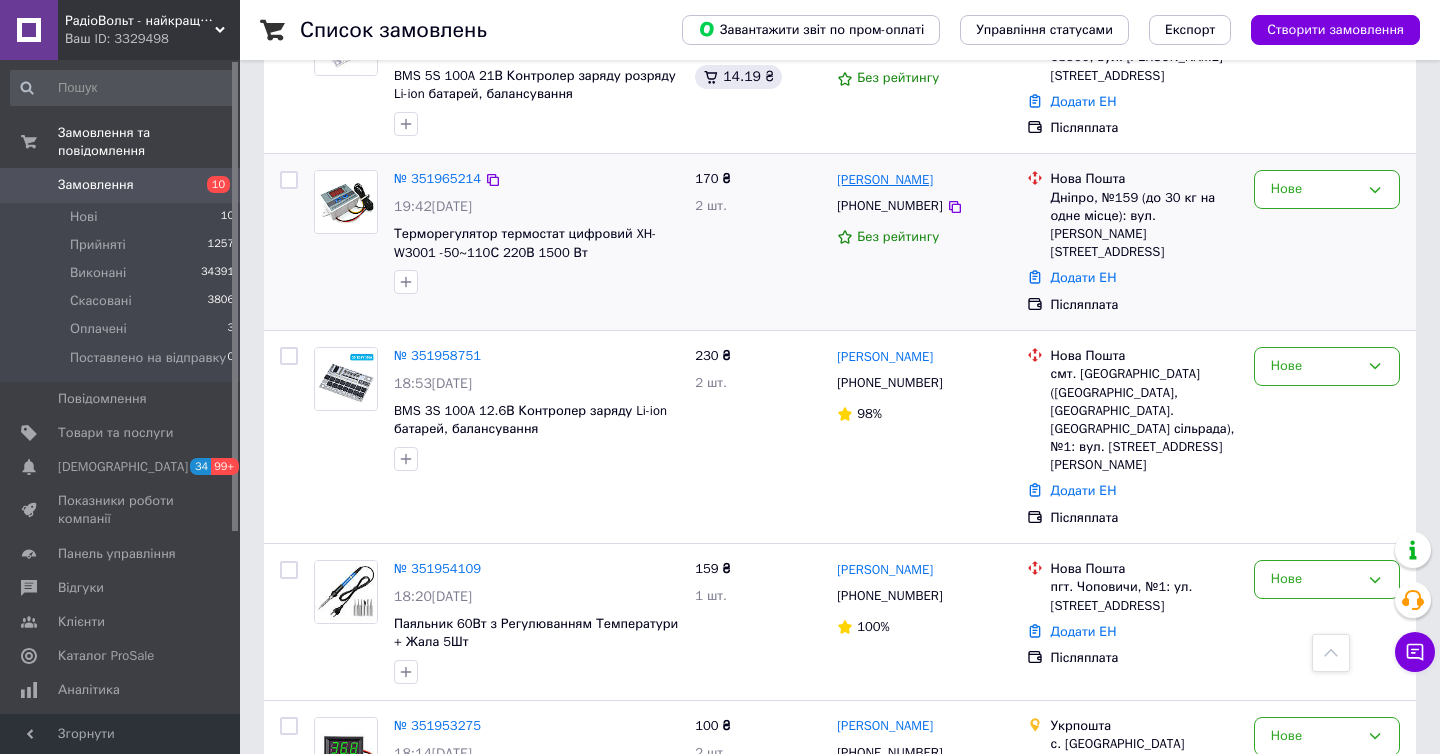 scroll, scrollTop: 1742, scrollLeft: 0, axis: vertical 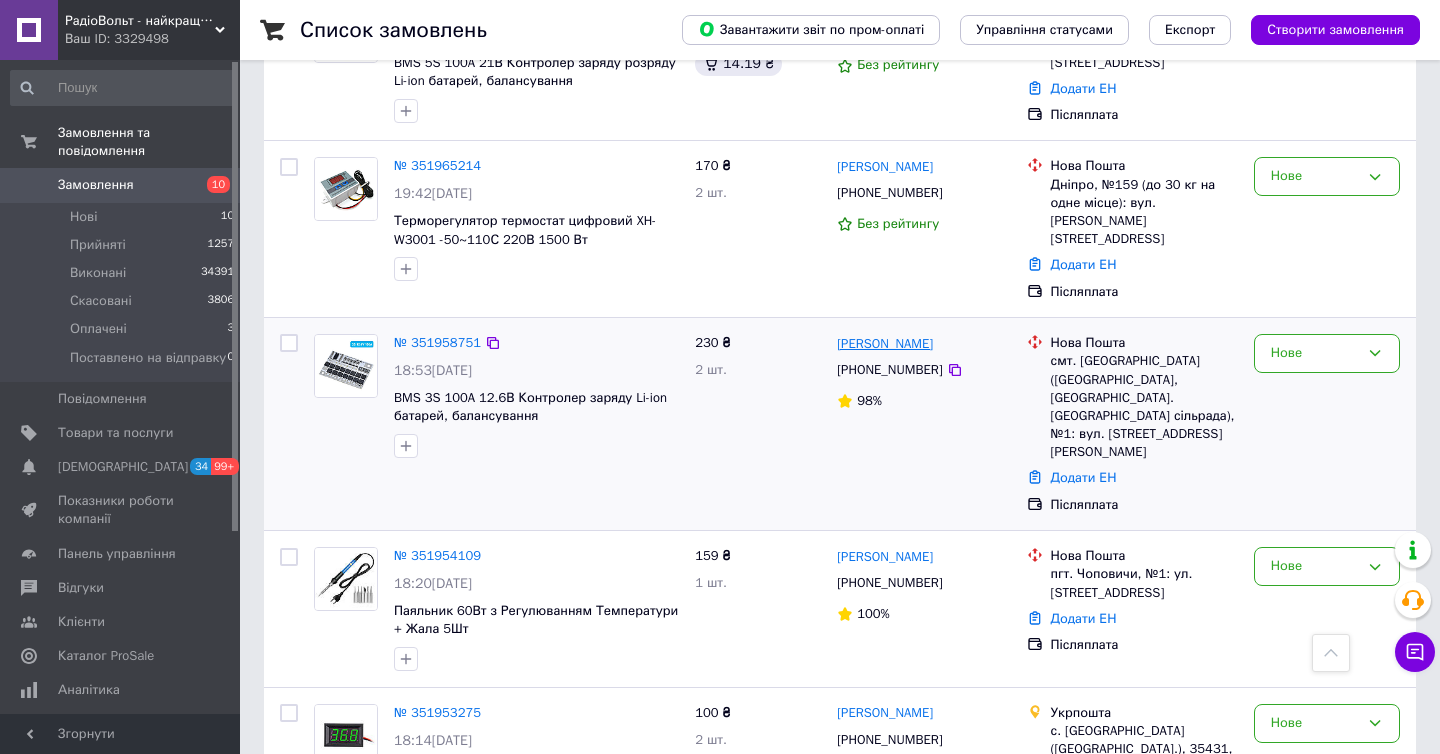 click on "Николай Ластовецкий" at bounding box center [885, 344] 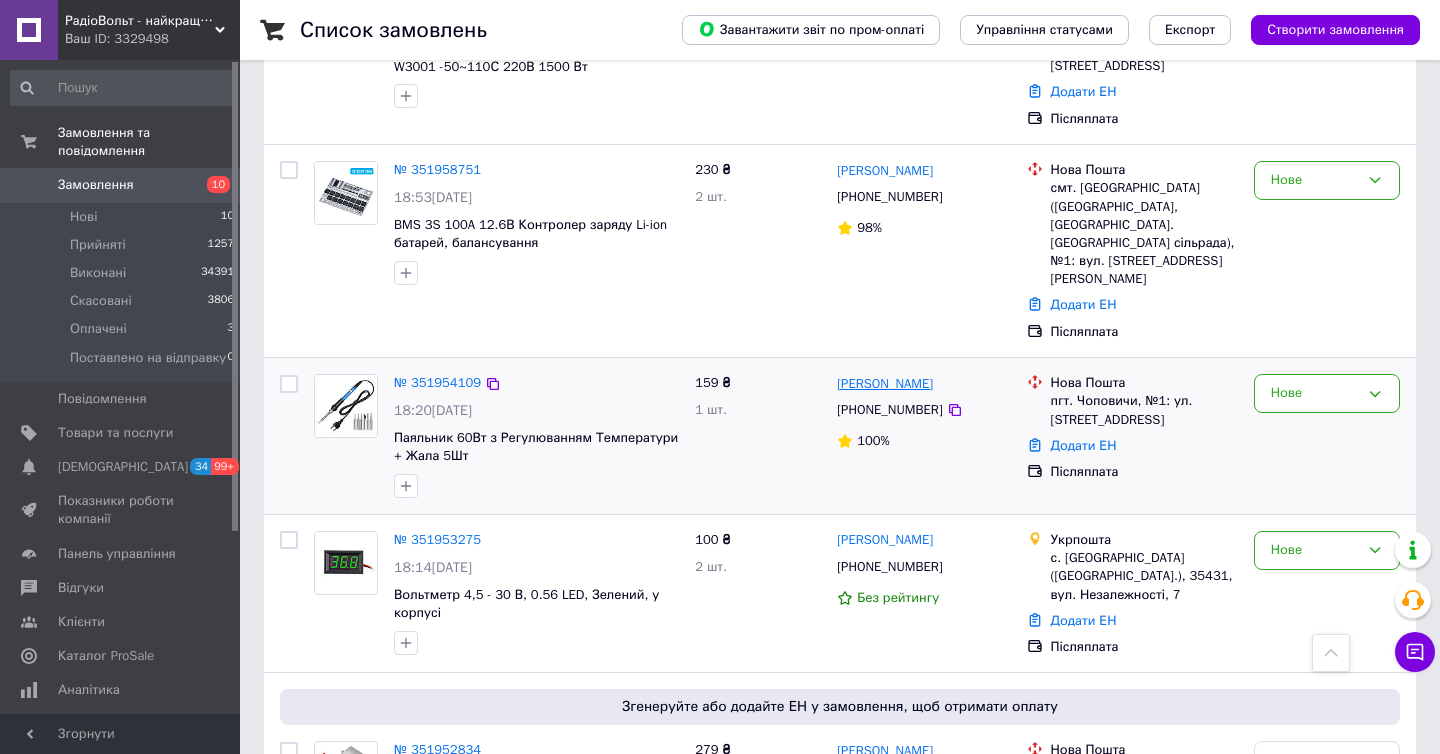 click on "ВАСИЛЬ ШИРЧЕНКО" at bounding box center [885, 384] 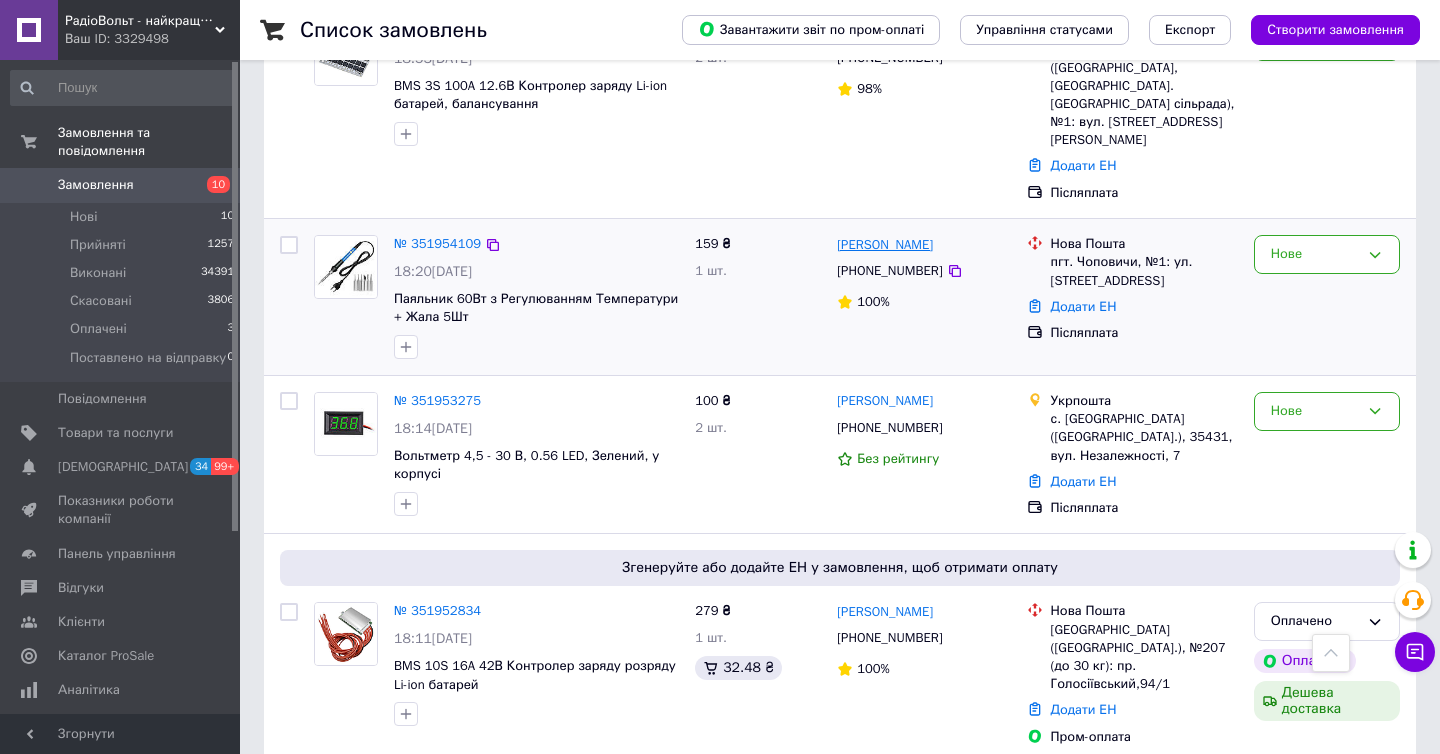 scroll, scrollTop: 2169, scrollLeft: 0, axis: vertical 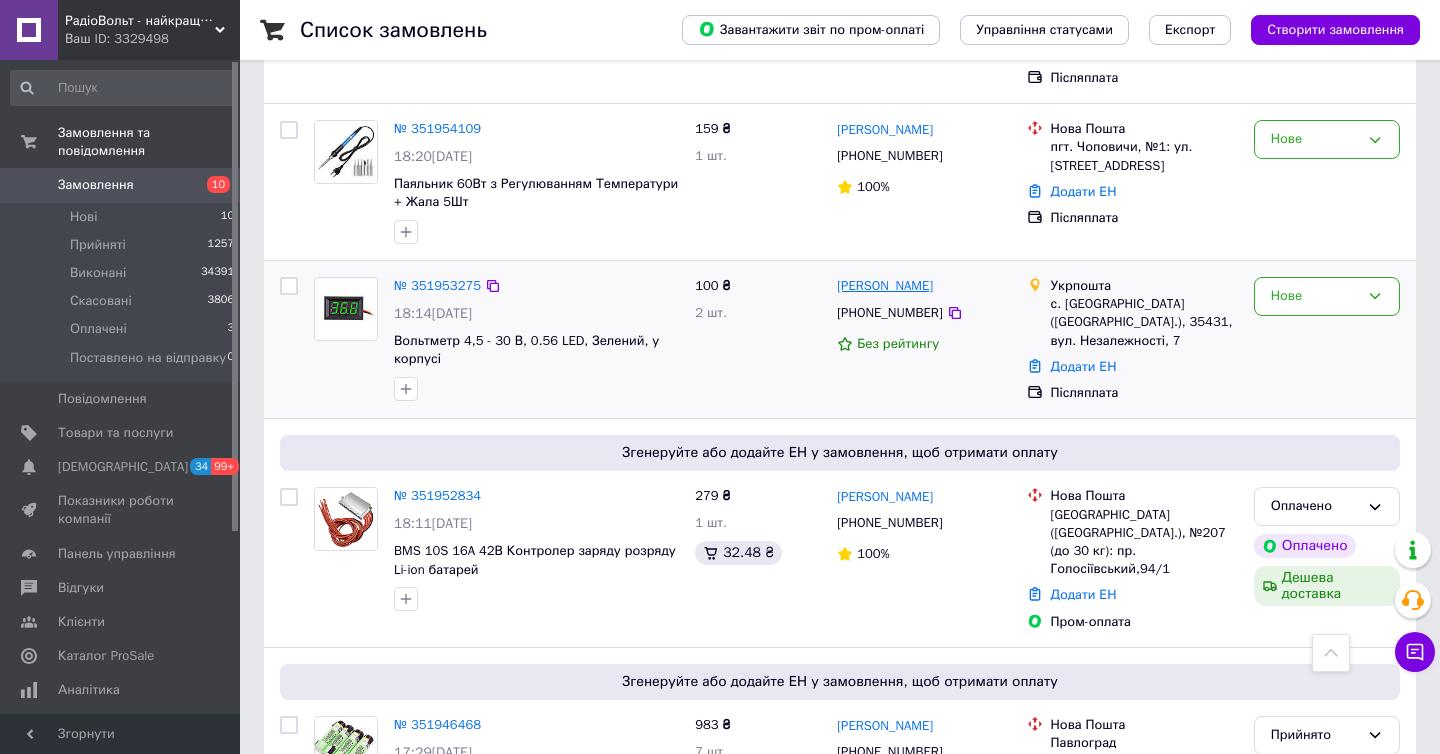 click on "Ірина Ковтунович" at bounding box center [885, 286] 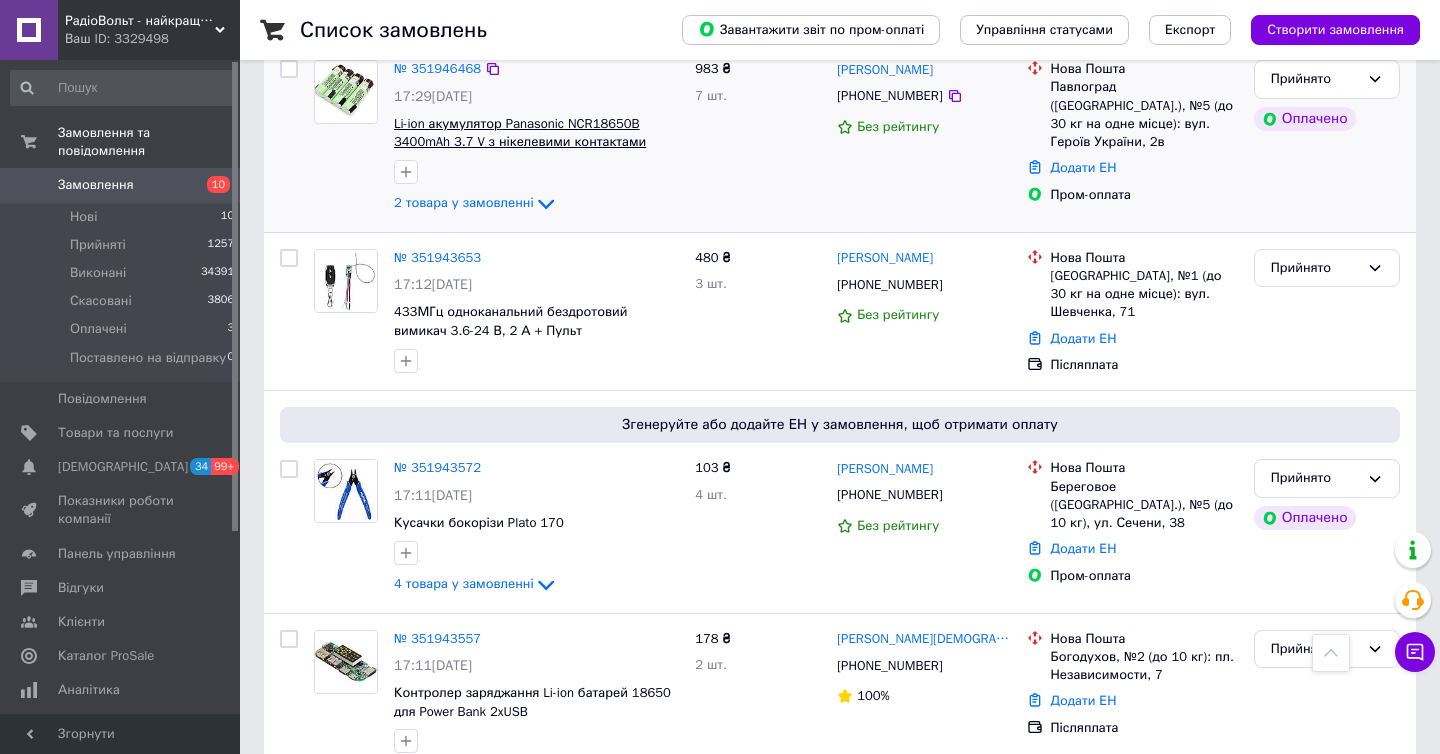 scroll, scrollTop: 2988, scrollLeft: 0, axis: vertical 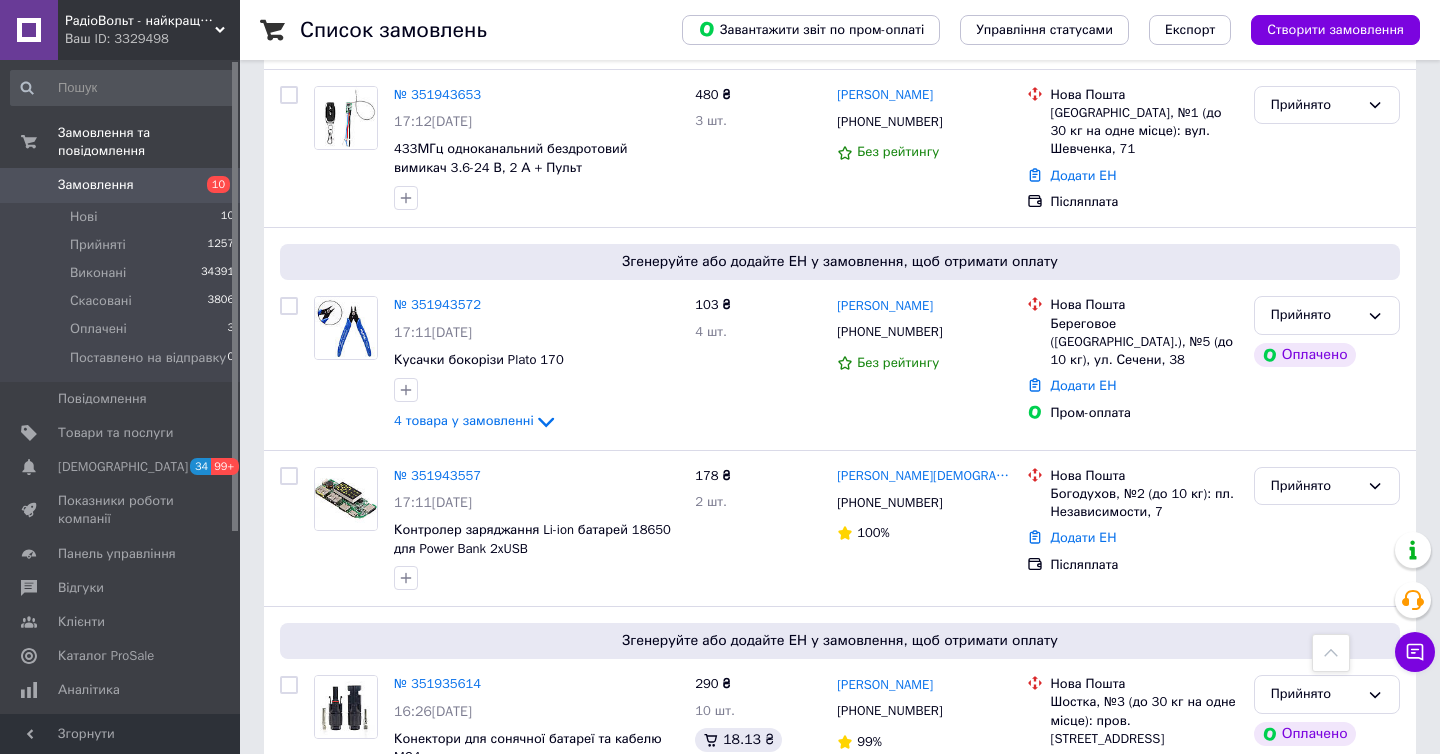 click on "РадіоВольт - найкращі товари для радіодлюбителя Ваш ID: 3329498" at bounding box center (149, 30) 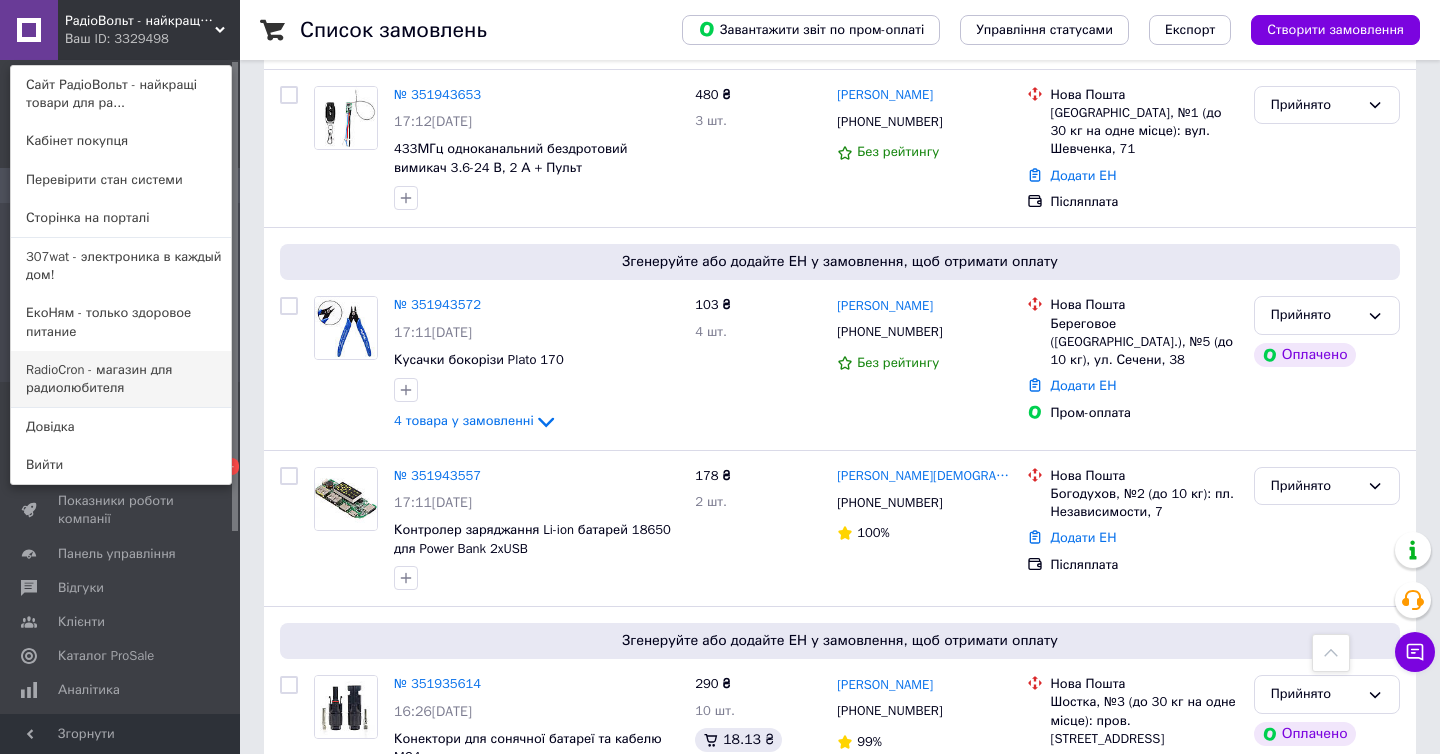 click on "RadioCron - магазин для радиолюбителя" at bounding box center (121, 379) 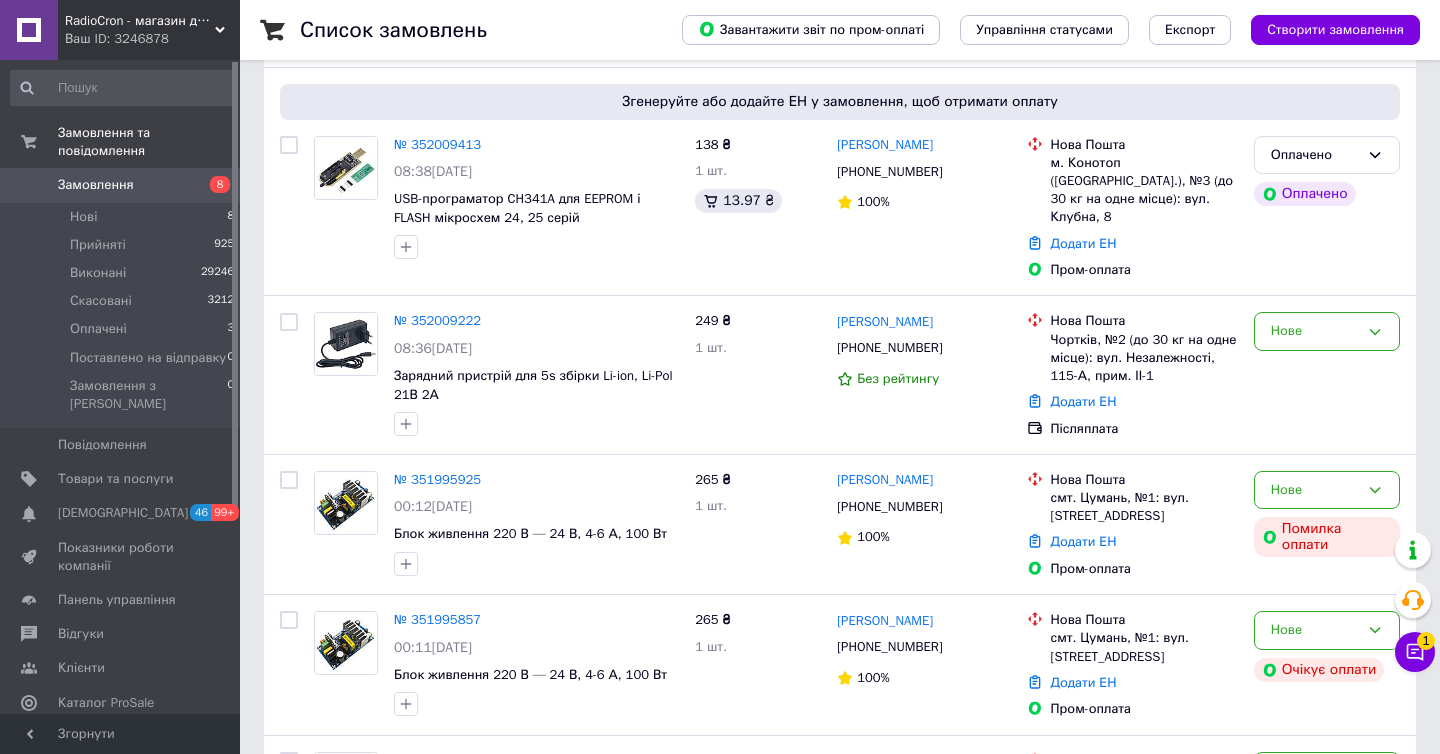 scroll, scrollTop: 486, scrollLeft: 0, axis: vertical 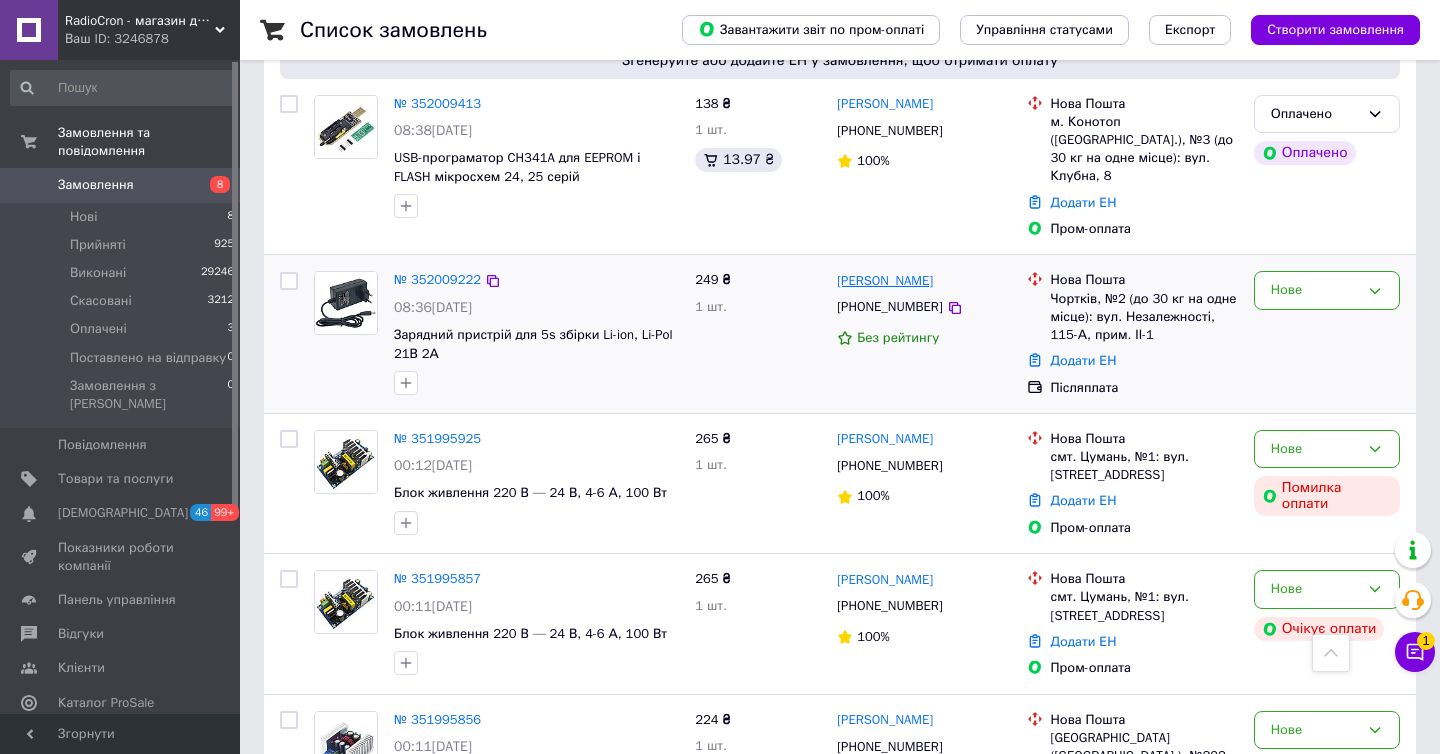 click on "[PERSON_NAME]" at bounding box center [885, 281] 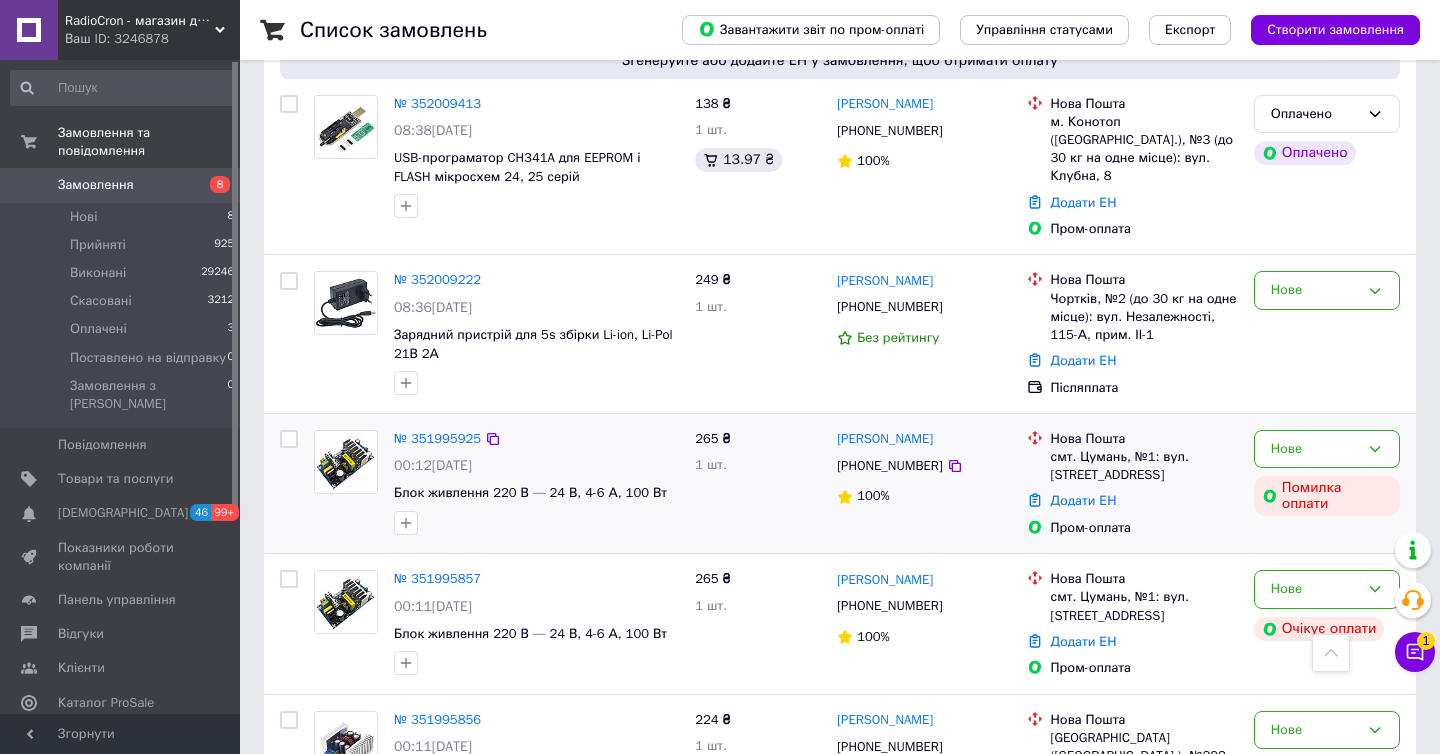 click on "[PERSON_NAME]" at bounding box center (885, 439) 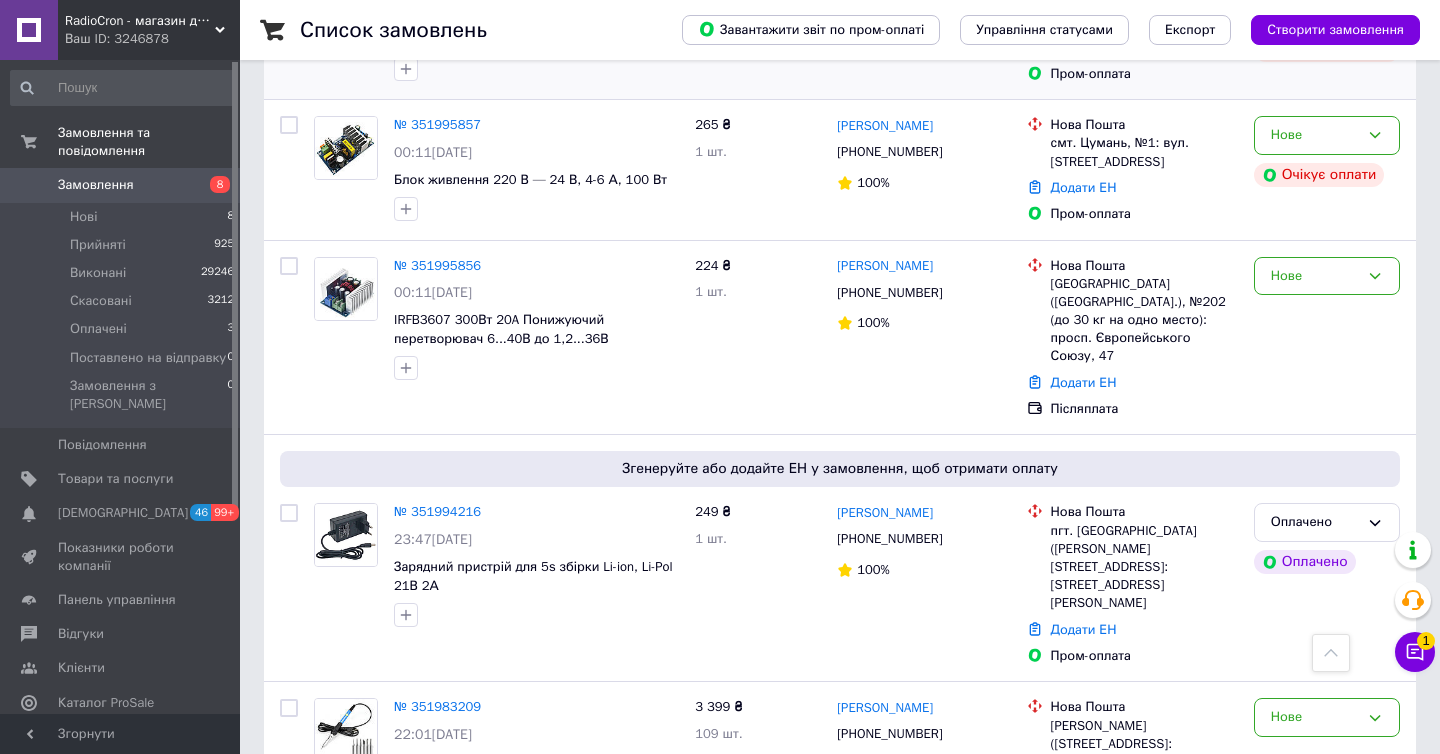 scroll, scrollTop: 990, scrollLeft: 0, axis: vertical 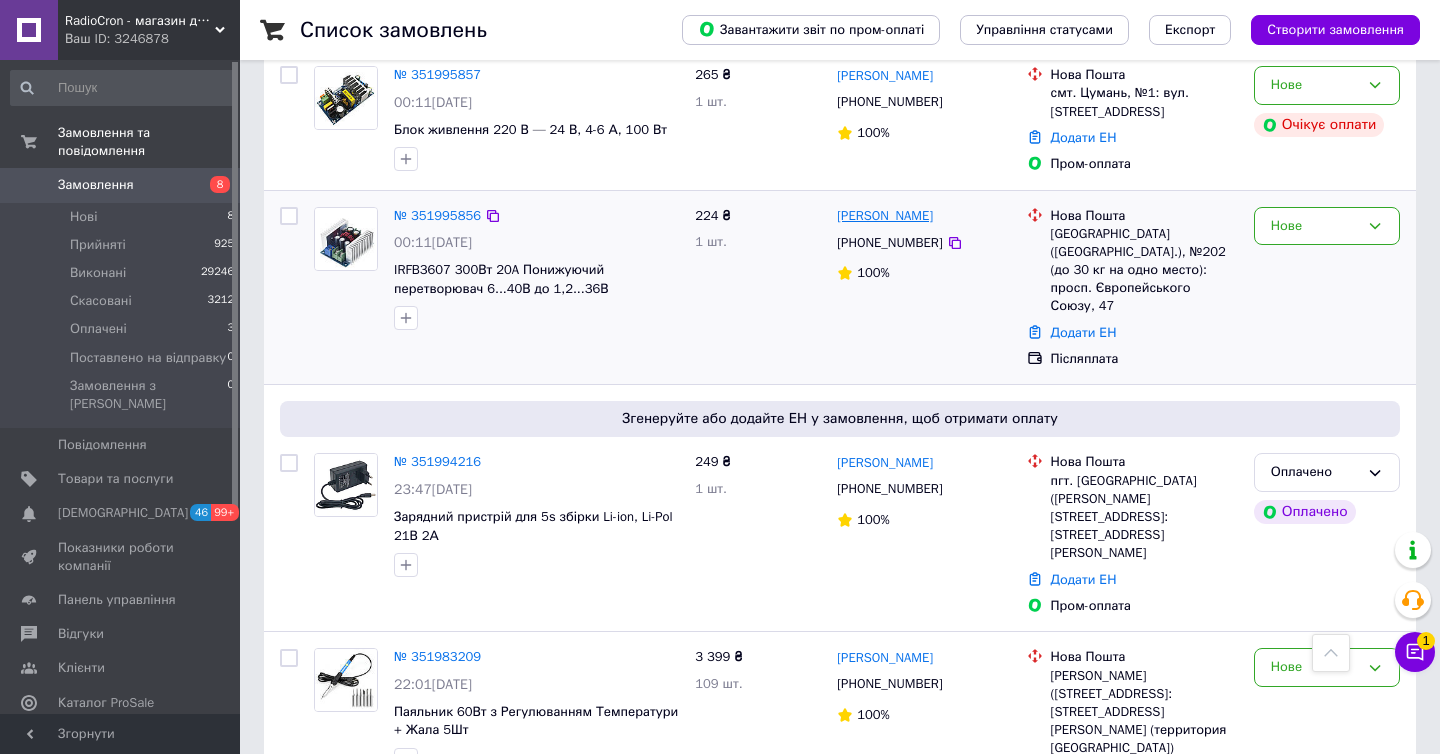 click on "[PERSON_NAME]" at bounding box center (885, 216) 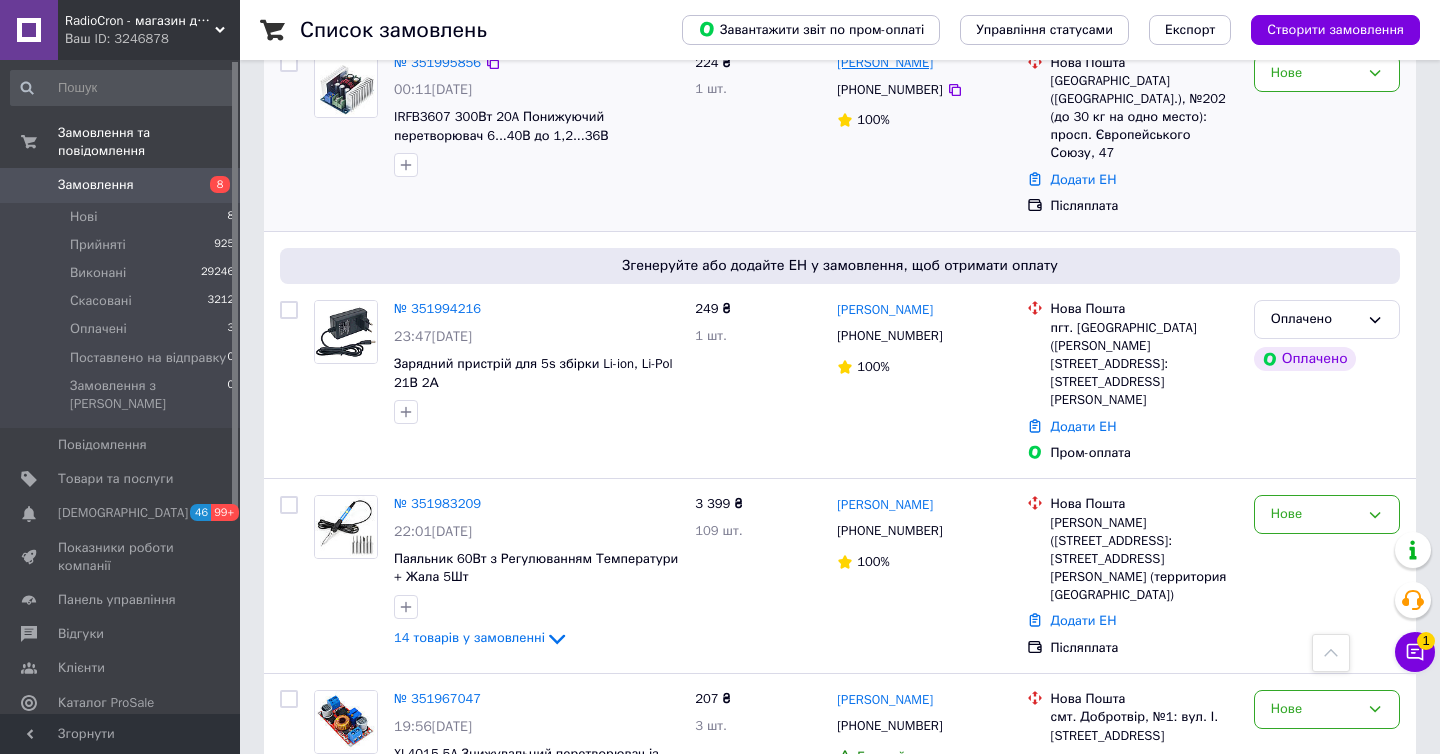 scroll, scrollTop: 1296, scrollLeft: 0, axis: vertical 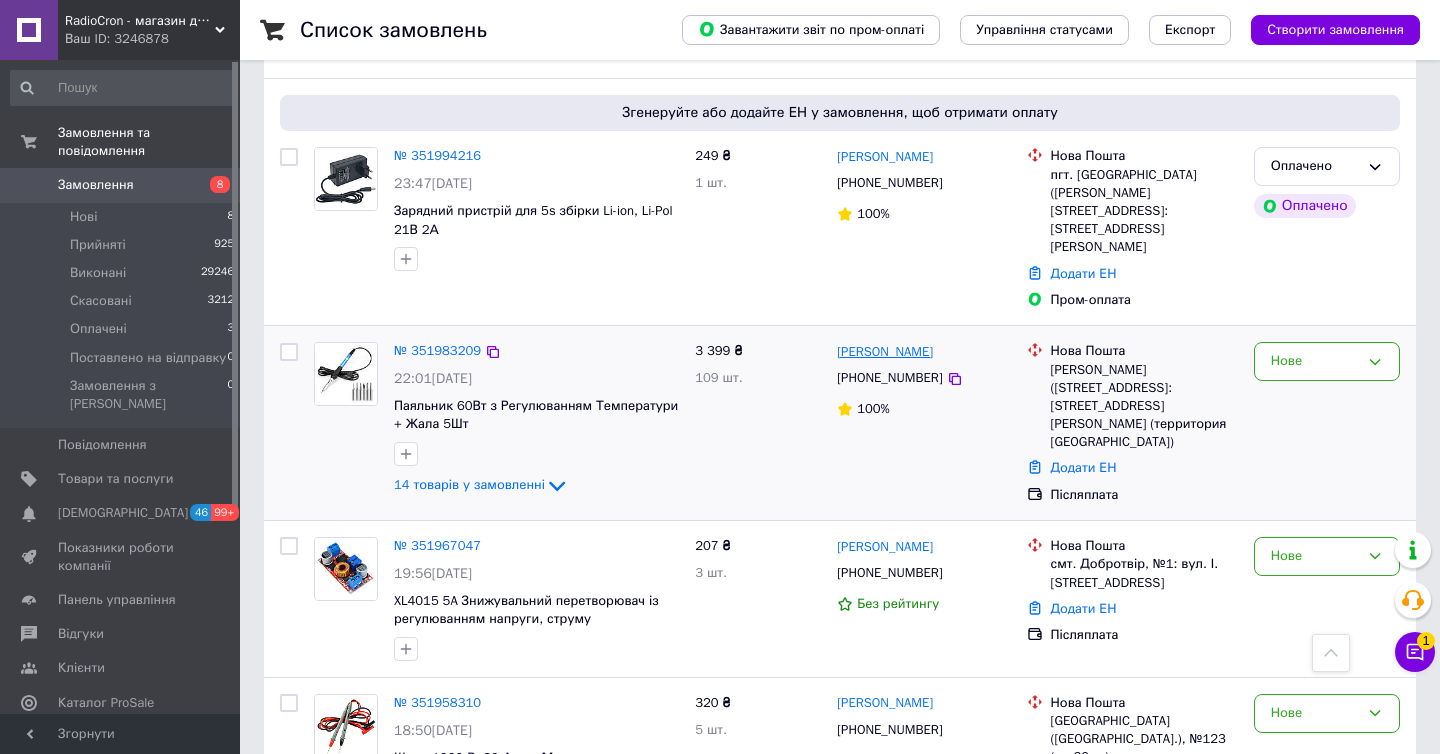 click on "[PERSON_NAME]" at bounding box center (885, 352) 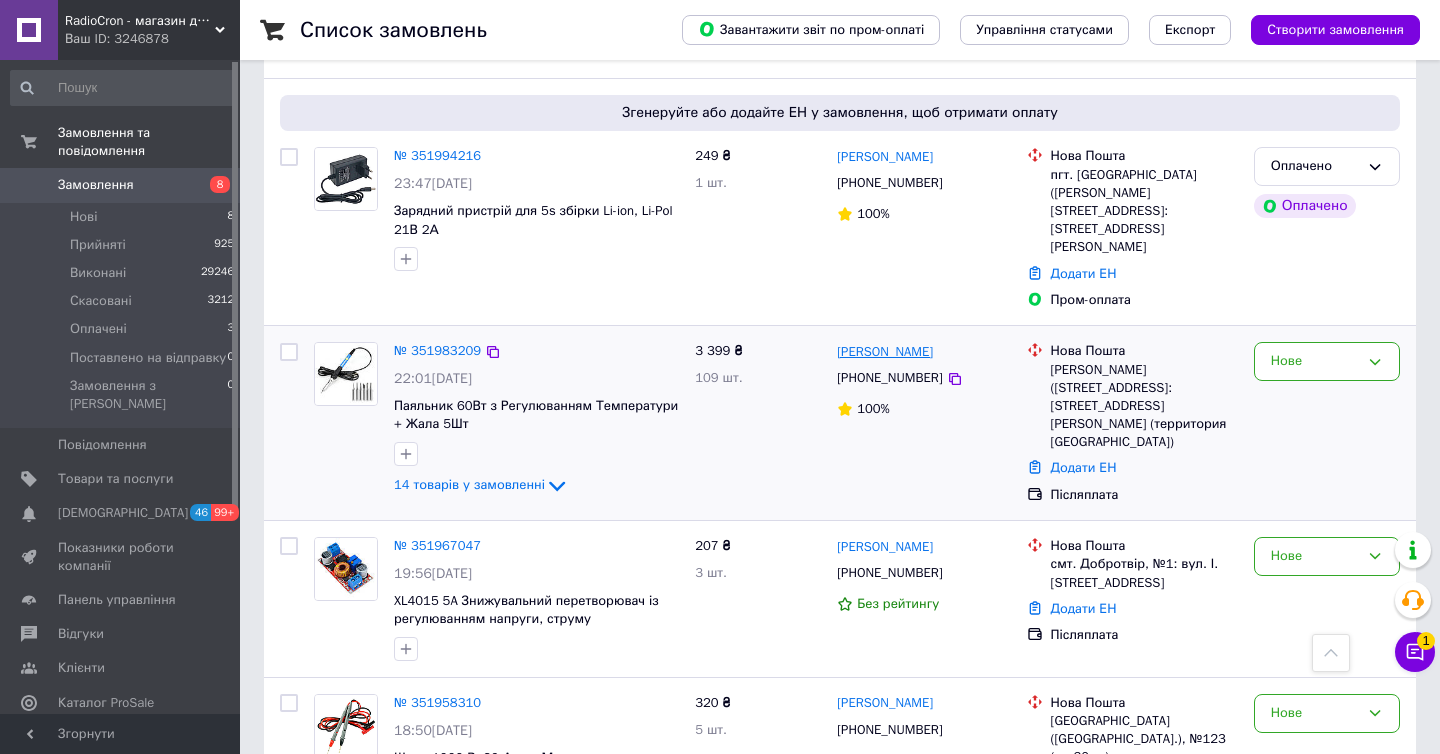 scroll, scrollTop: 0, scrollLeft: 0, axis: both 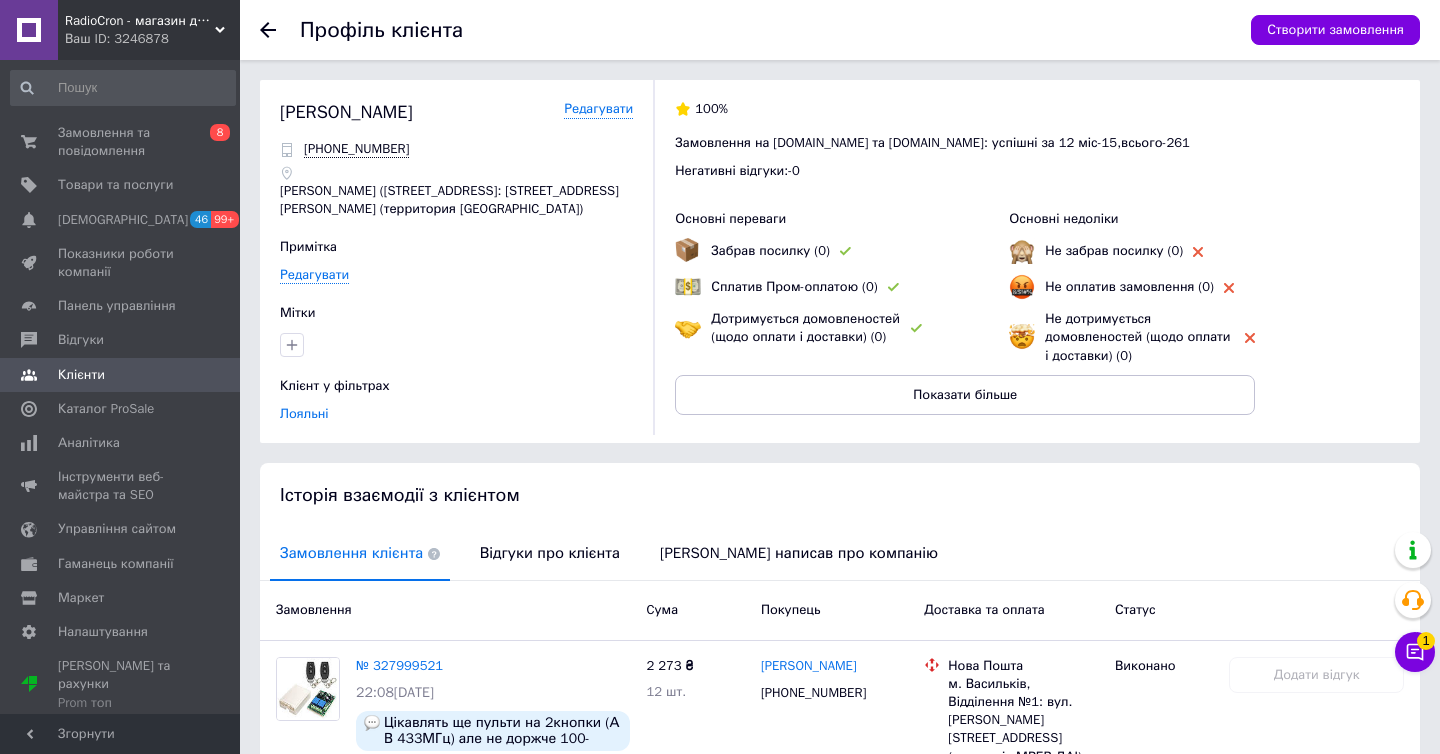 click 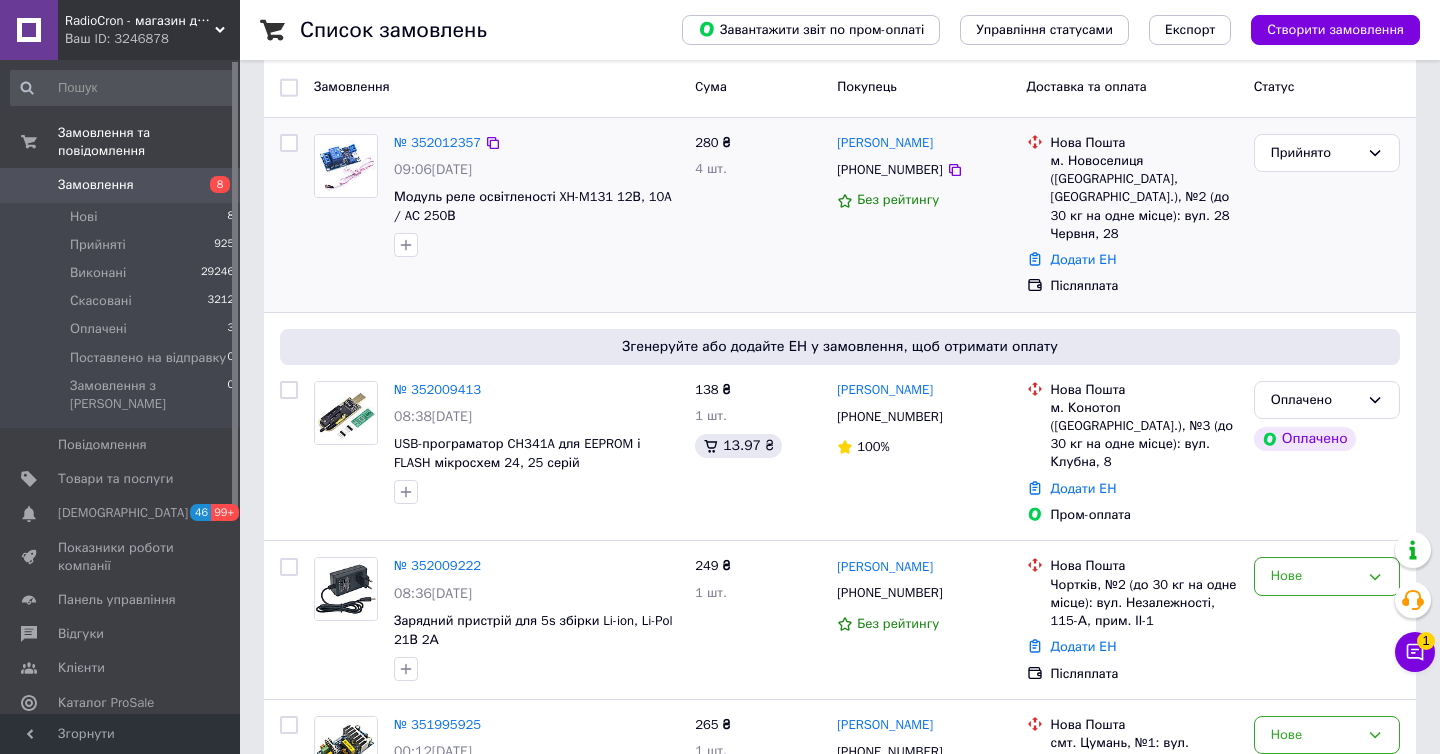 scroll, scrollTop: 431, scrollLeft: 0, axis: vertical 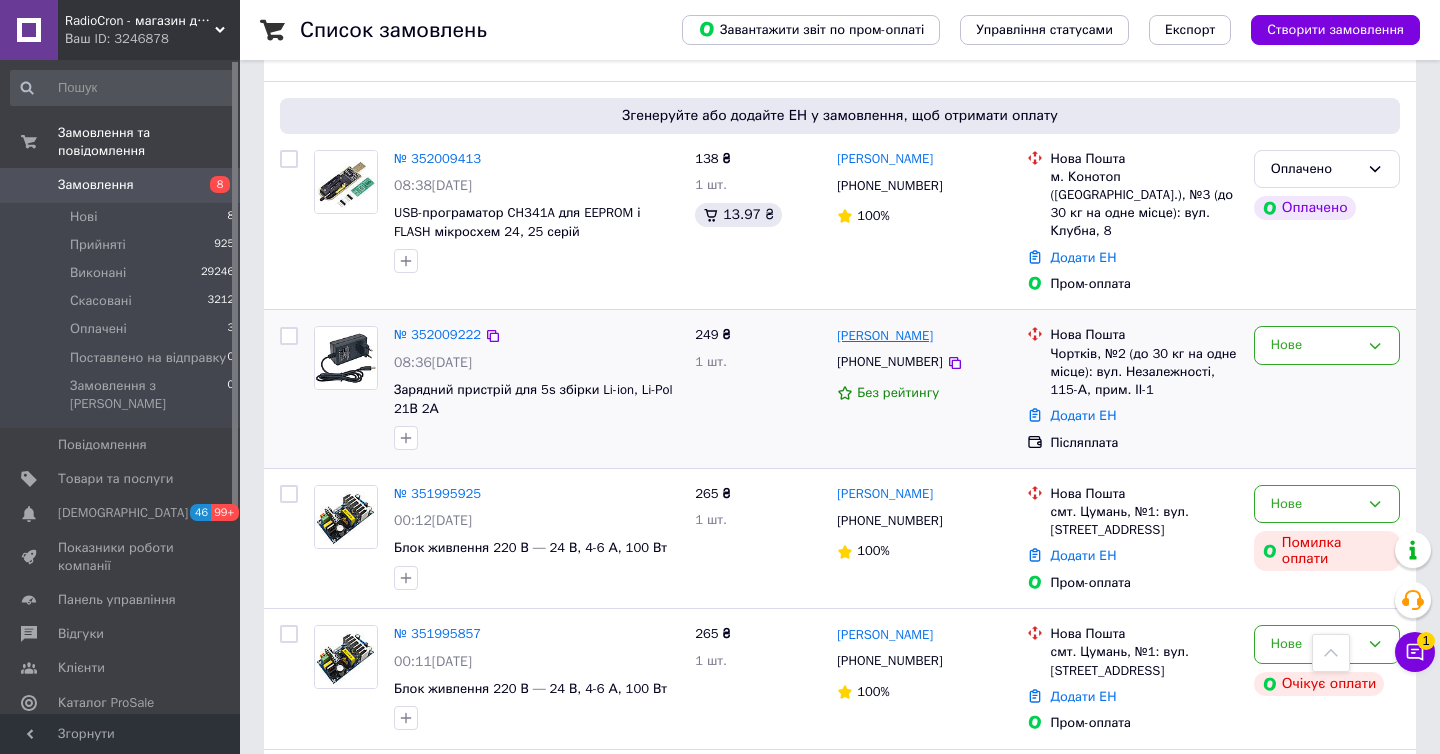 click on "[PERSON_NAME]" at bounding box center [885, 336] 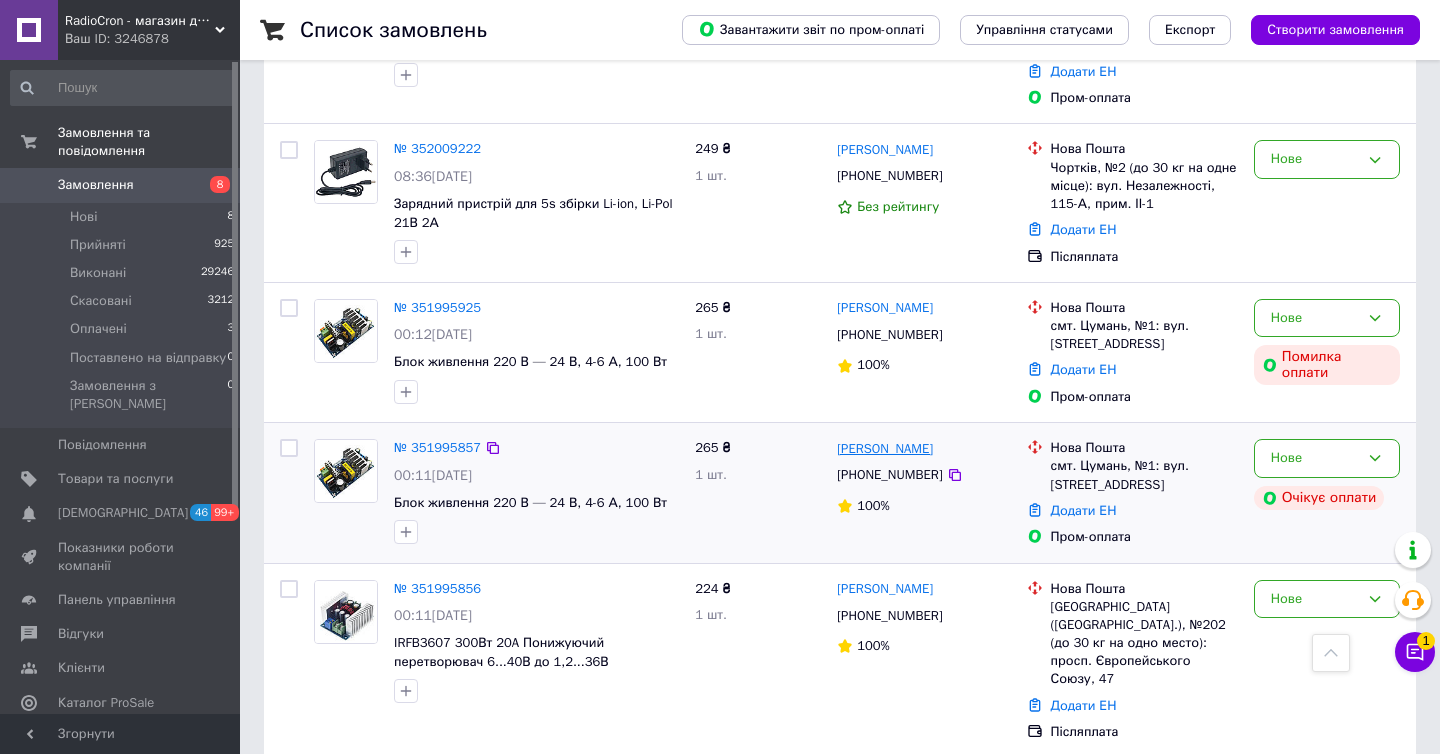 click on "[PERSON_NAME]" at bounding box center (885, 449) 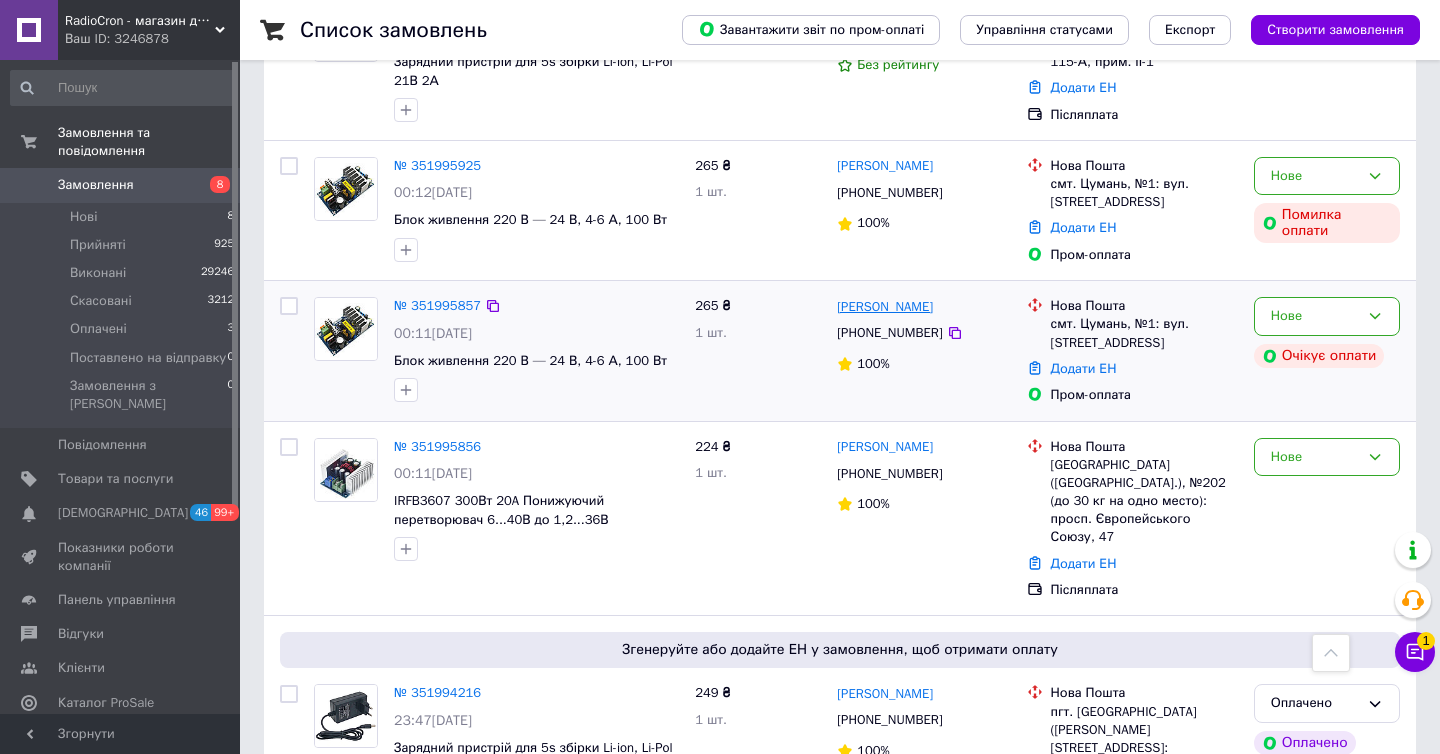scroll, scrollTop: 921, scrollLeft: 0, axis: vertical 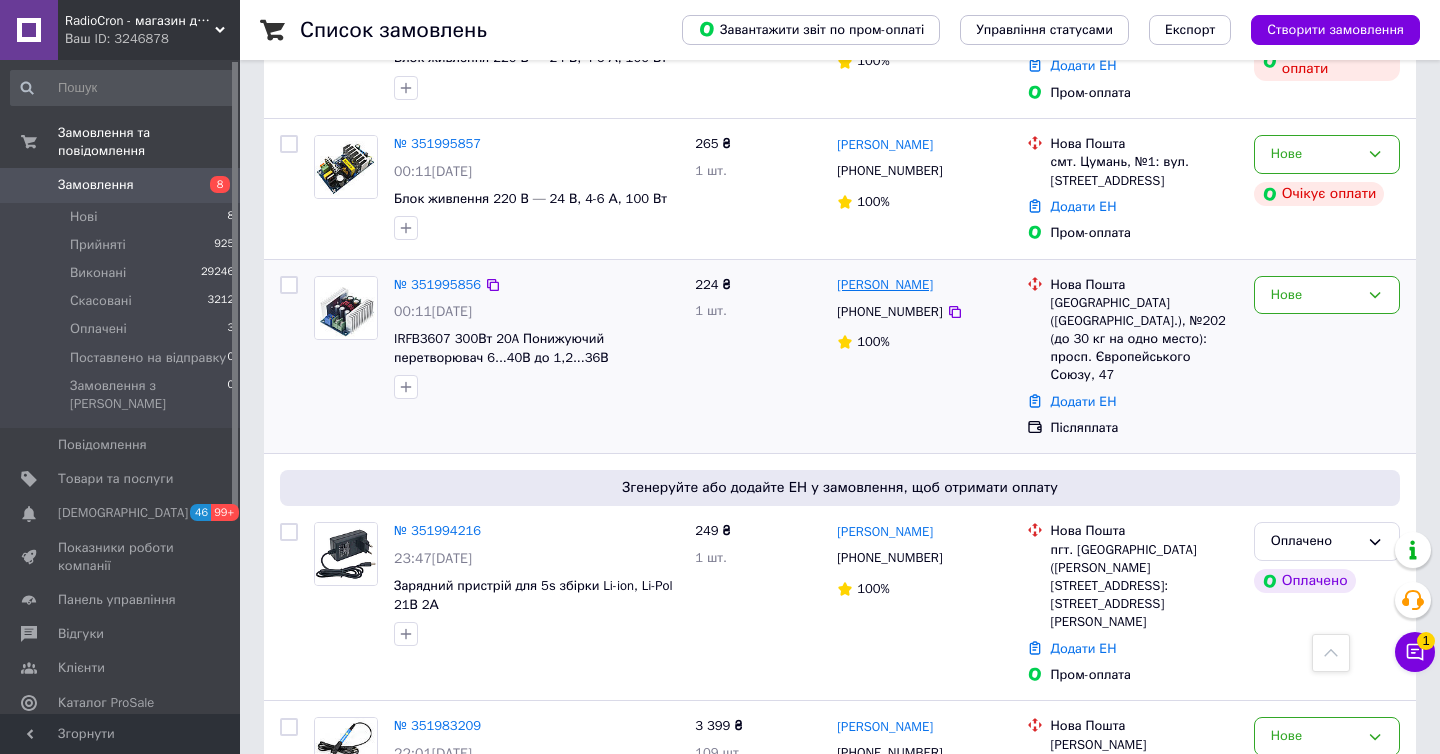 click on "[PERSON_NAME]" at bounding box center (885, 285) 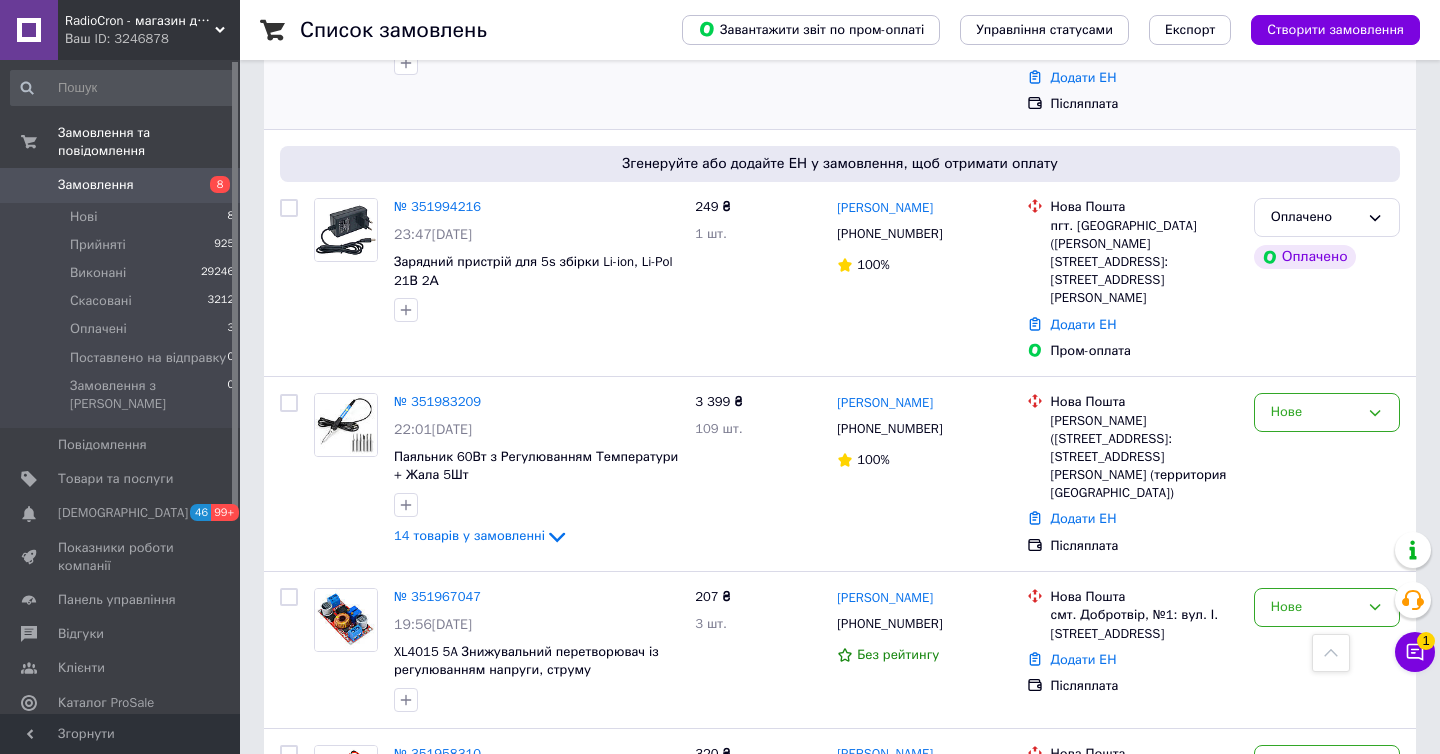 scroll, scrollTop: 1271, scrollLeft: 0, axis: vertical 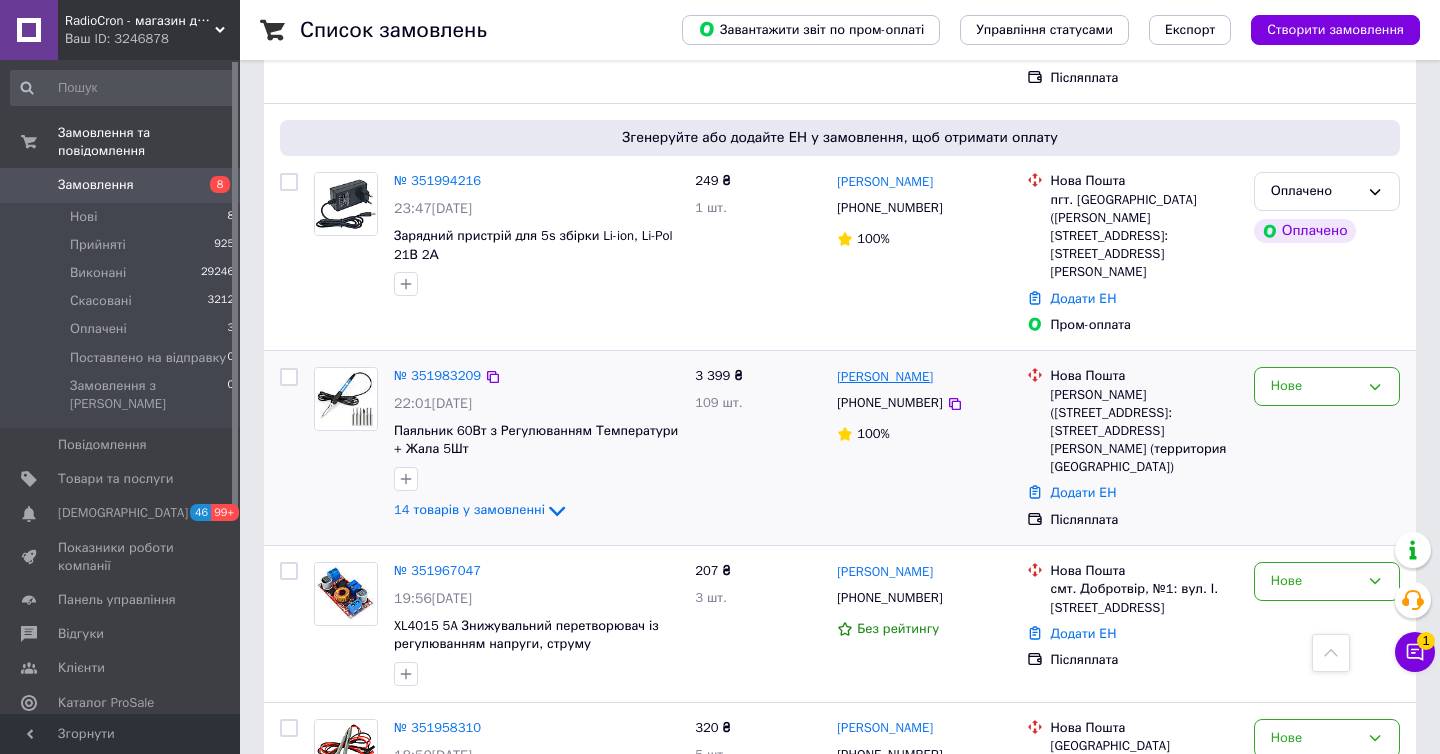 click on "[PERSON_NAME]" at bounding box center [885, 377] 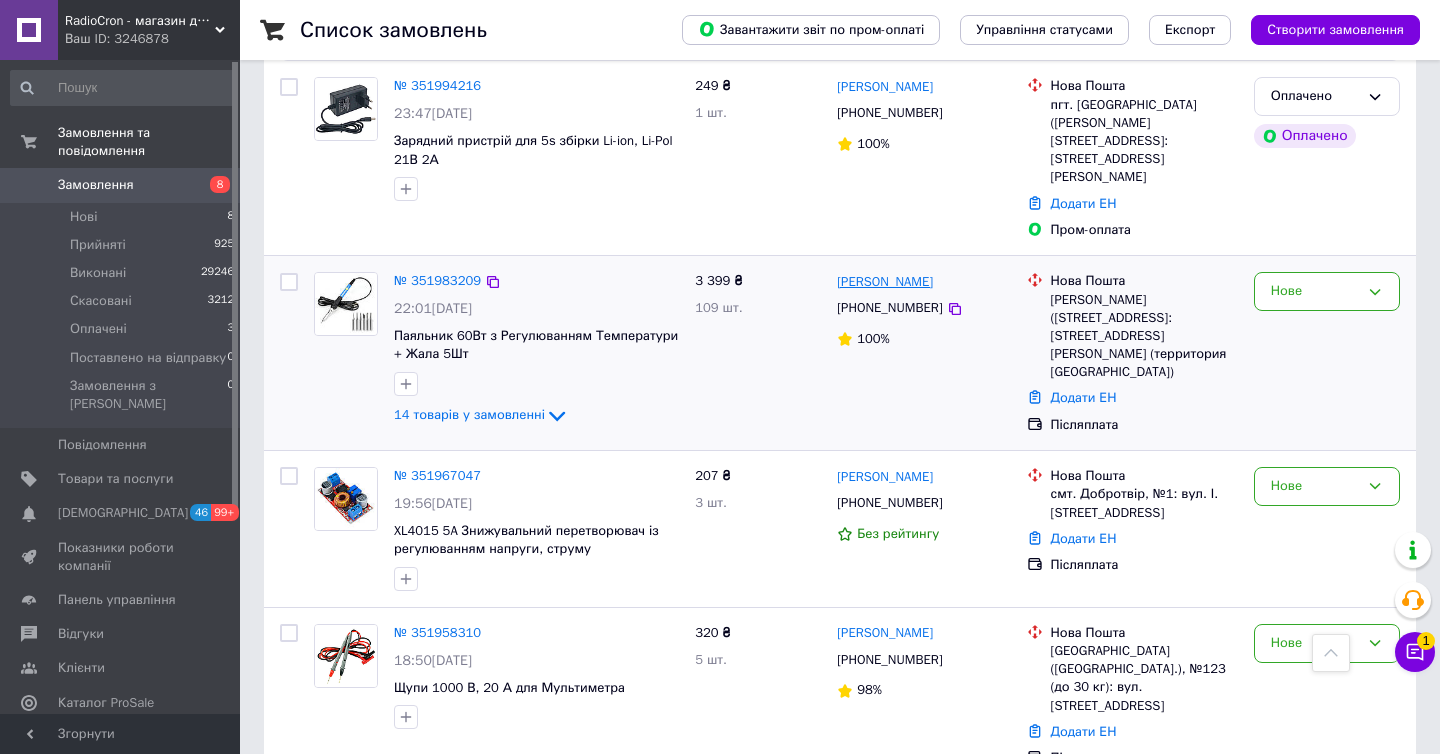 scroll, scrollTop: 1476, scrollLeft: 0, axis: vertical 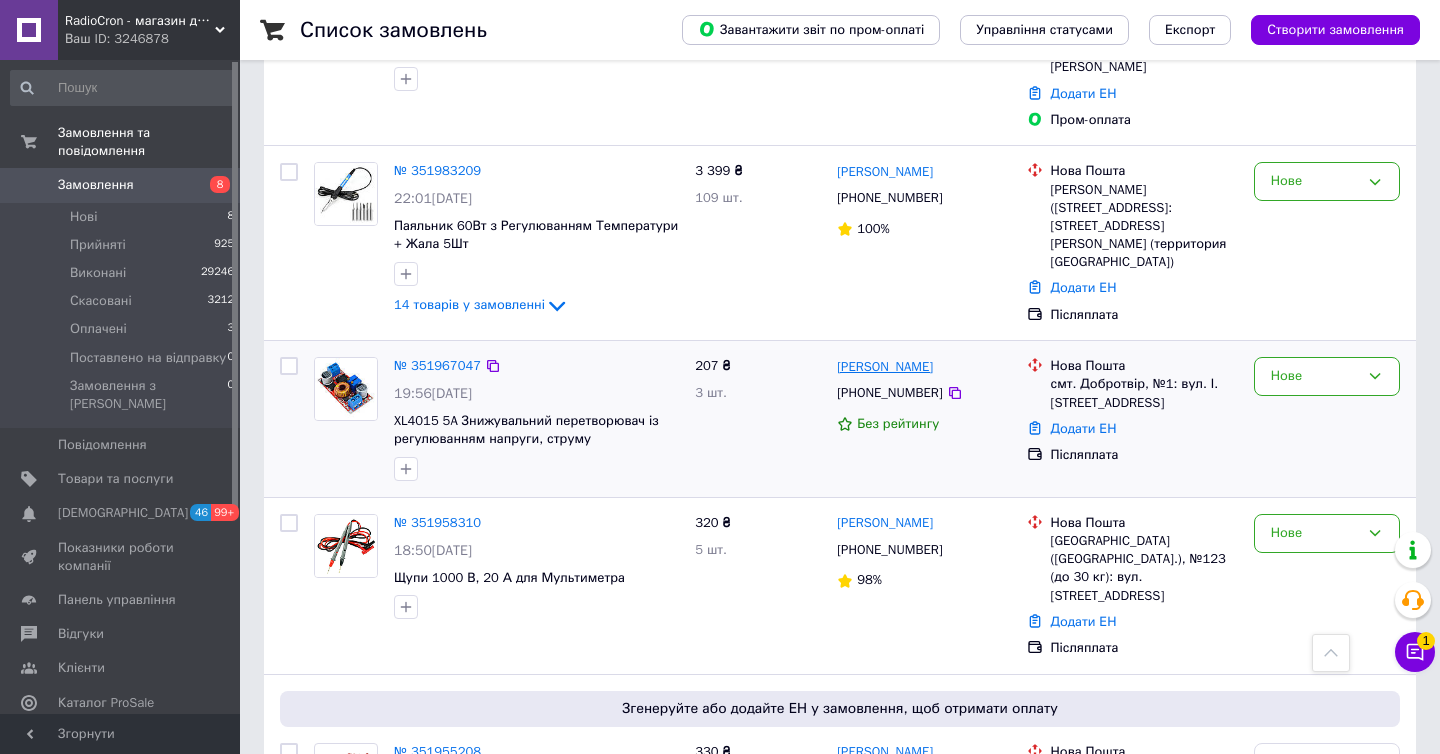 click on "[PERSON_NAME]" at bounding box center (885, 367) 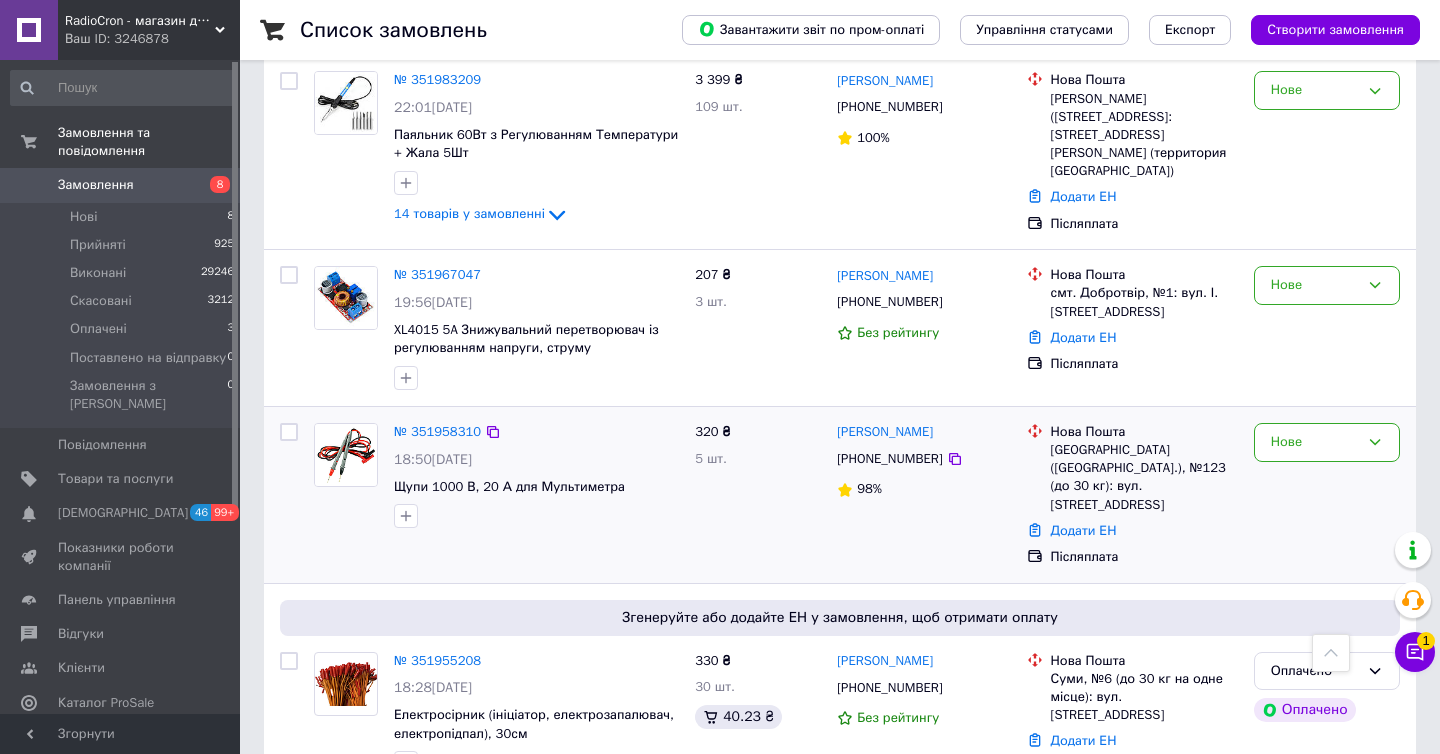 scroll, scrollTop: 1605, scrollLeft: 0, axis: vertical 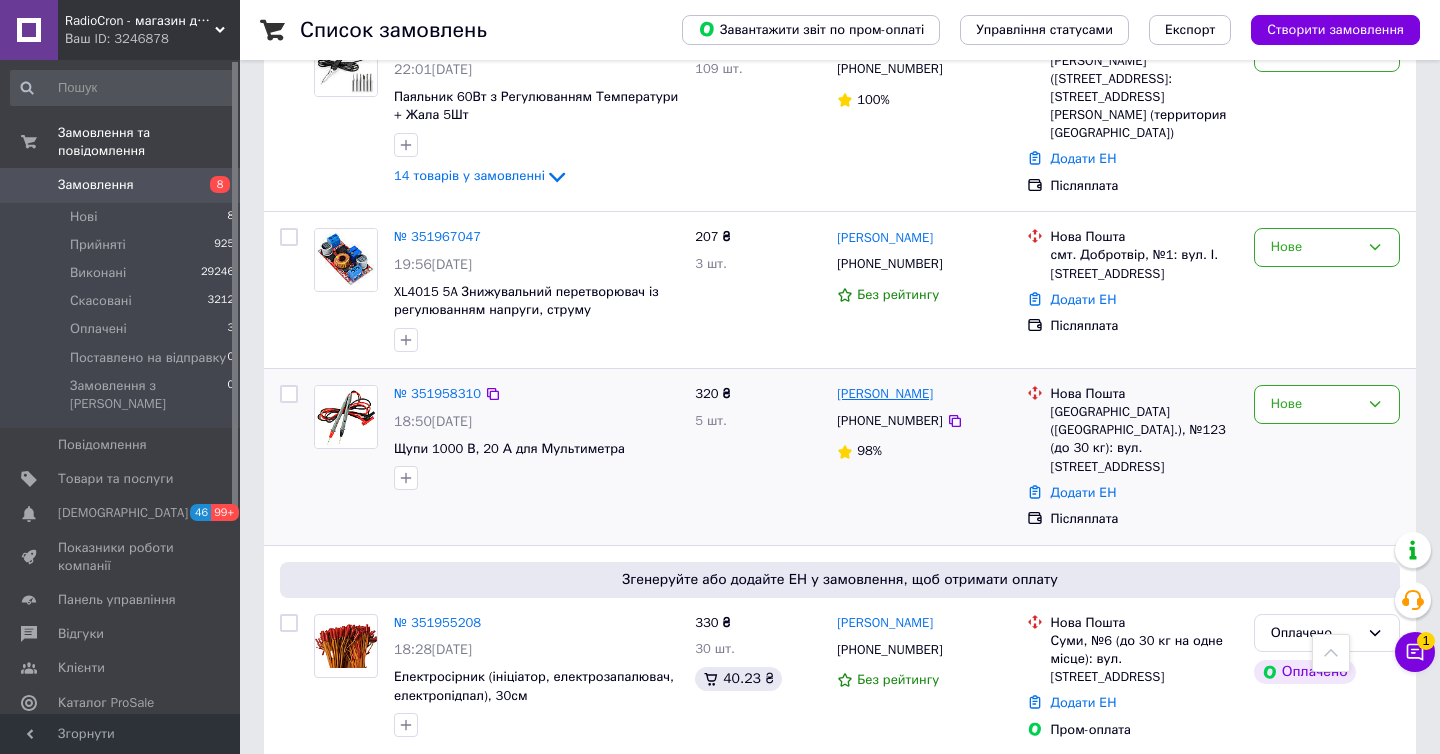 click on "[PERSON_NAME]" at bounding box center (885, 394) 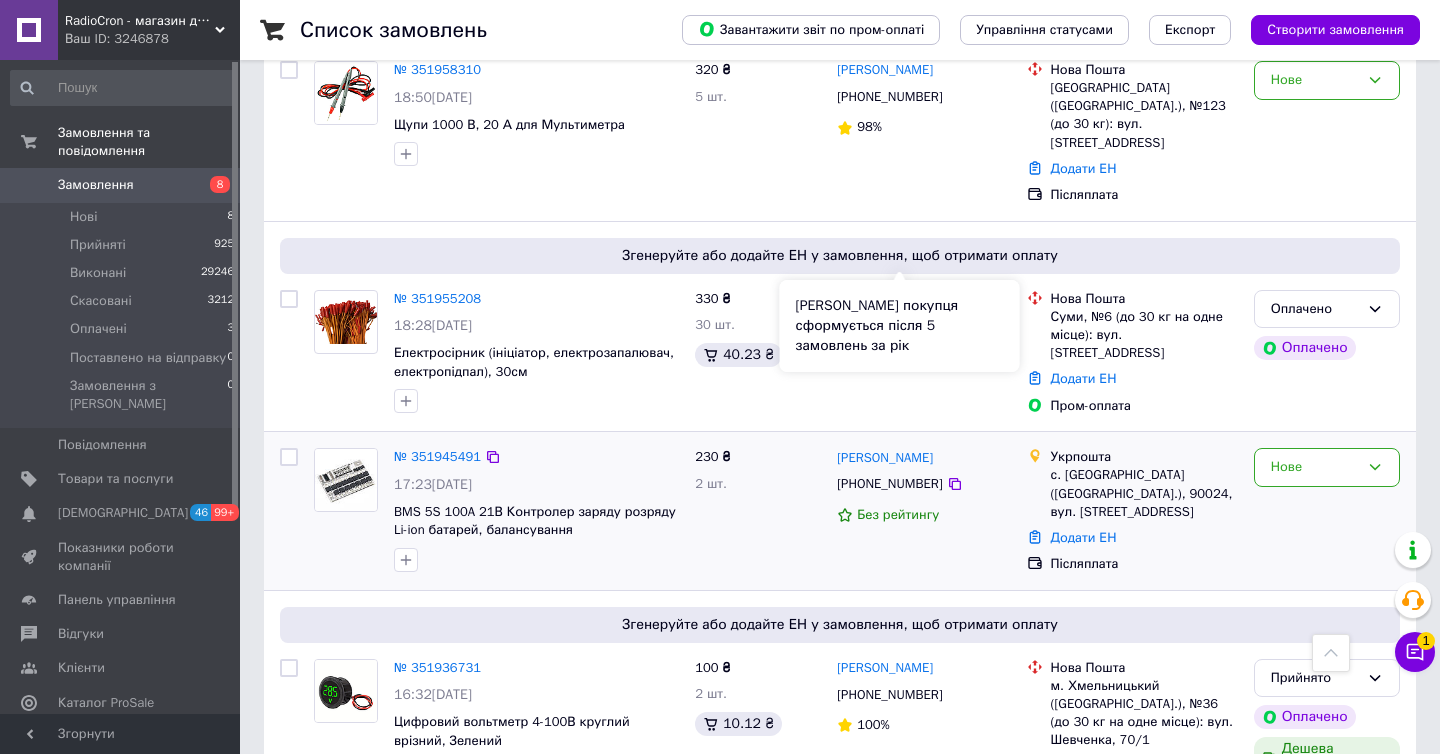 scroll, scrollTop: 1960, scrollLeft: 0, axis: vertical 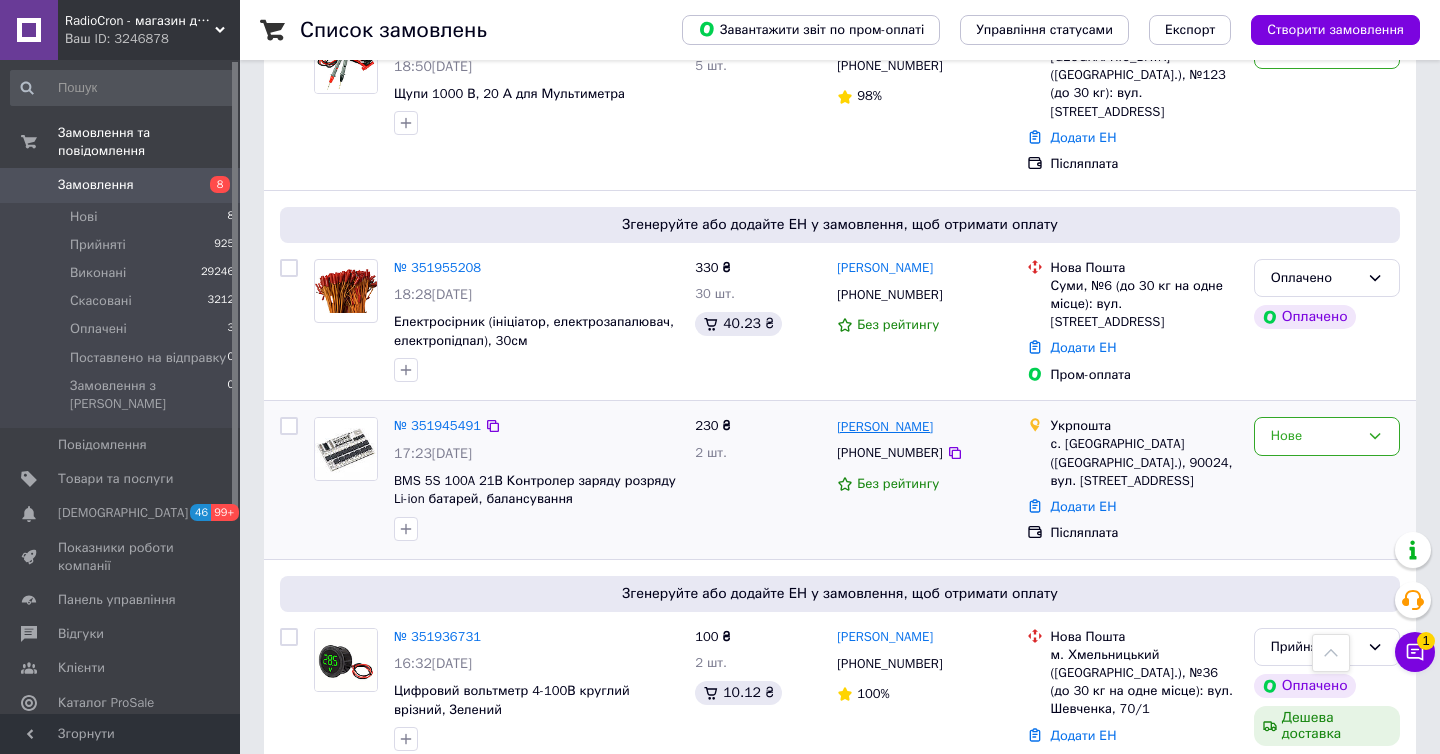 click on "[PERSON_NAME]" at bounding box center (885, 427) 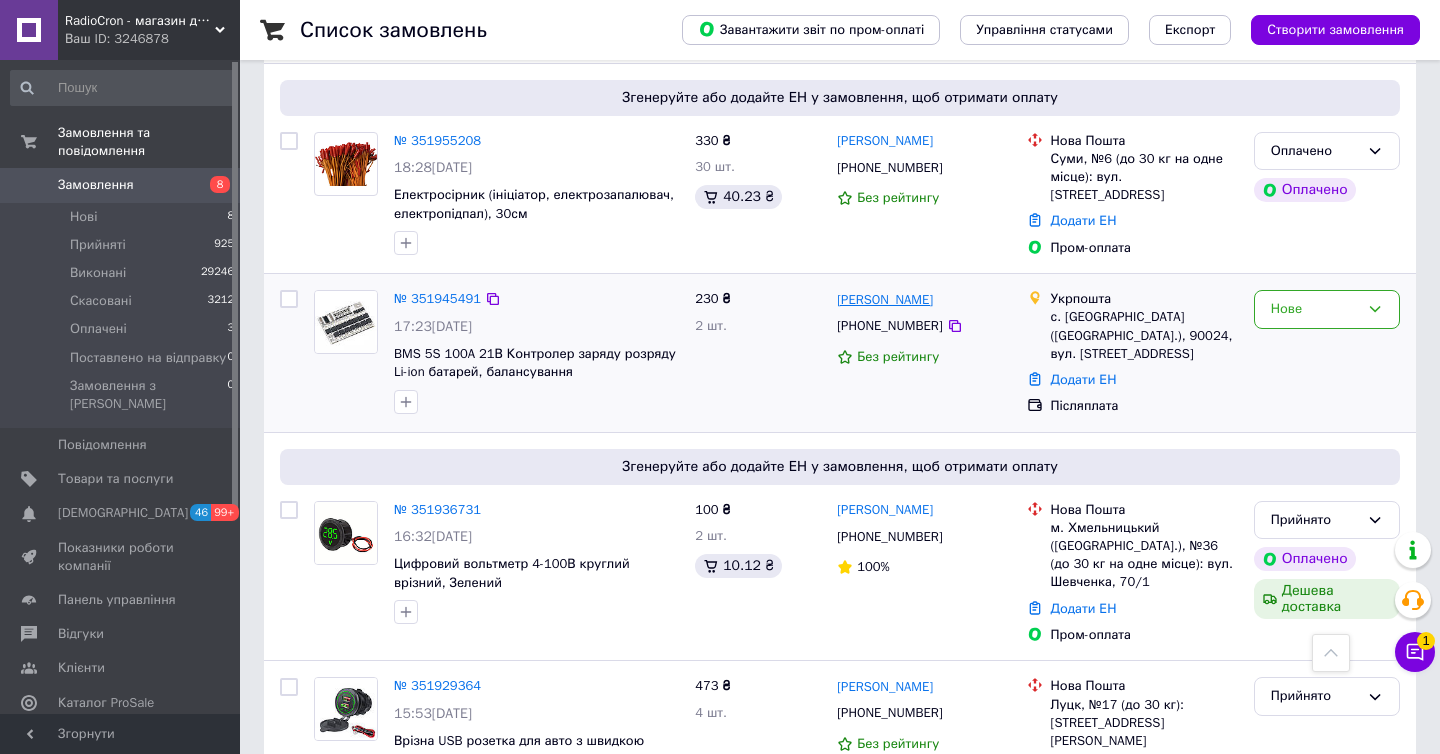 scroll, scrollTop: 2247, scrollLeft: 0, axis: vertical 